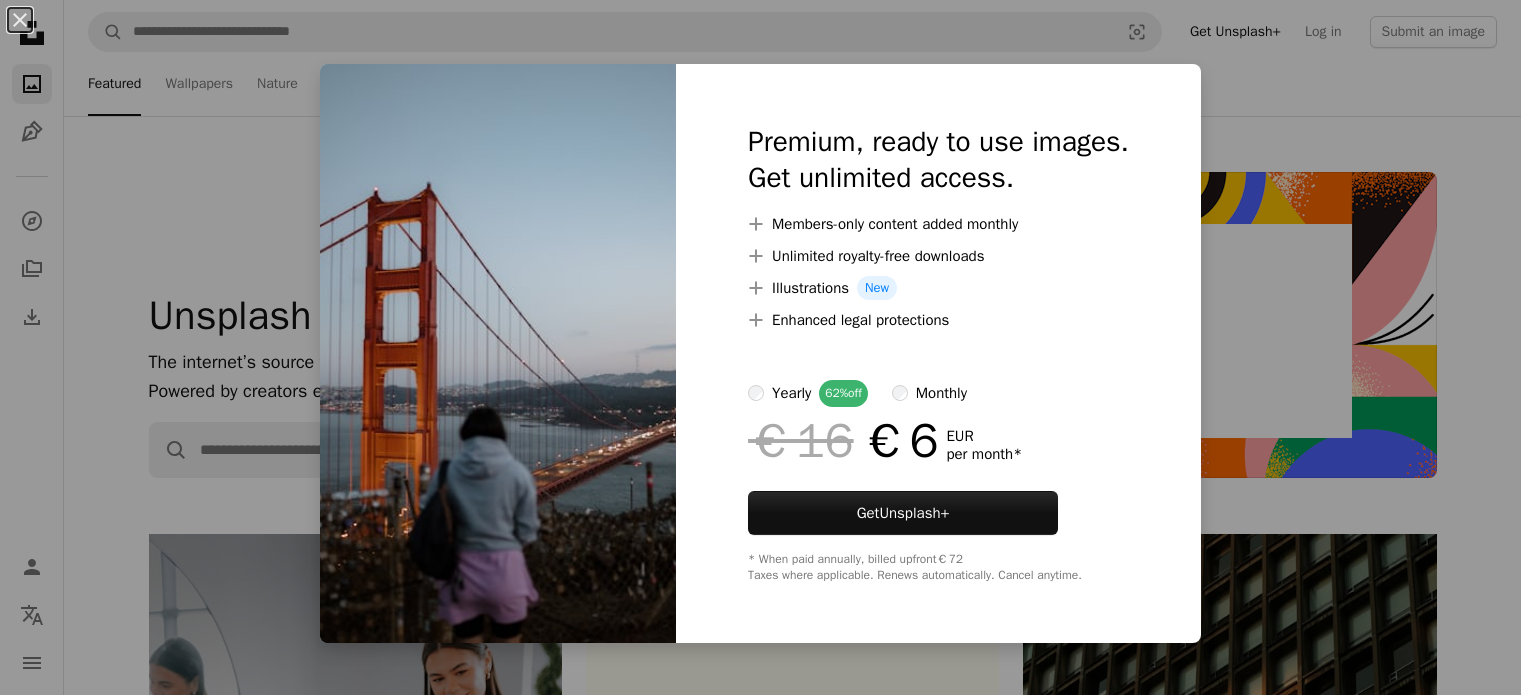 scroll, scrollTop: 4900, scrollLeft: 0, axis: vertical 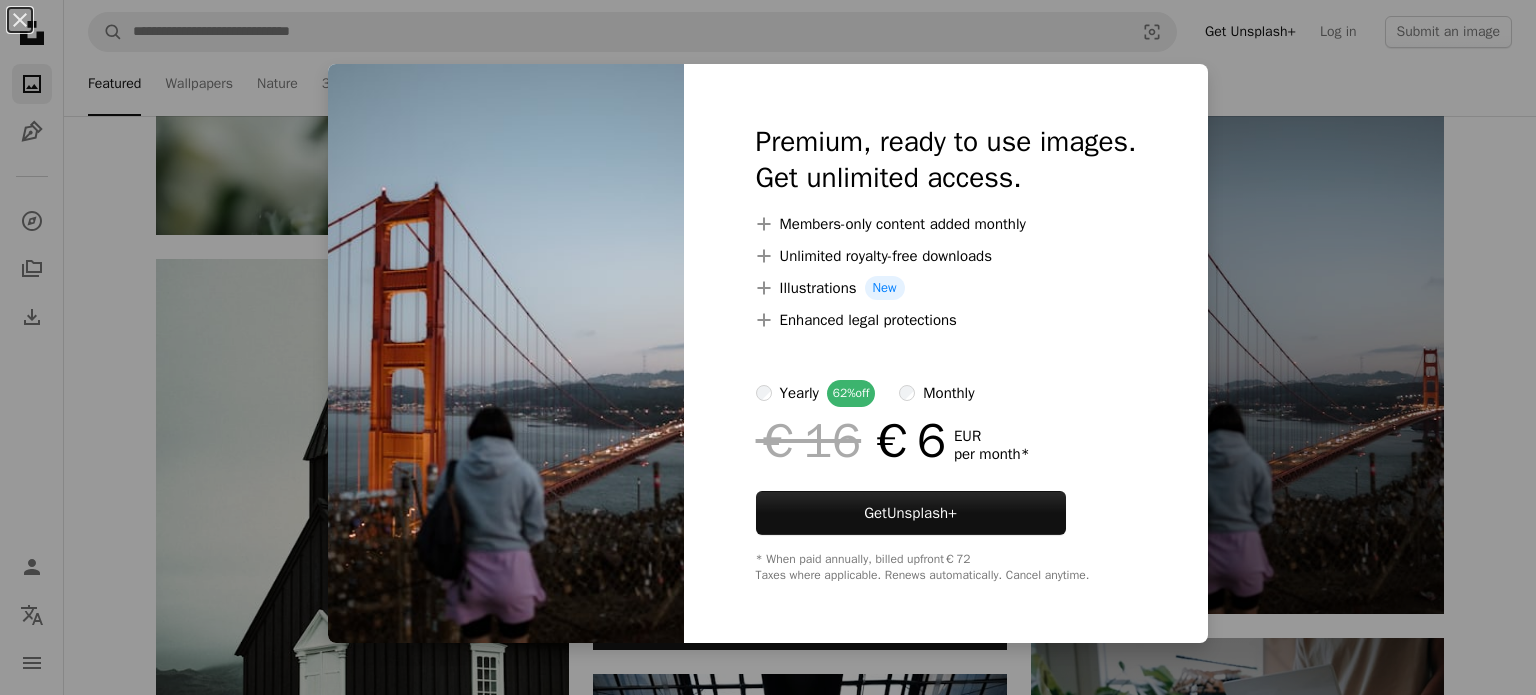 click on "An X shape Premium, ready to use images. Get unlimited access. A plus sign Members-only content added monthly A plus sign Unlimited royalty-free downloads A plus sign Illustrations  New A plus sign Enhanced legal protections yearly 62%  off monthly €16   €6 EUR per month * Get  Unsplash+ * When paid annually, billed upfront  €72 Taxes where applicable. Renews automatically. Cancel anytime." at bounding box center (768, 347) 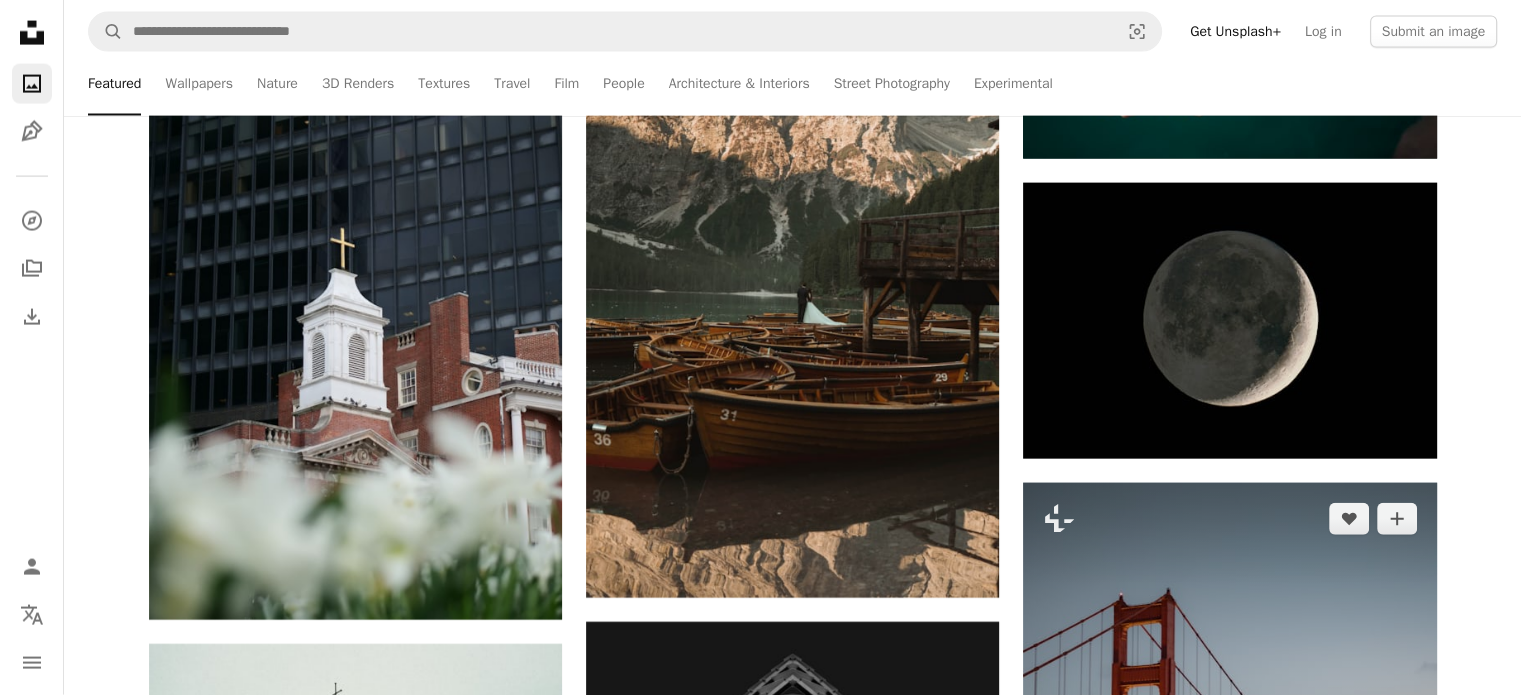 scroll, scrollTop: 4400, scrollLeft: 0, axis: vertical 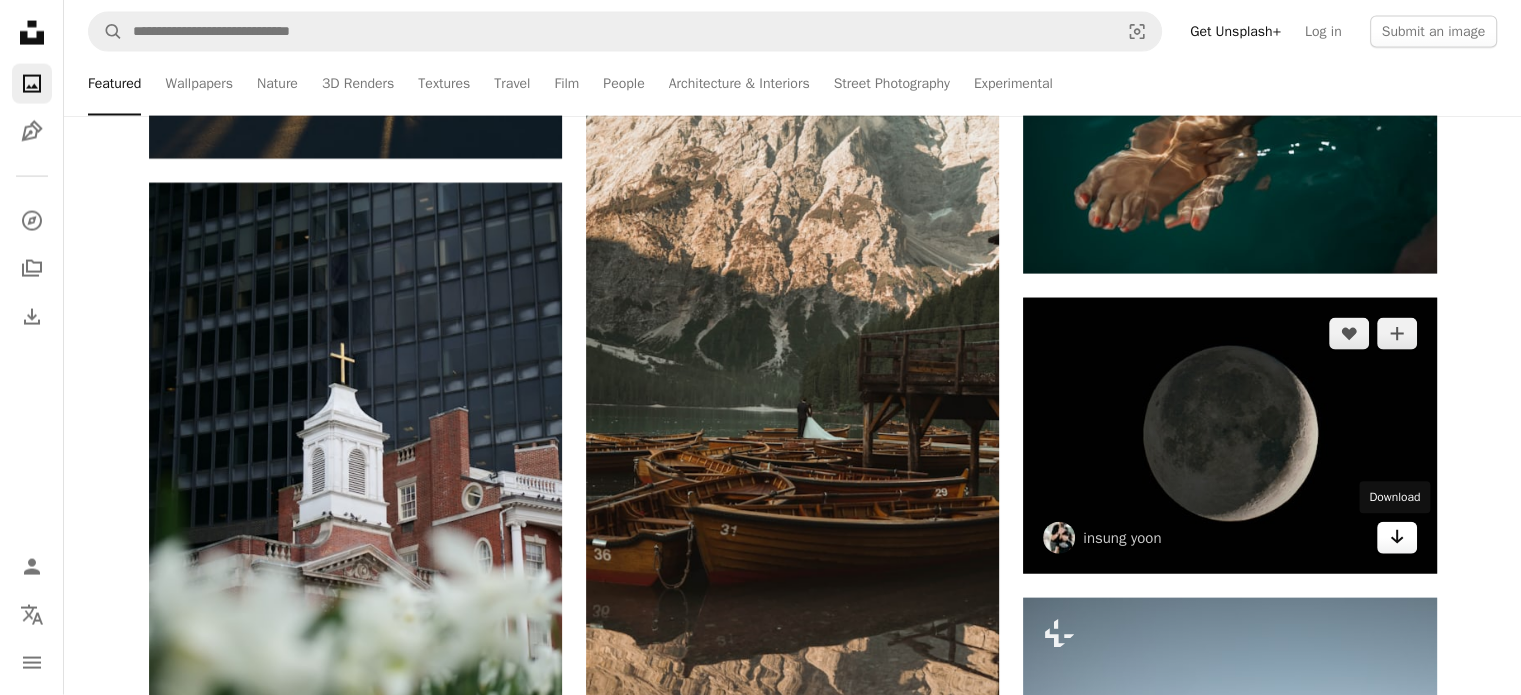 click 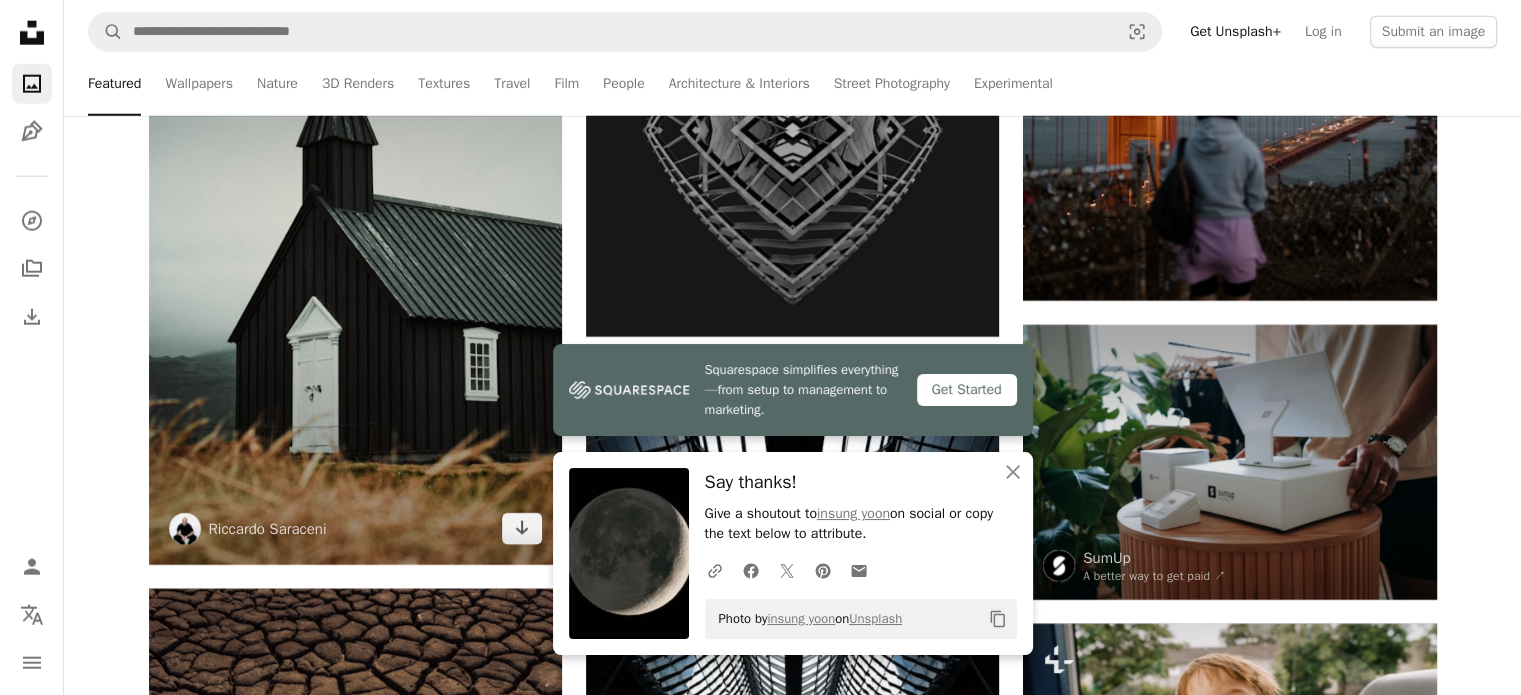 scroll, scrollTop: 5400, scrollLeft: 0, axis: vertical 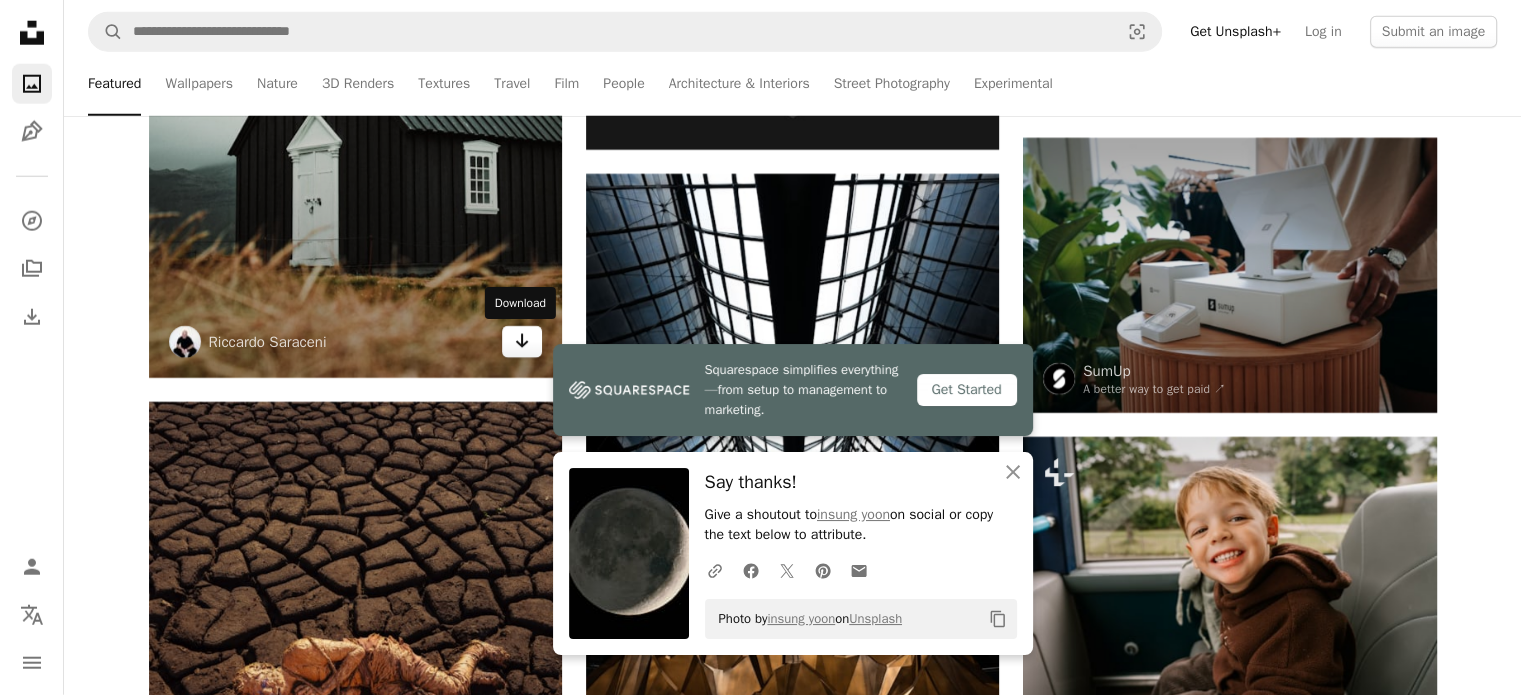 click on "Arrow pointing down" at bounding box center (522, 342) 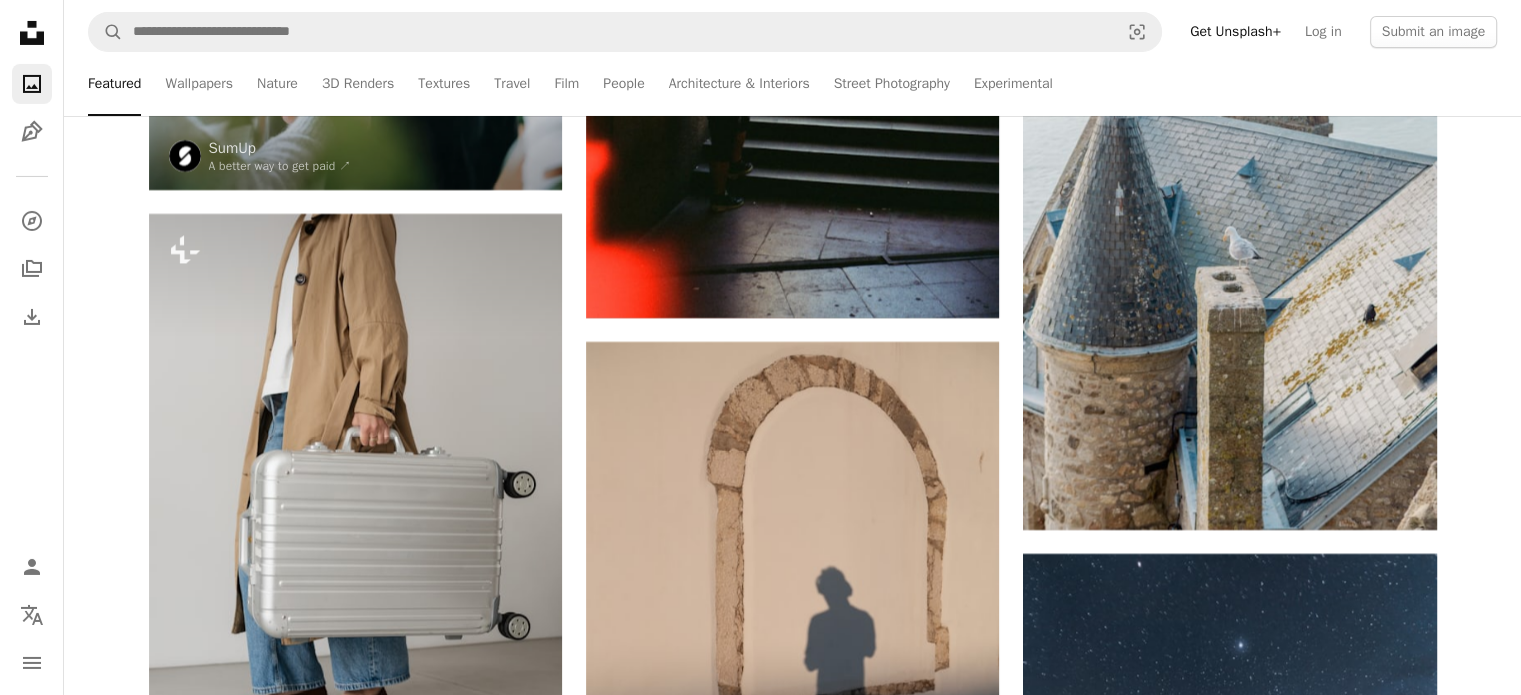 scroll, scrollTop: 7200, scrollLeft: 0, axis: vertical 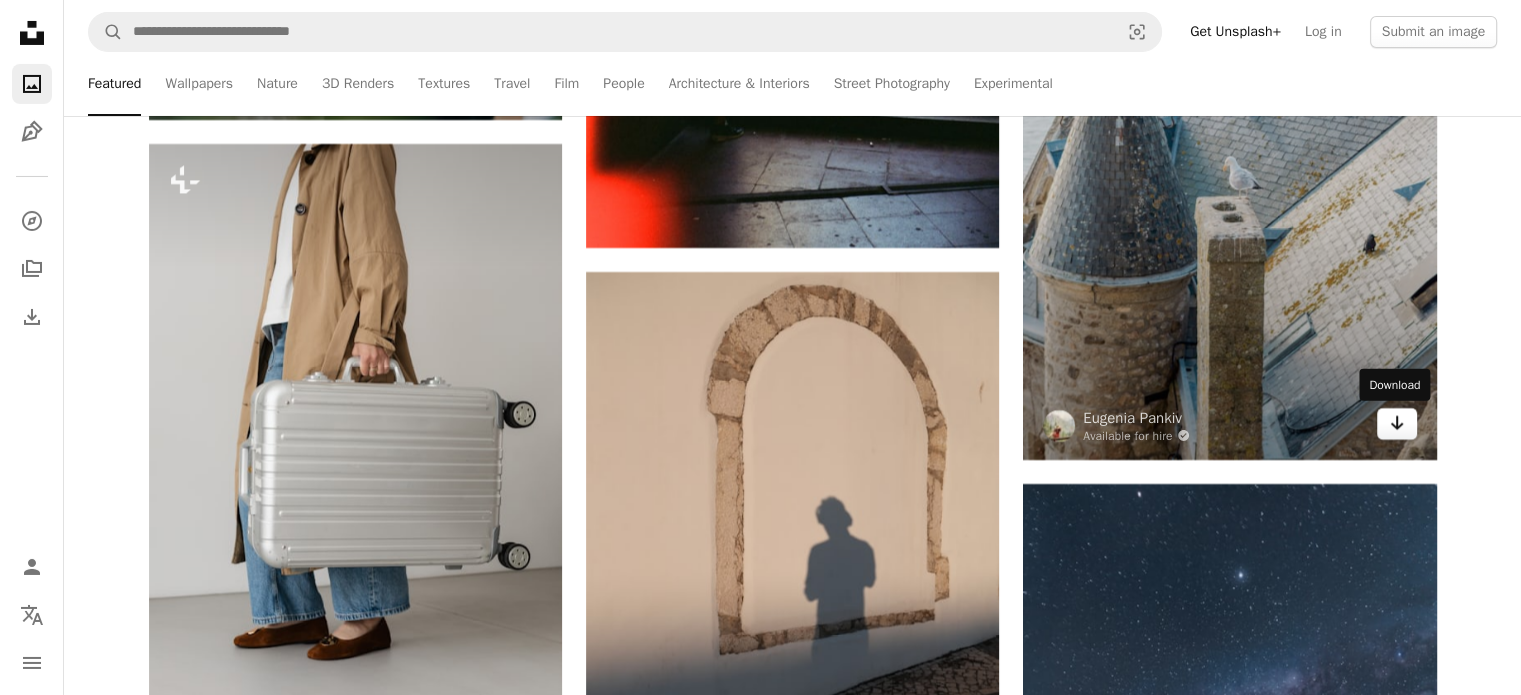 click on "Arrow pointing down" 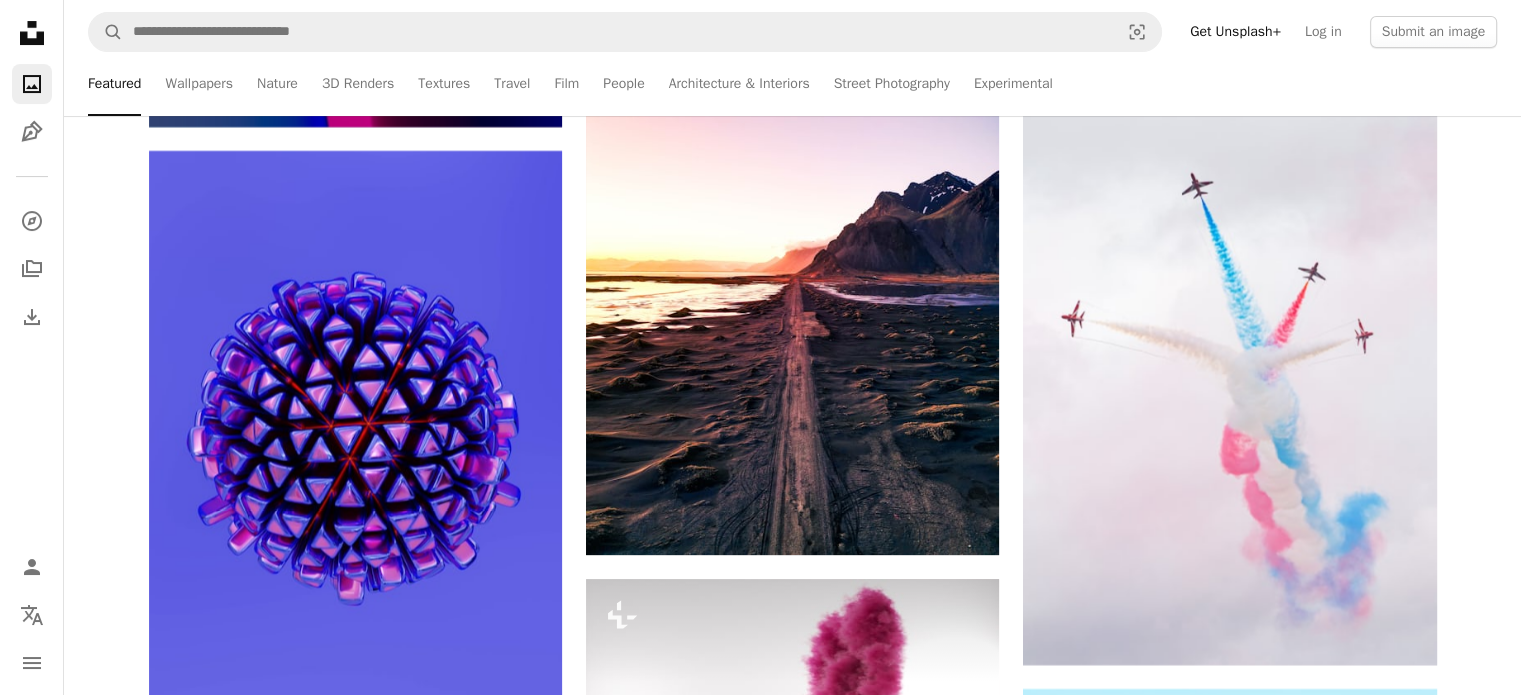 scroll, scrollTop: 15700, scrollLeft: 0, axis: vertical 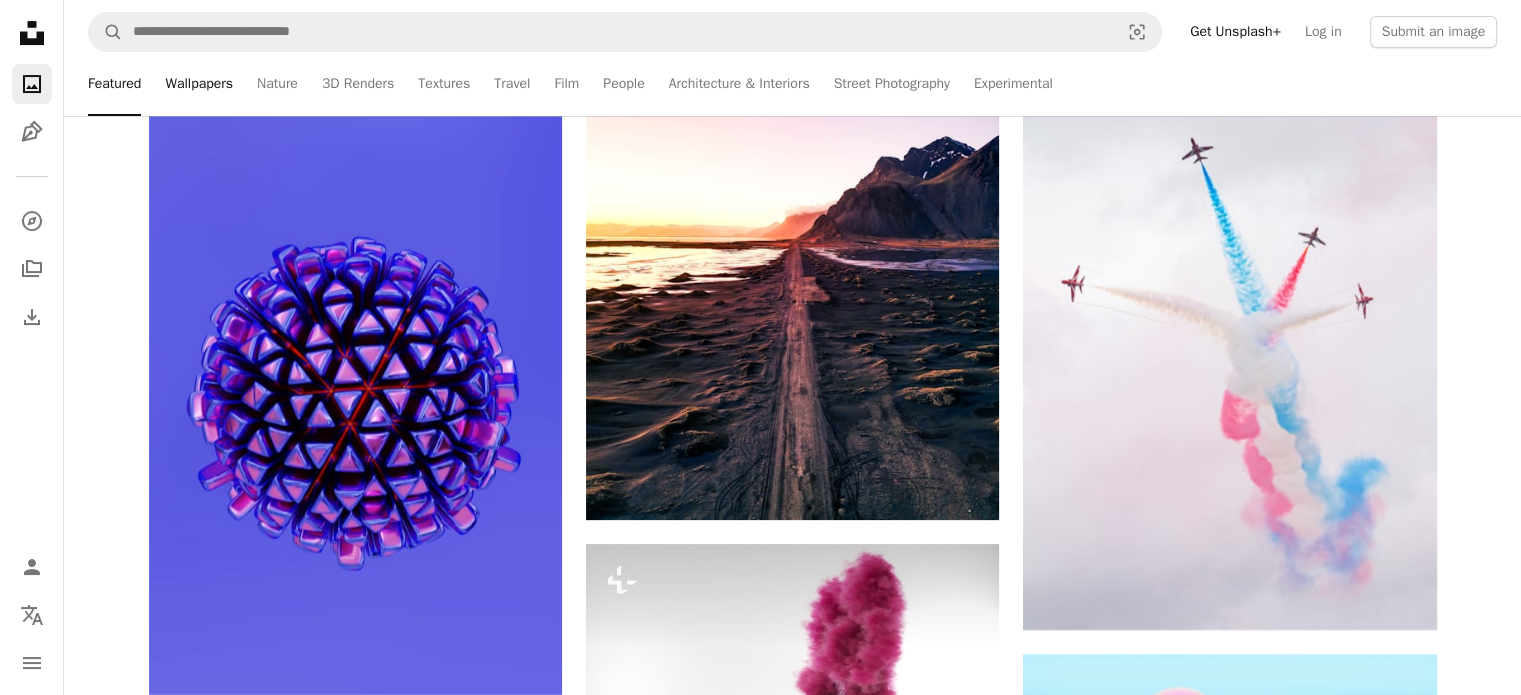 click on "Wallpapers" at bounding box center (199, 84) 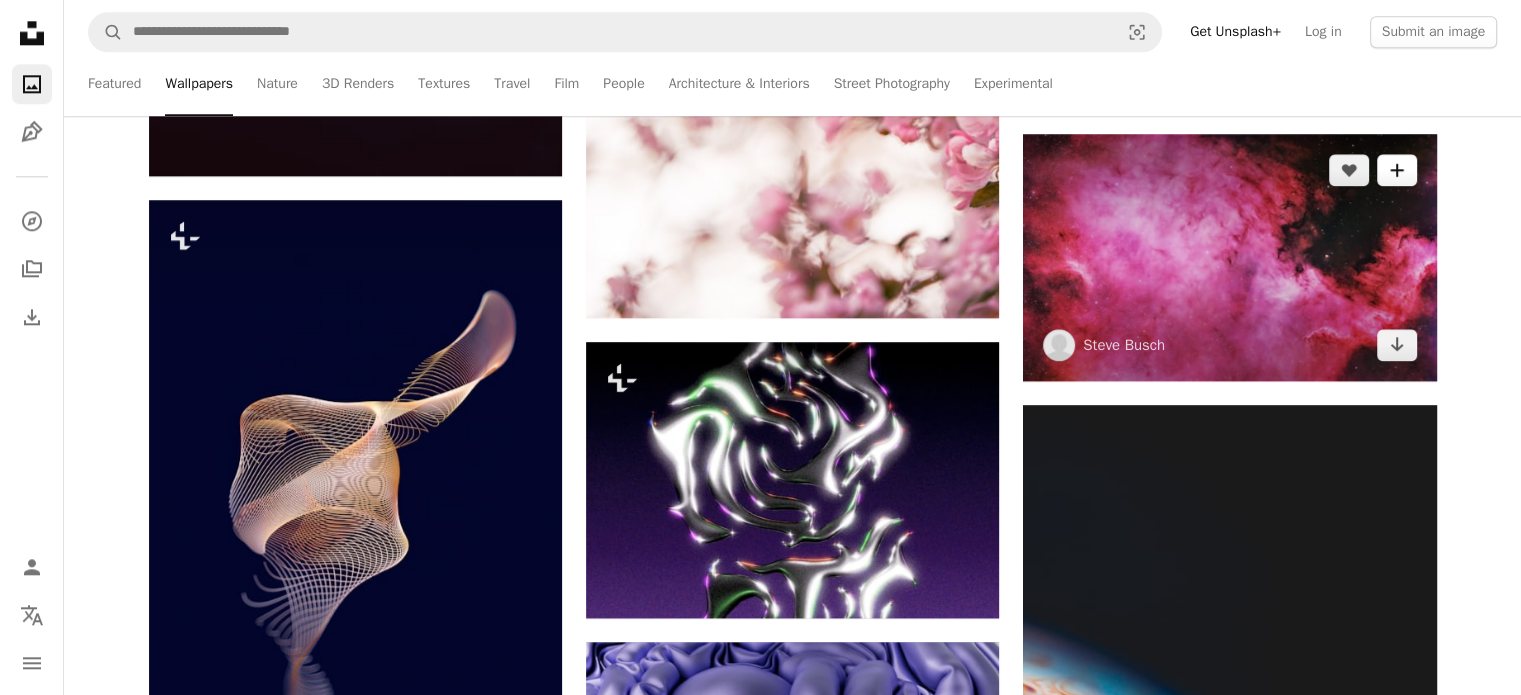 scroll, scrollTop: 2200, scrollLeft: 0, axis: vertical 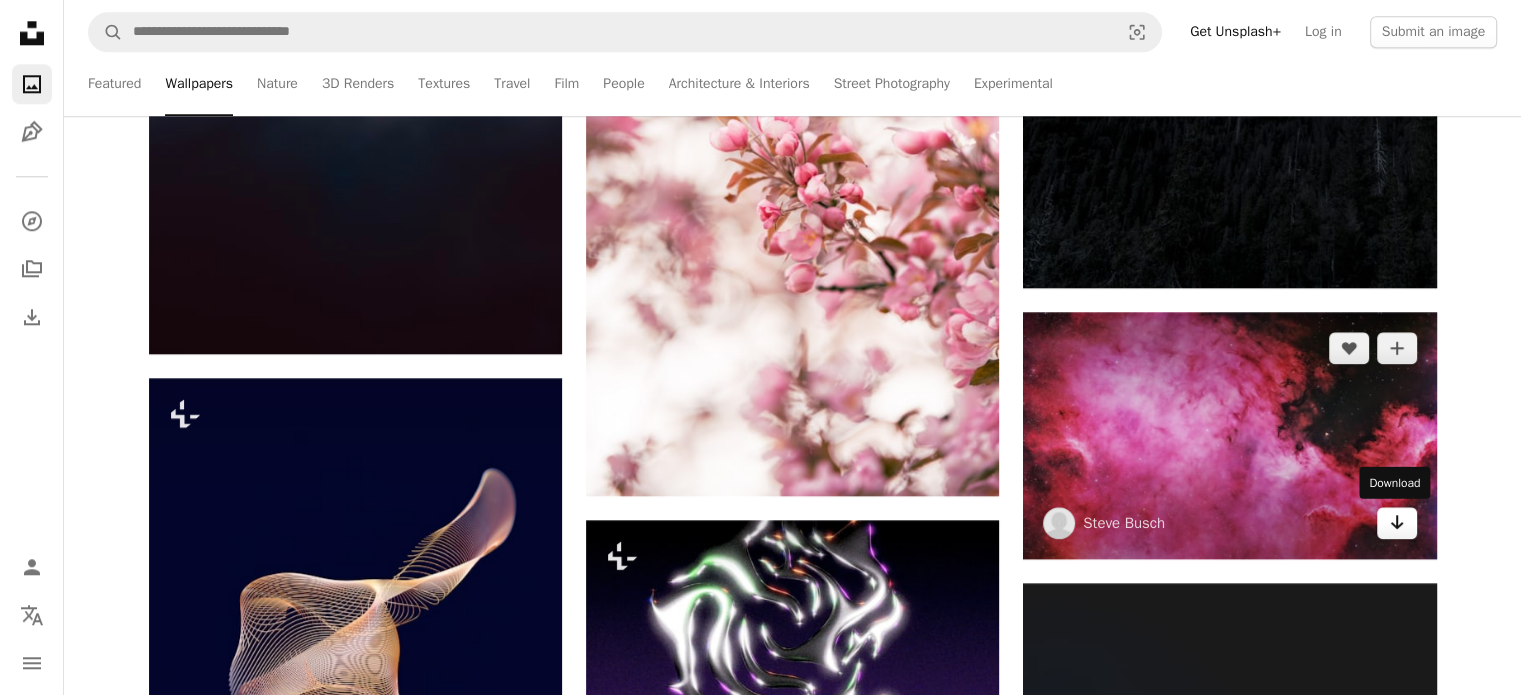 click on "Arrow pointing down" 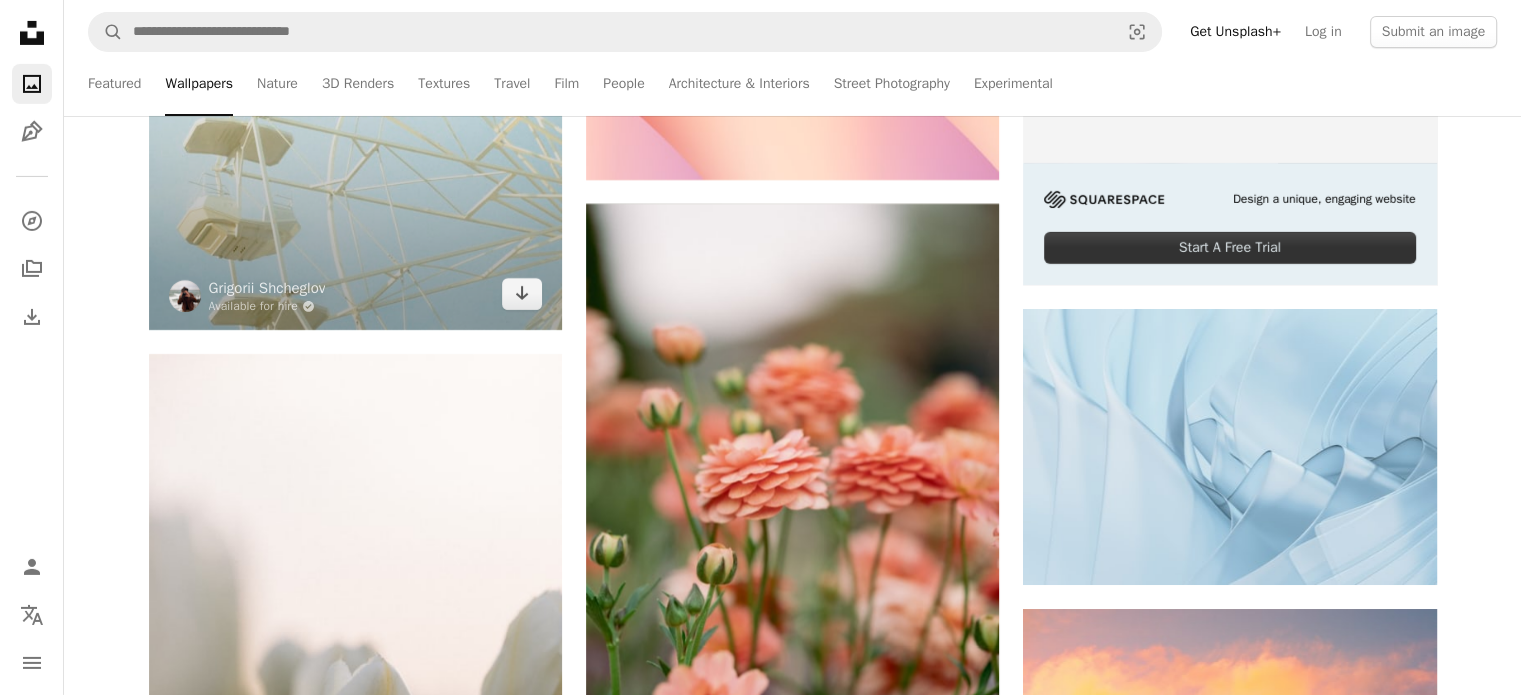 scroll, scrollTop: 7100, scrollLeft: 0, axis: vertical 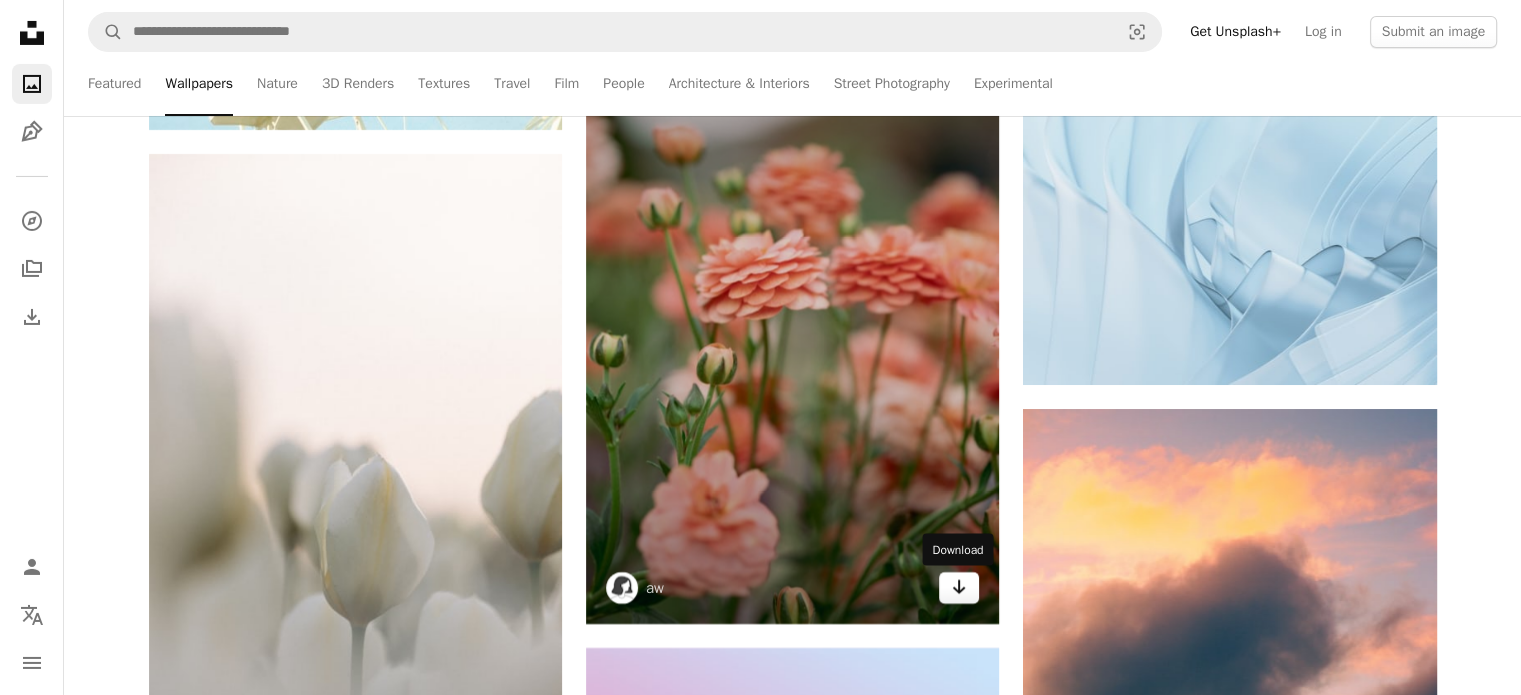 click on "Arrow pointing down" 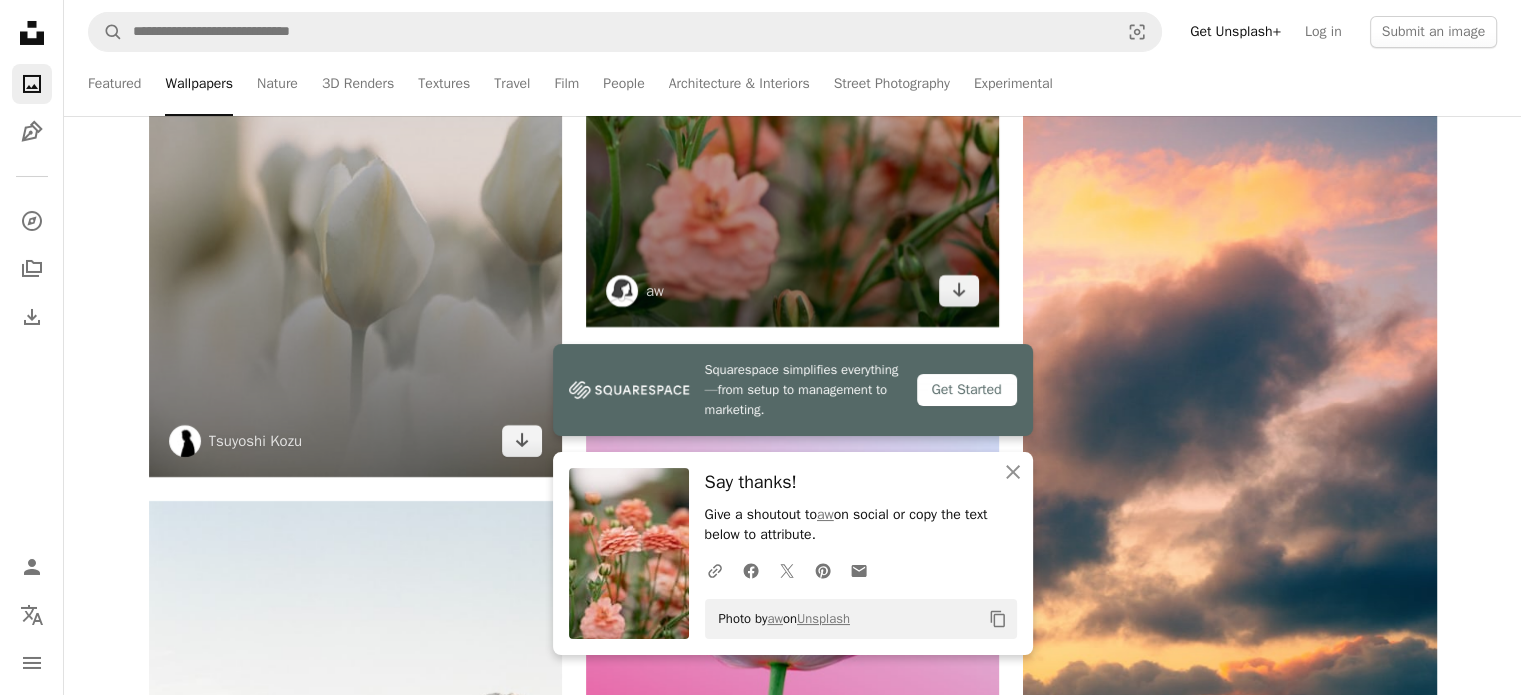scroll, scrollTop: 7400, scrollLeft: 0, axis: vertical 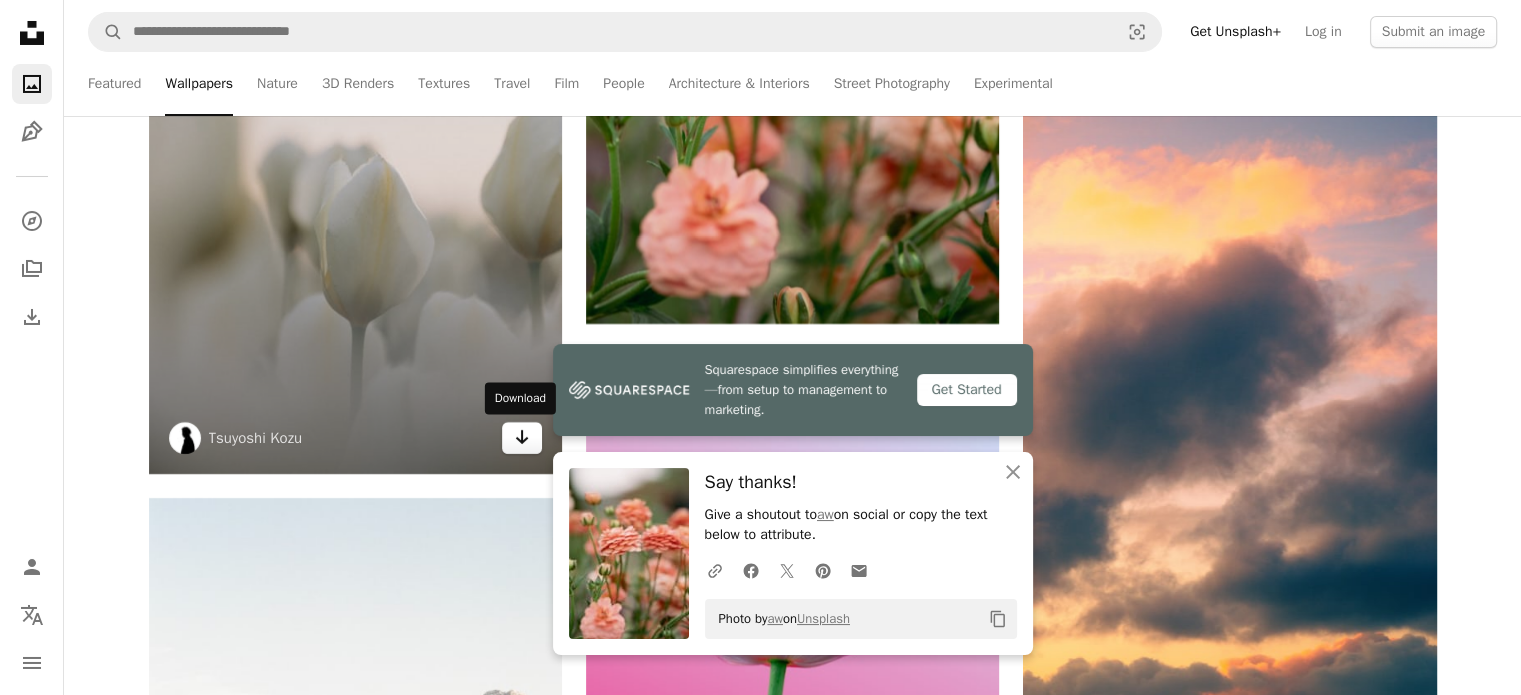 click on "Arrow pointing down" 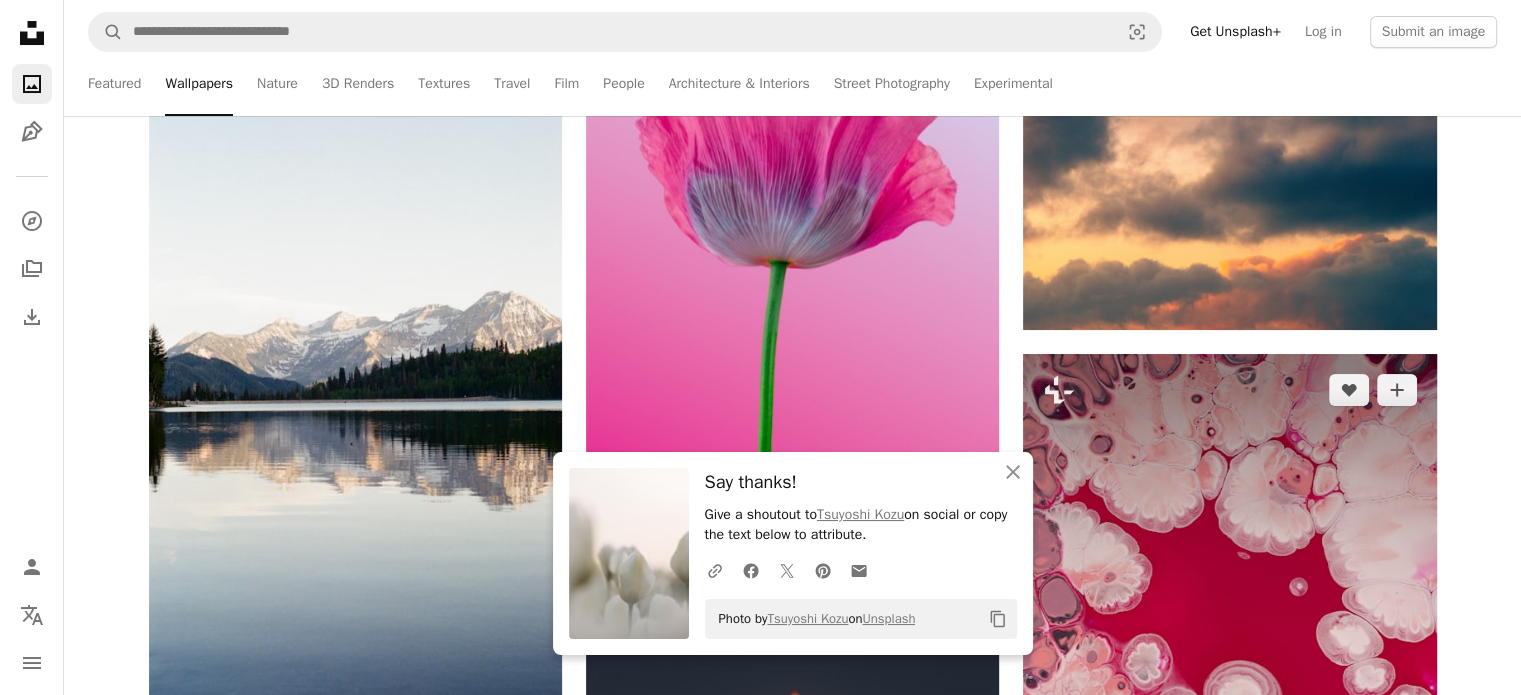 scroll, scrollTop: 7800, scrollLeft: 0, axis: vertical 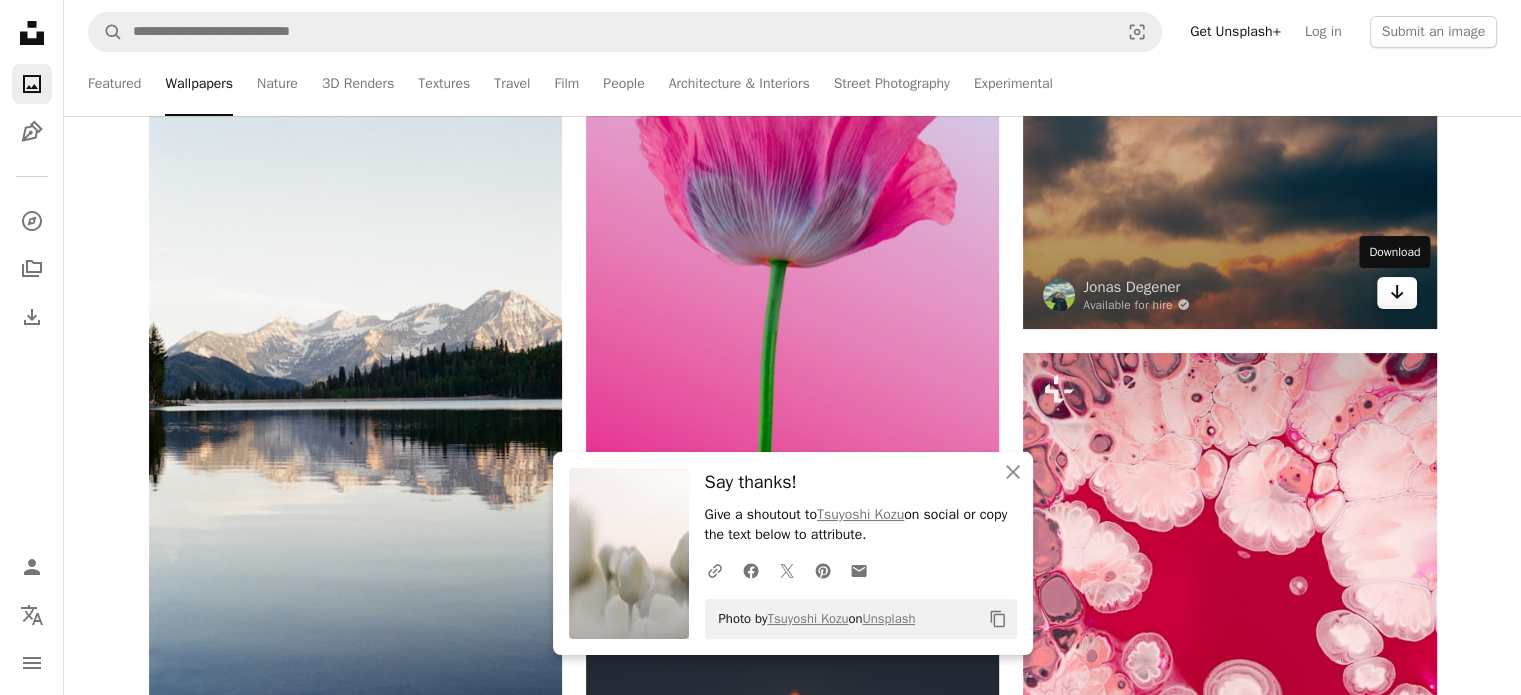 click on "Arrow pointing down" 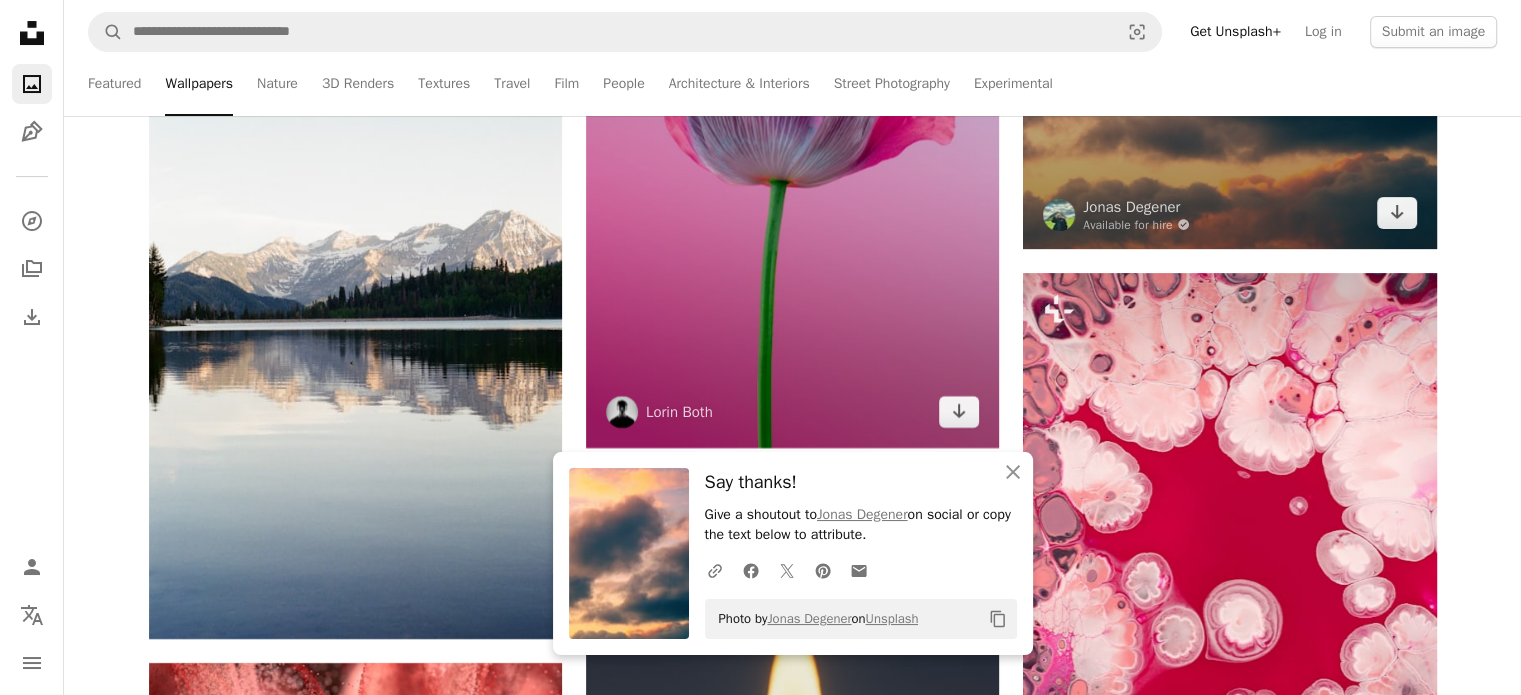 scroll, scrollTop: 8000, scrollLeft: 0, axis: vertical 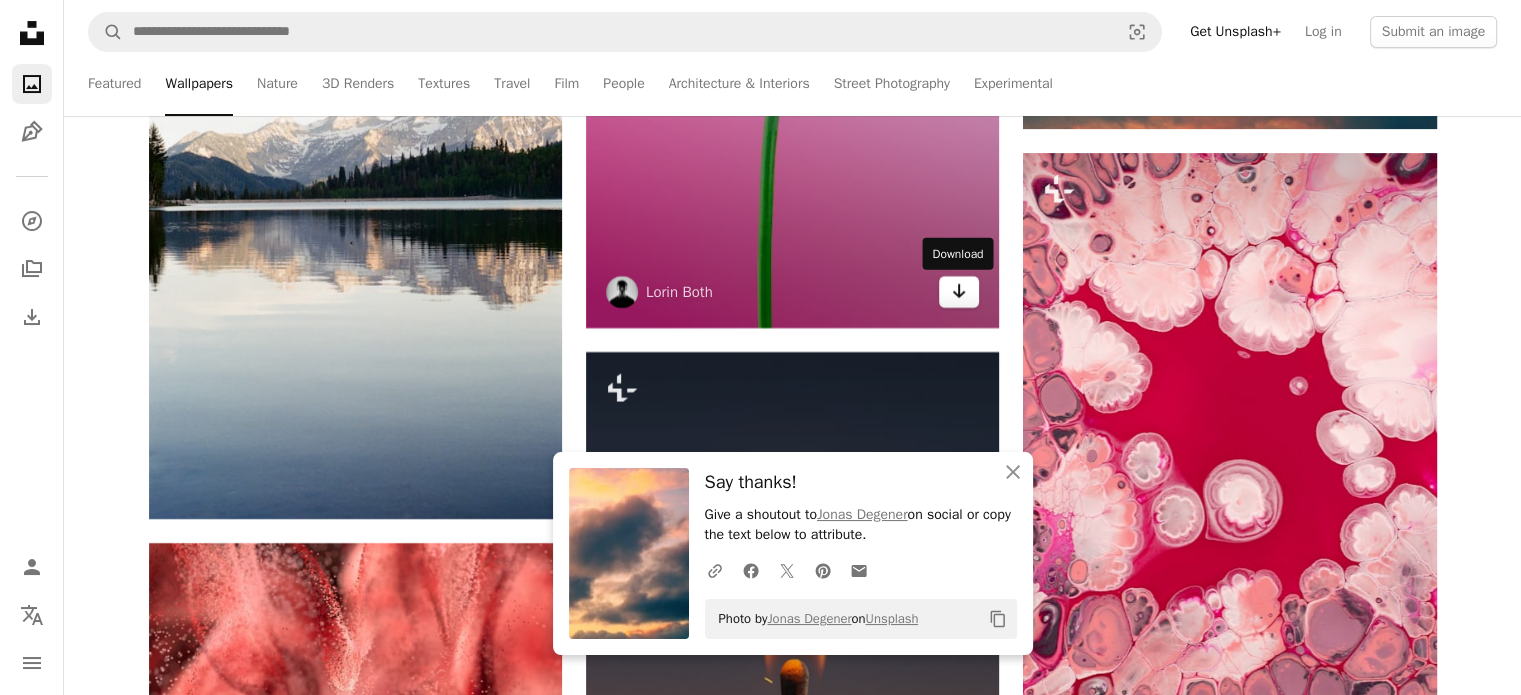 click 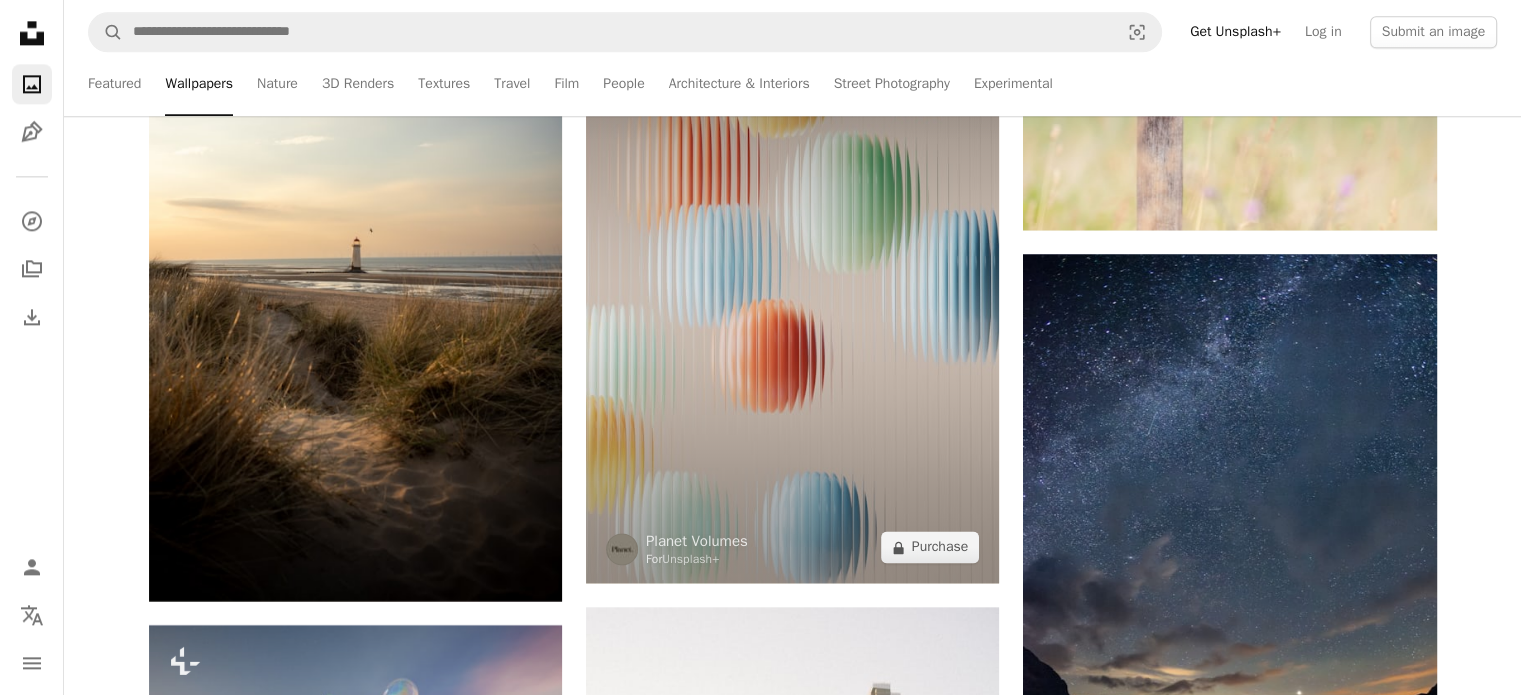 scroll, scrollTop: 10500, scrollLeft: 0, axis: vertical 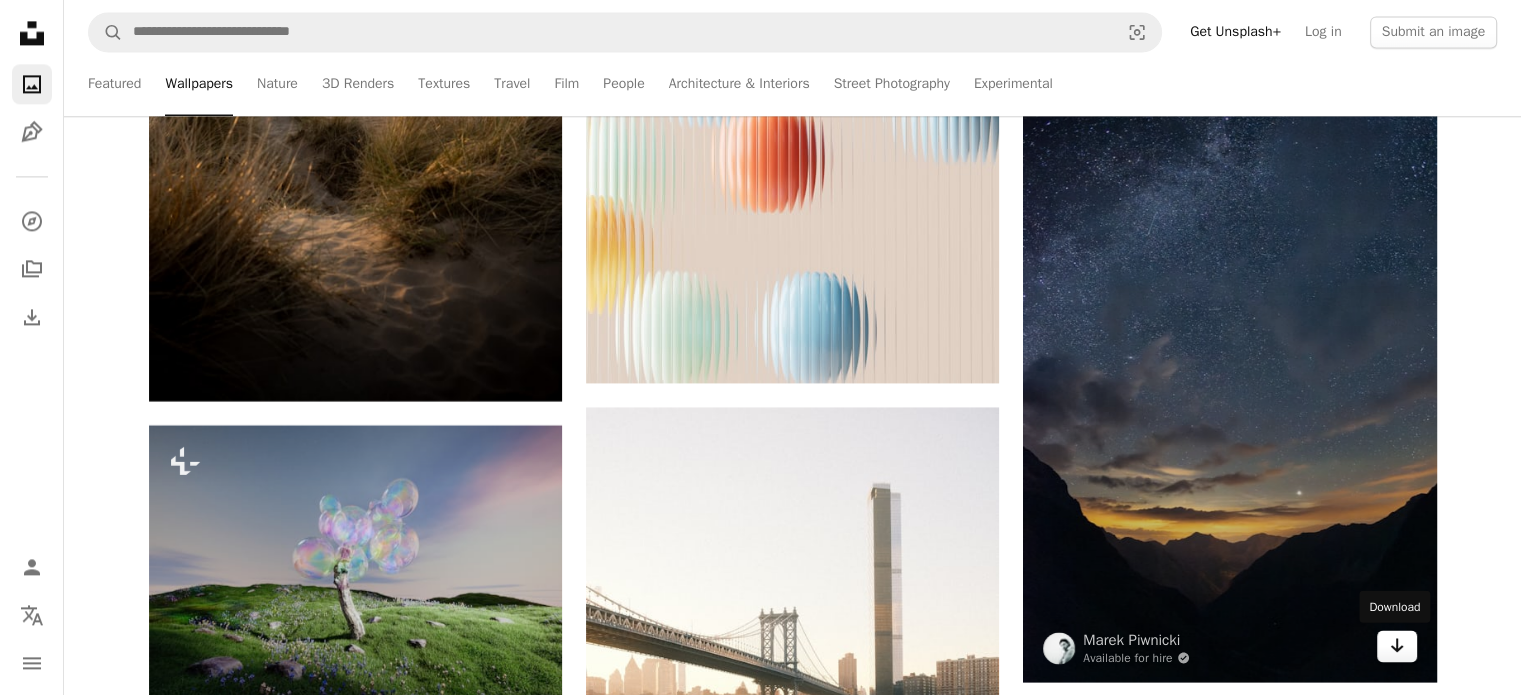 click on "Arrow pointing down" 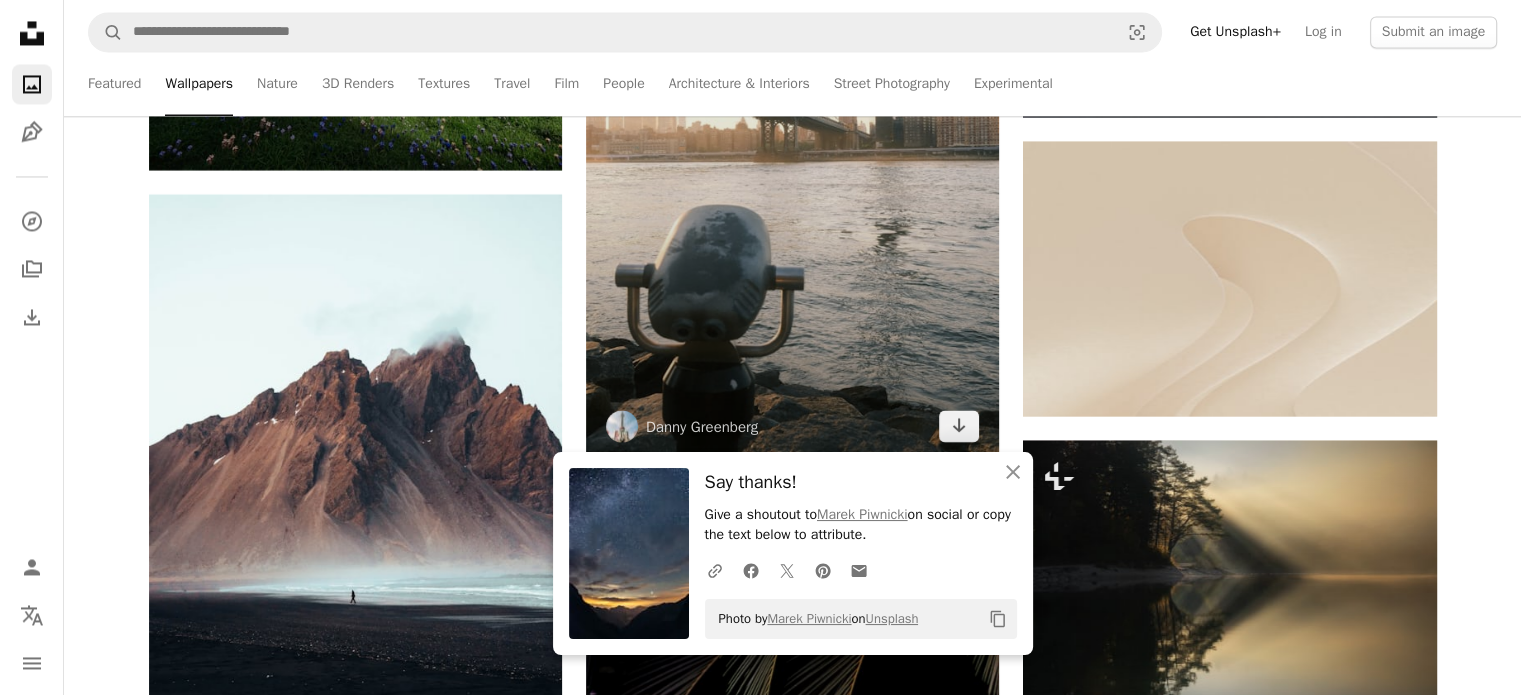 scroll, scrollTop: 11100, scrollLeft: 0, axis: vertical 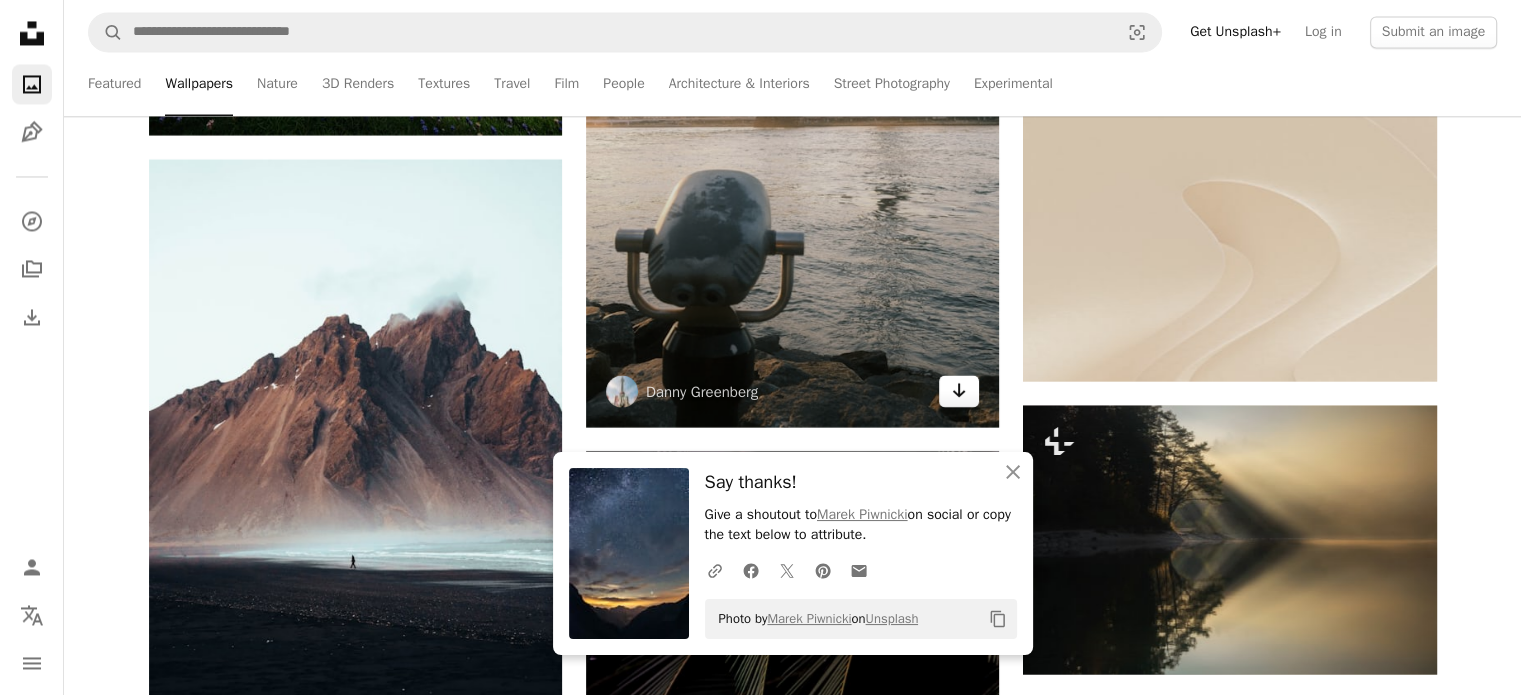 click on "Arrow pointing down" 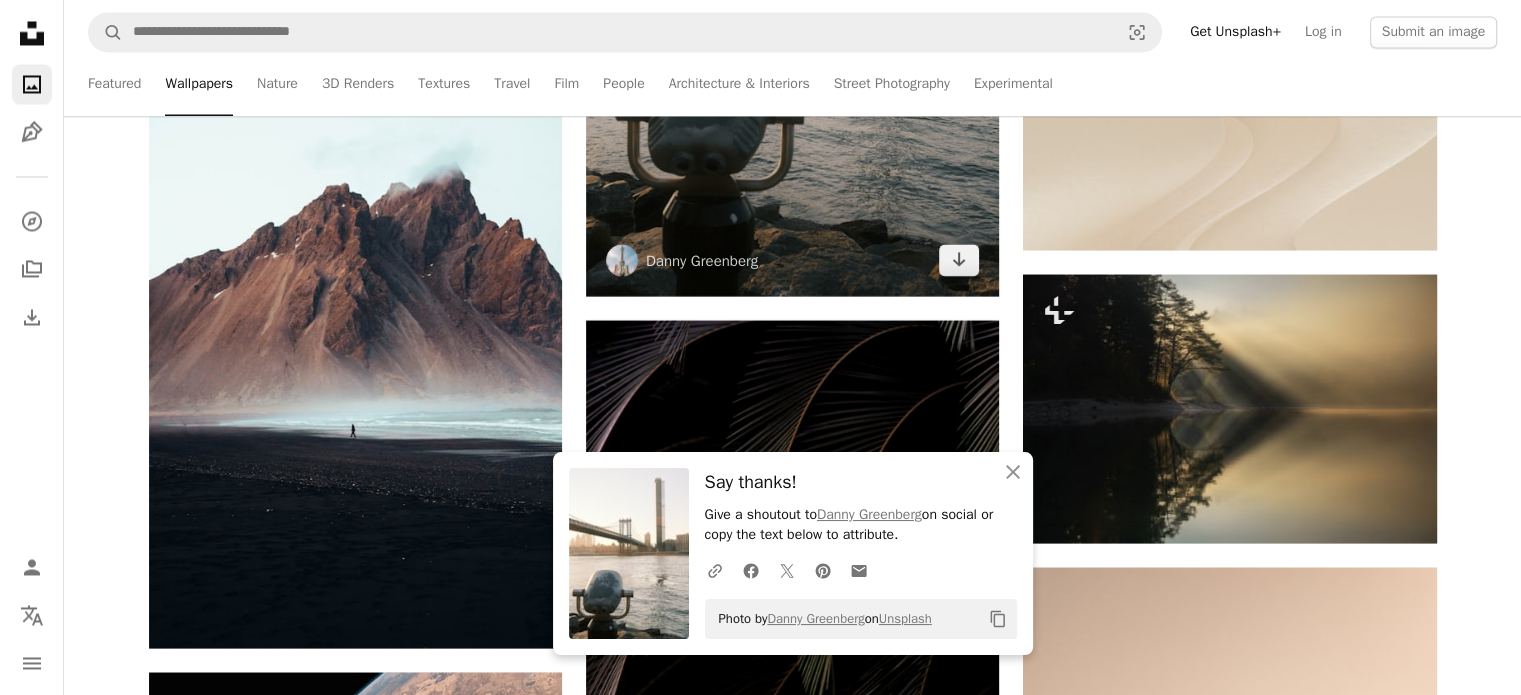 scroll, scrollTop: 11400, scrollLeft: 0, axis: vertical 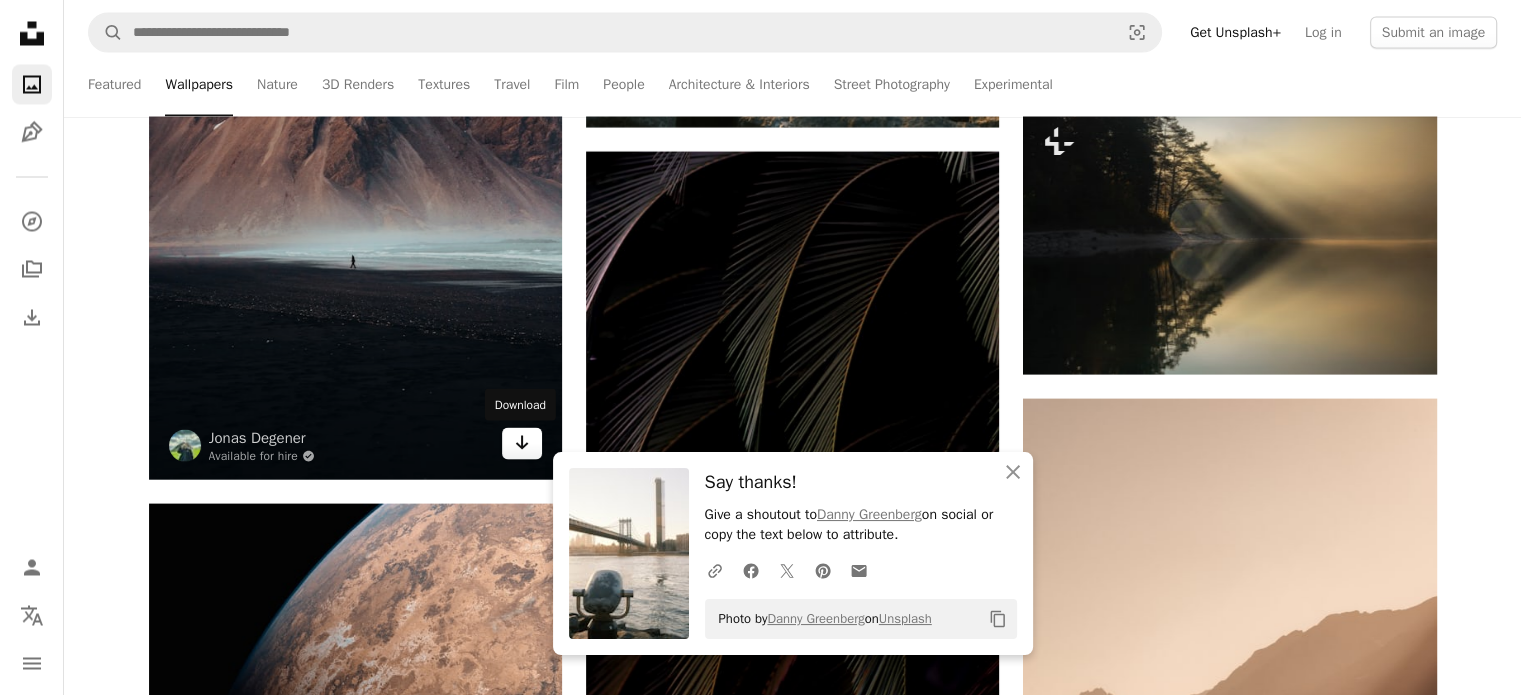 click on "Arrow pointing down" 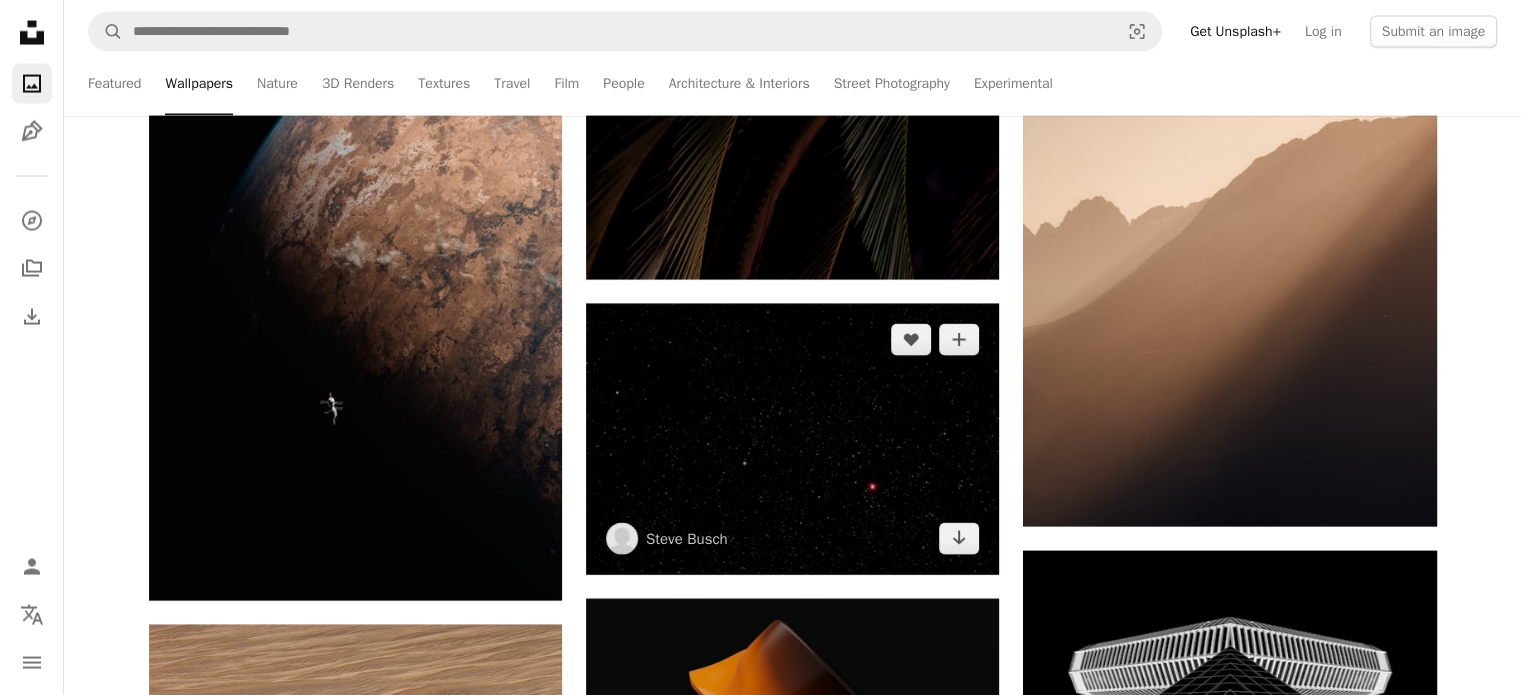 scroll, scrollTop: 11900, scrollLeft: 0, axis: vertical 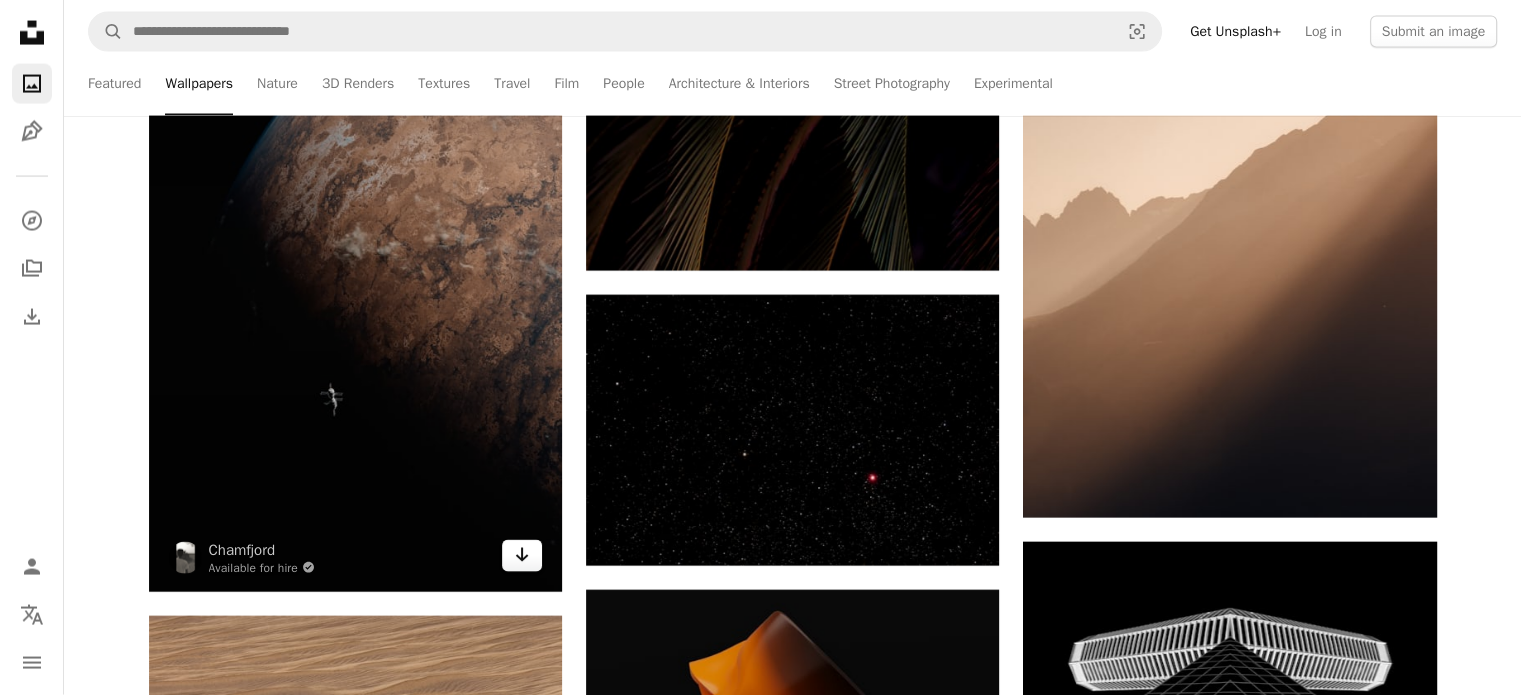 click 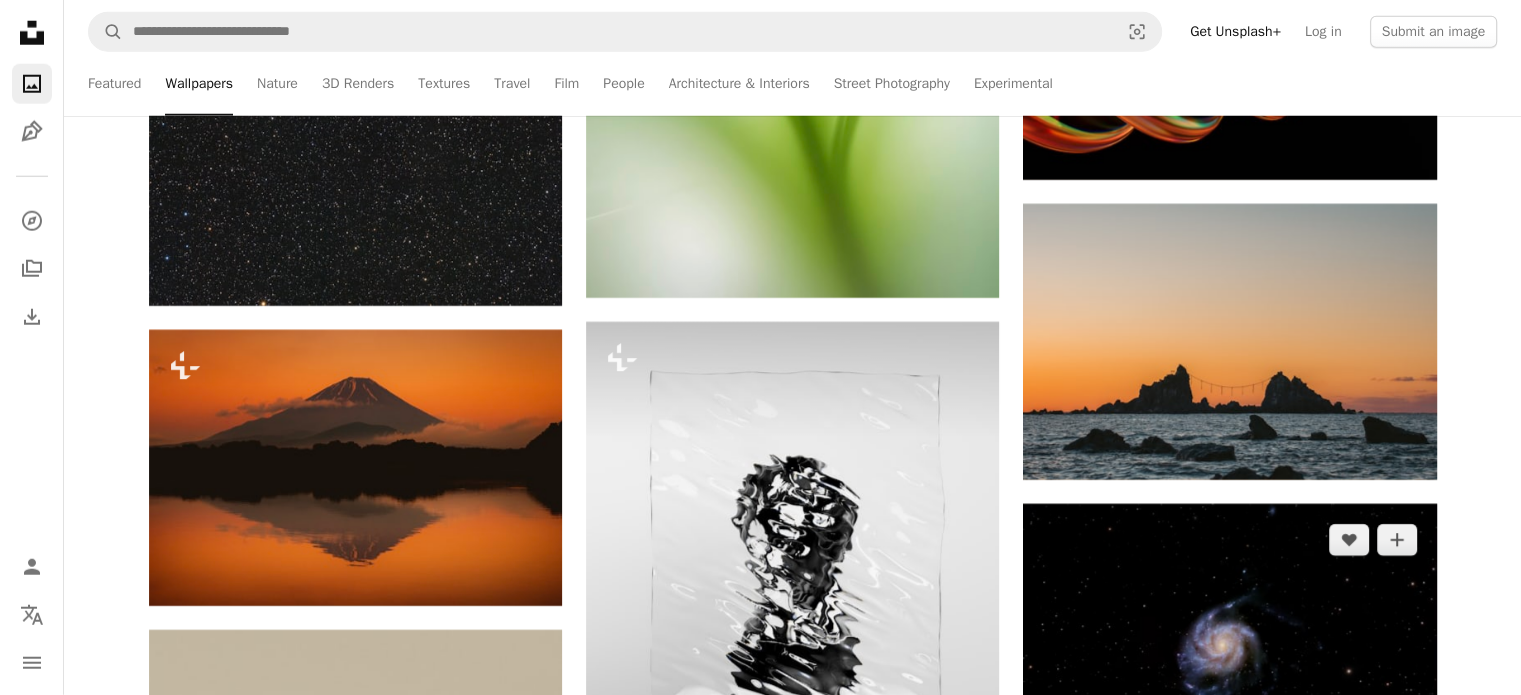 scroll, scrollTop: 13100, scrollLeft: 0, axis: vertical 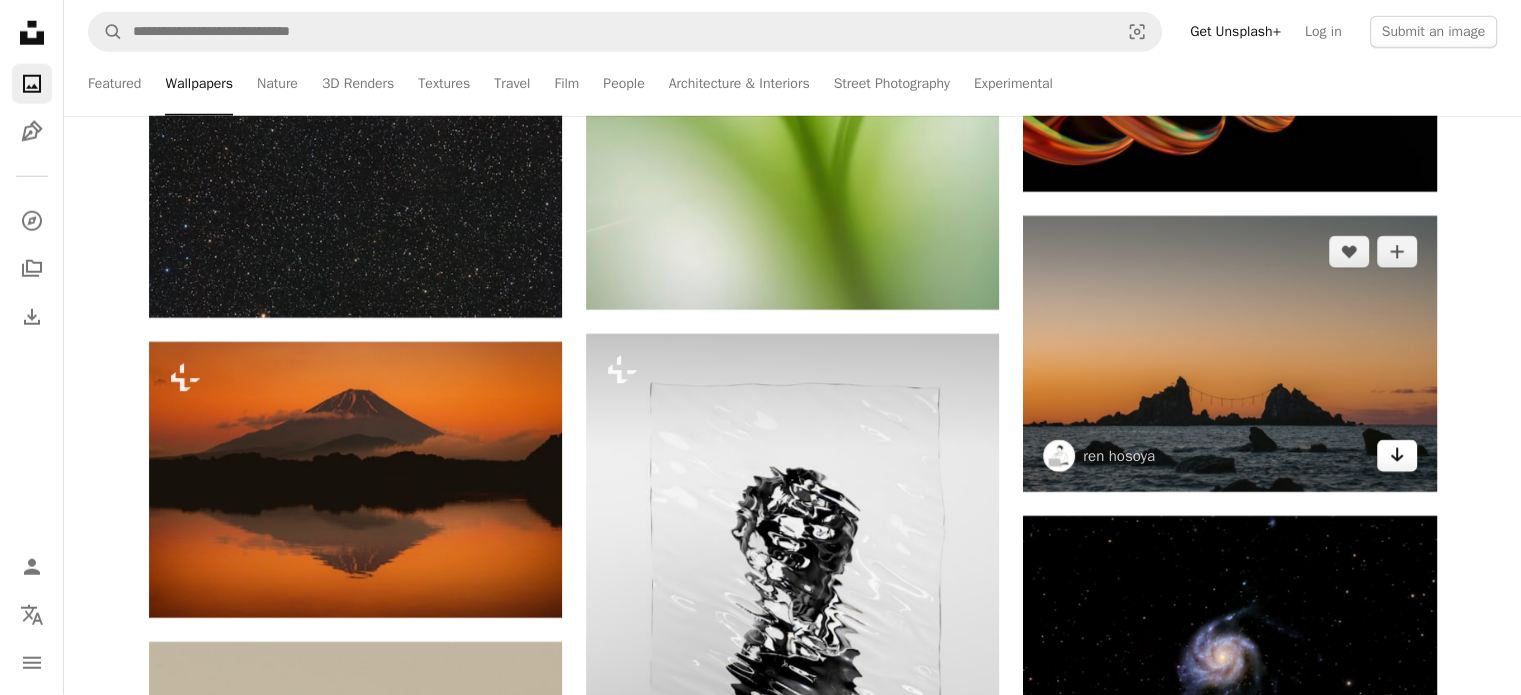 click on "Arrow pointing down" 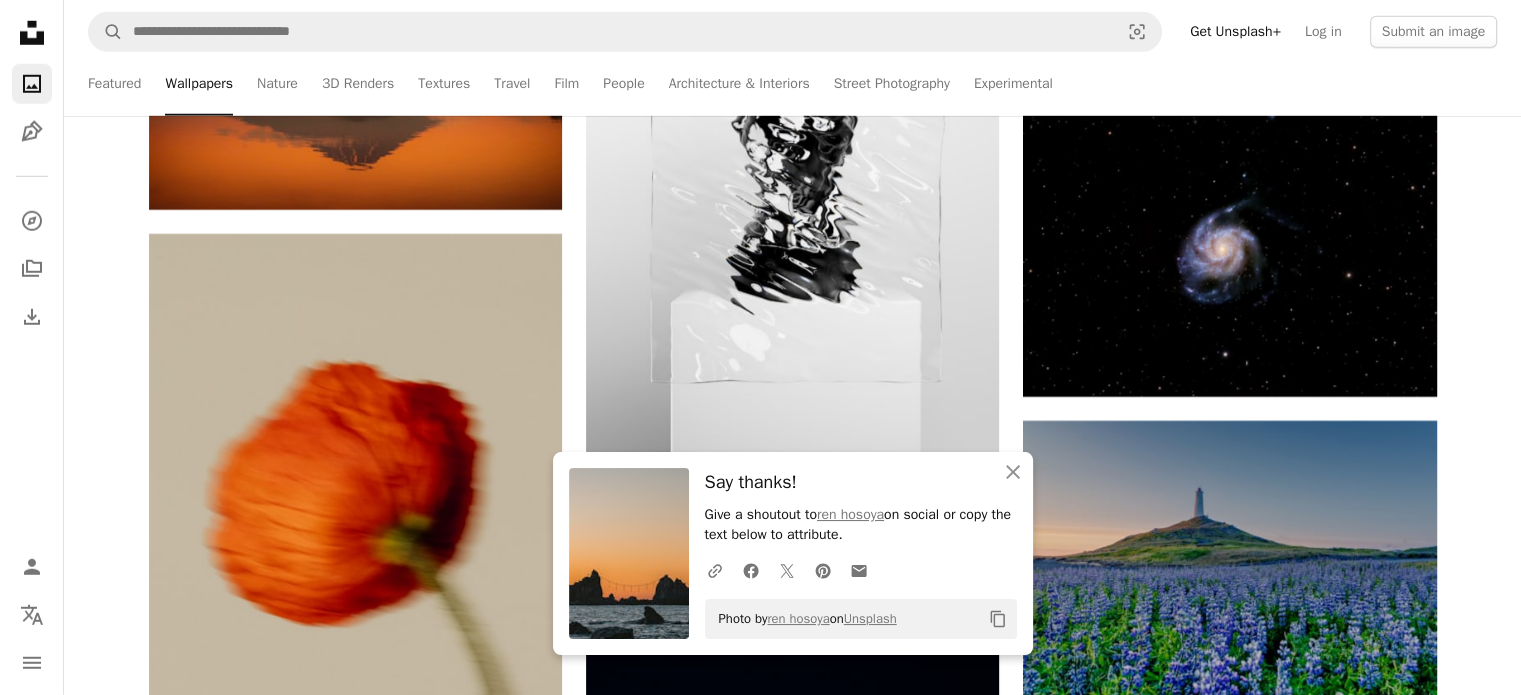 scroll, scrollTop: 13700, scrollLeft: 0, axis: vertical 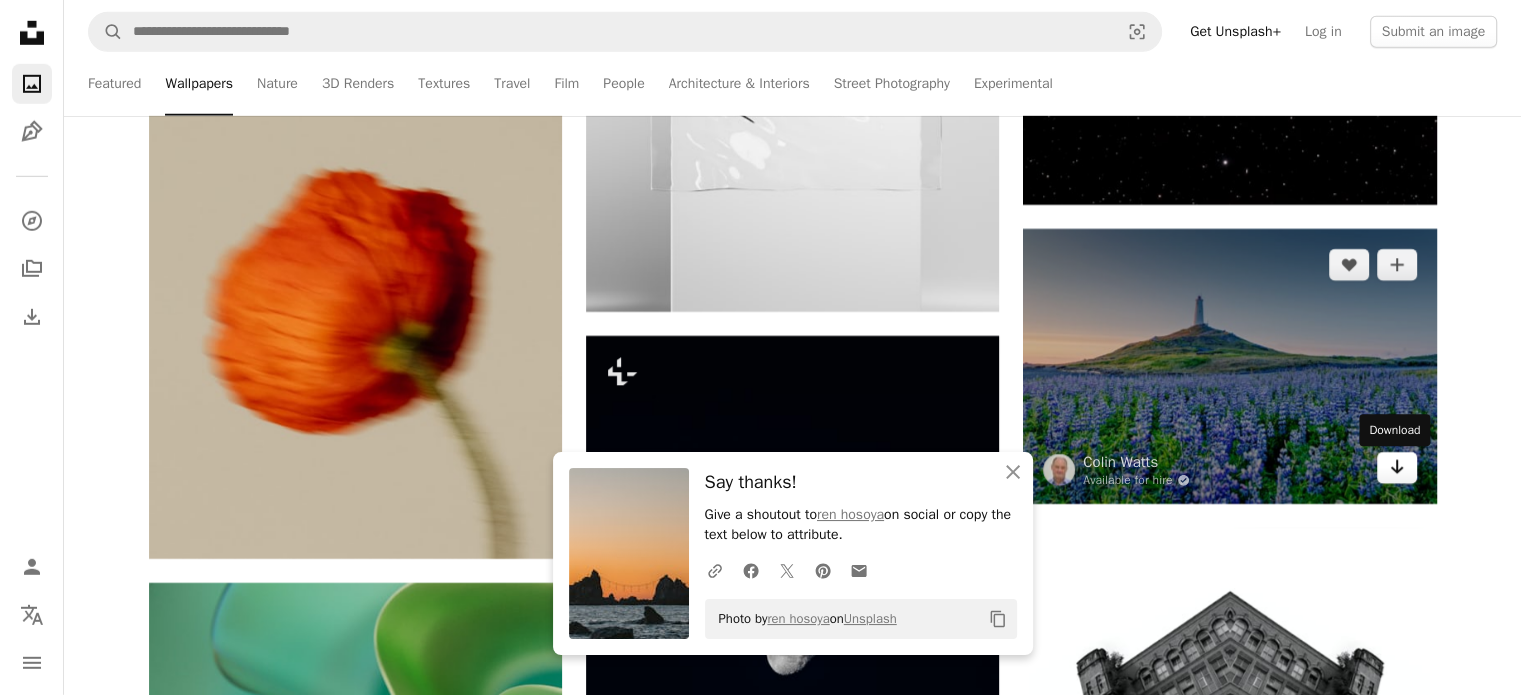 click 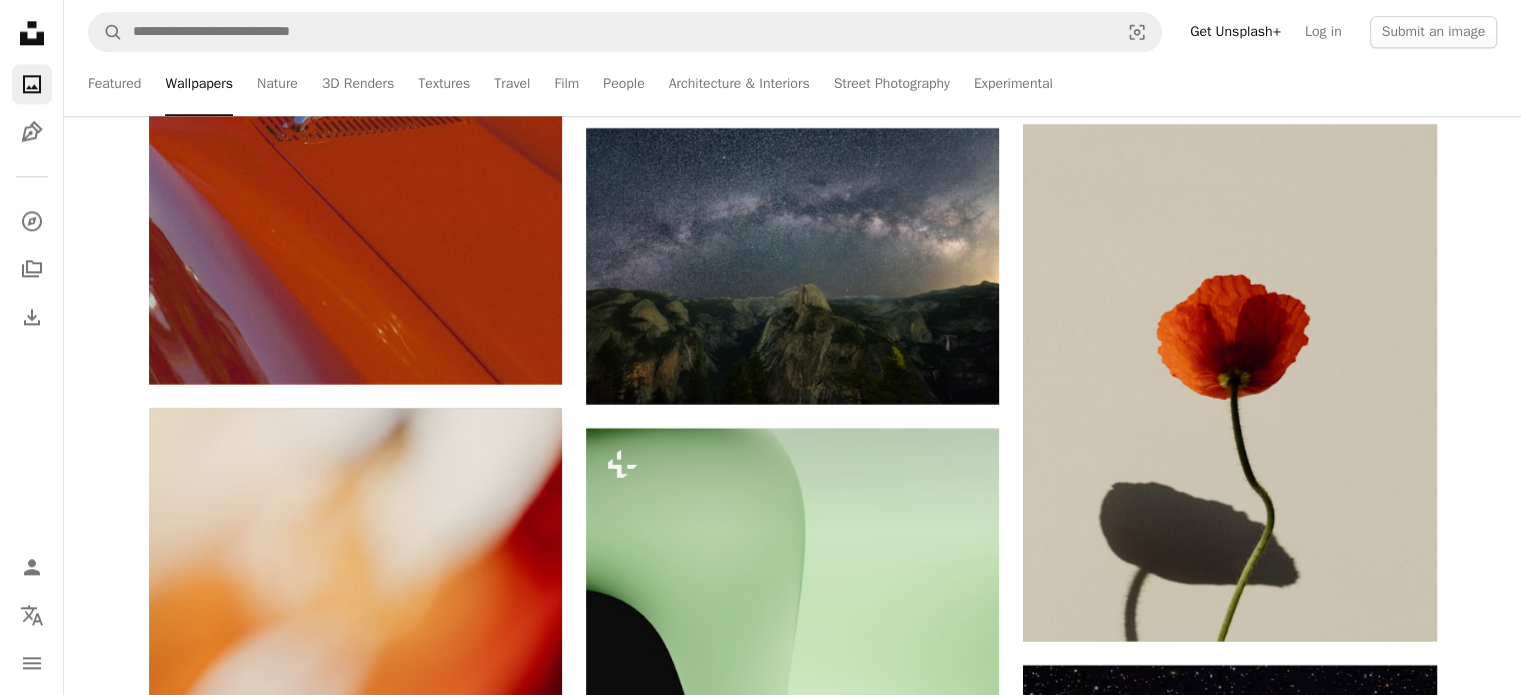 scroll, scrollTop: 17800, scrollLeft: 0, axis: vertical 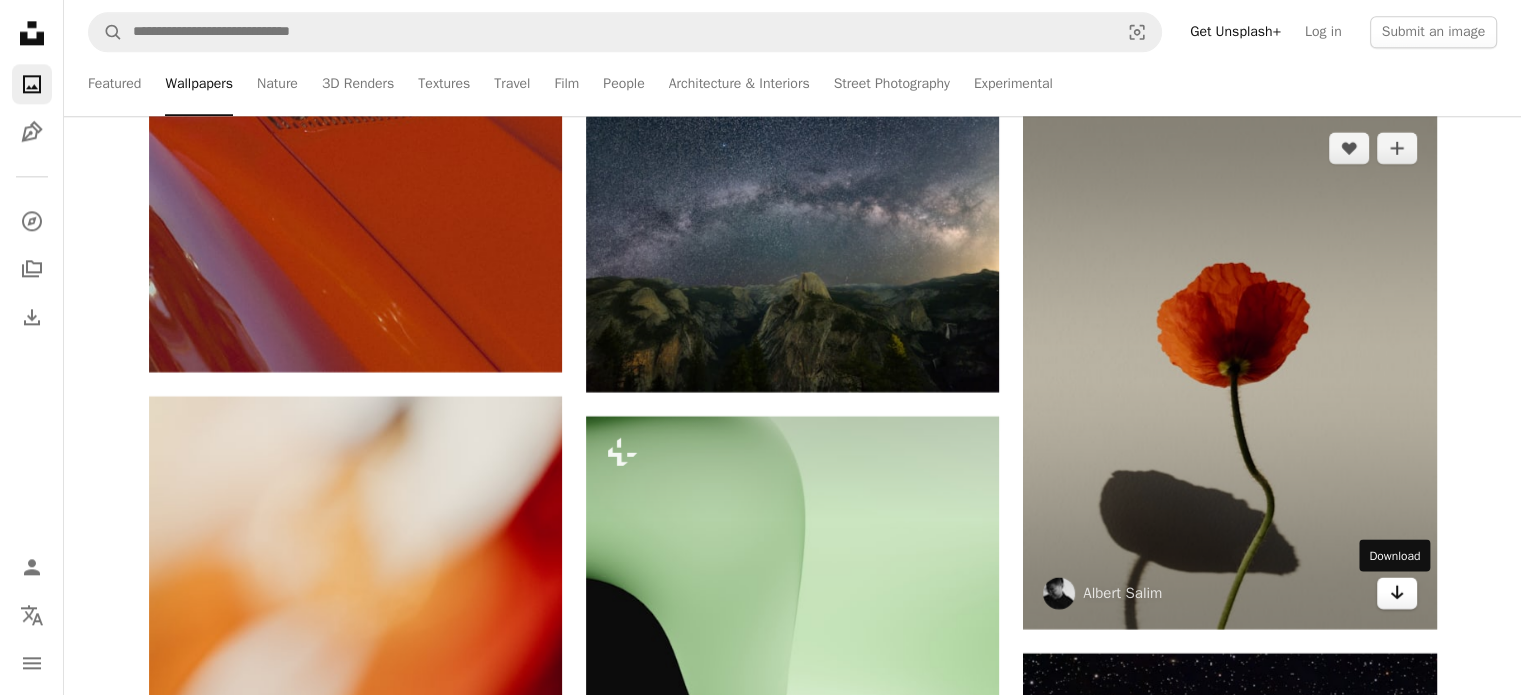 click 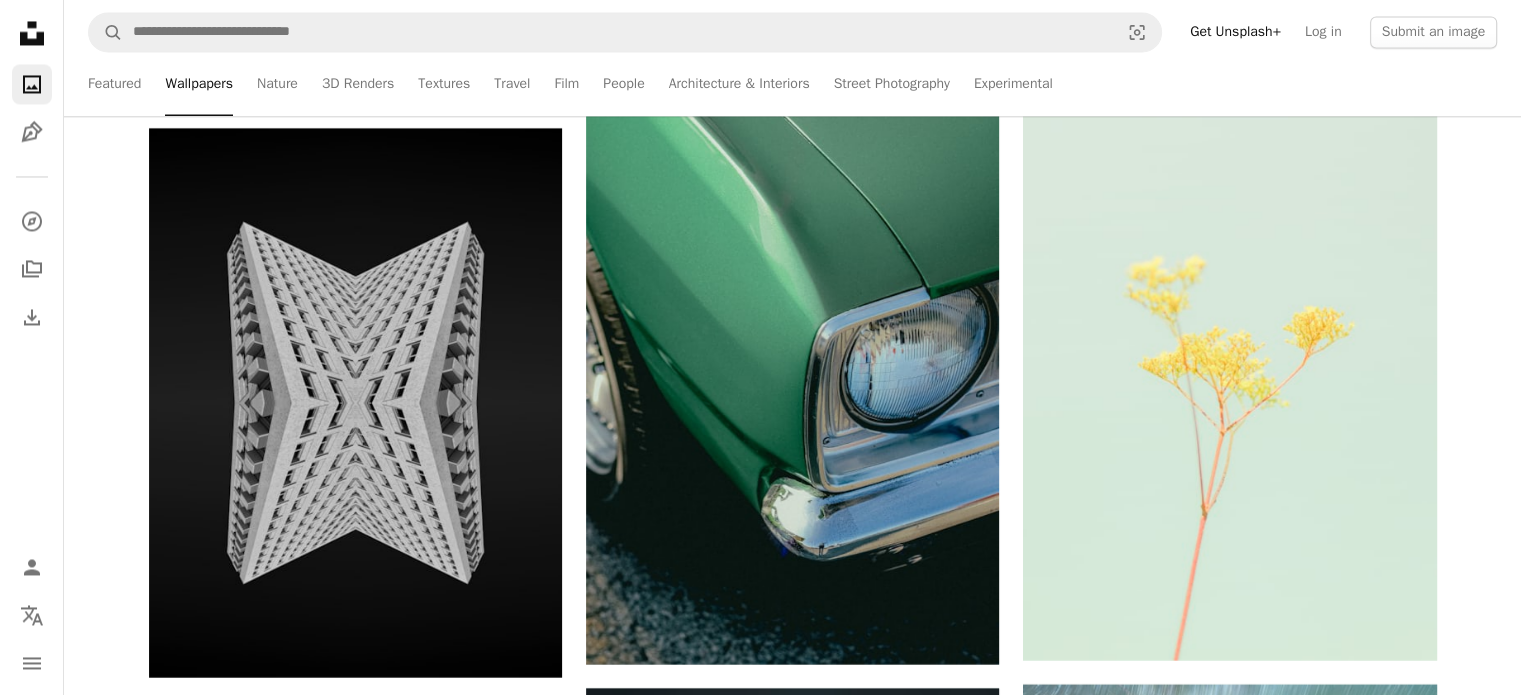 scroll, scrollTop: 18700, scrollLeft: 0, axis: vertical 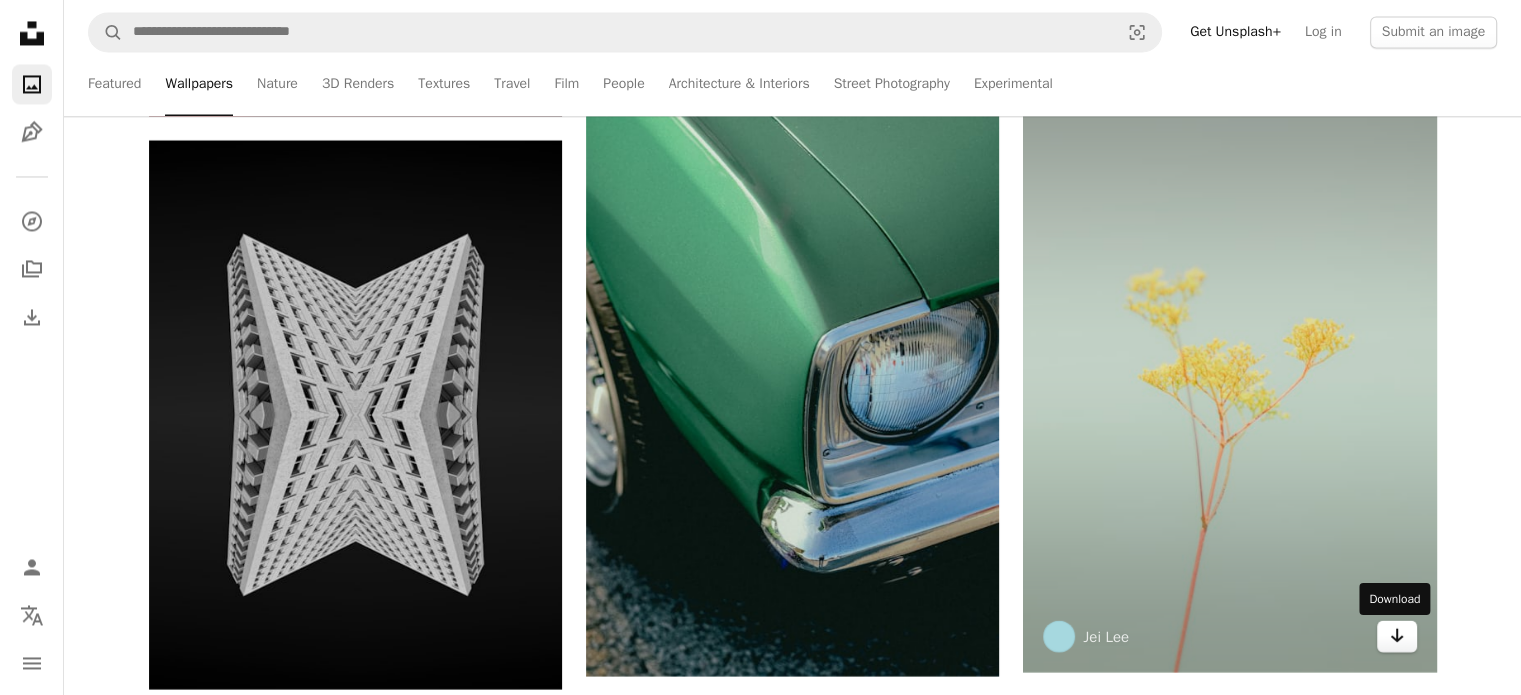 click on "Arrow pointing down" 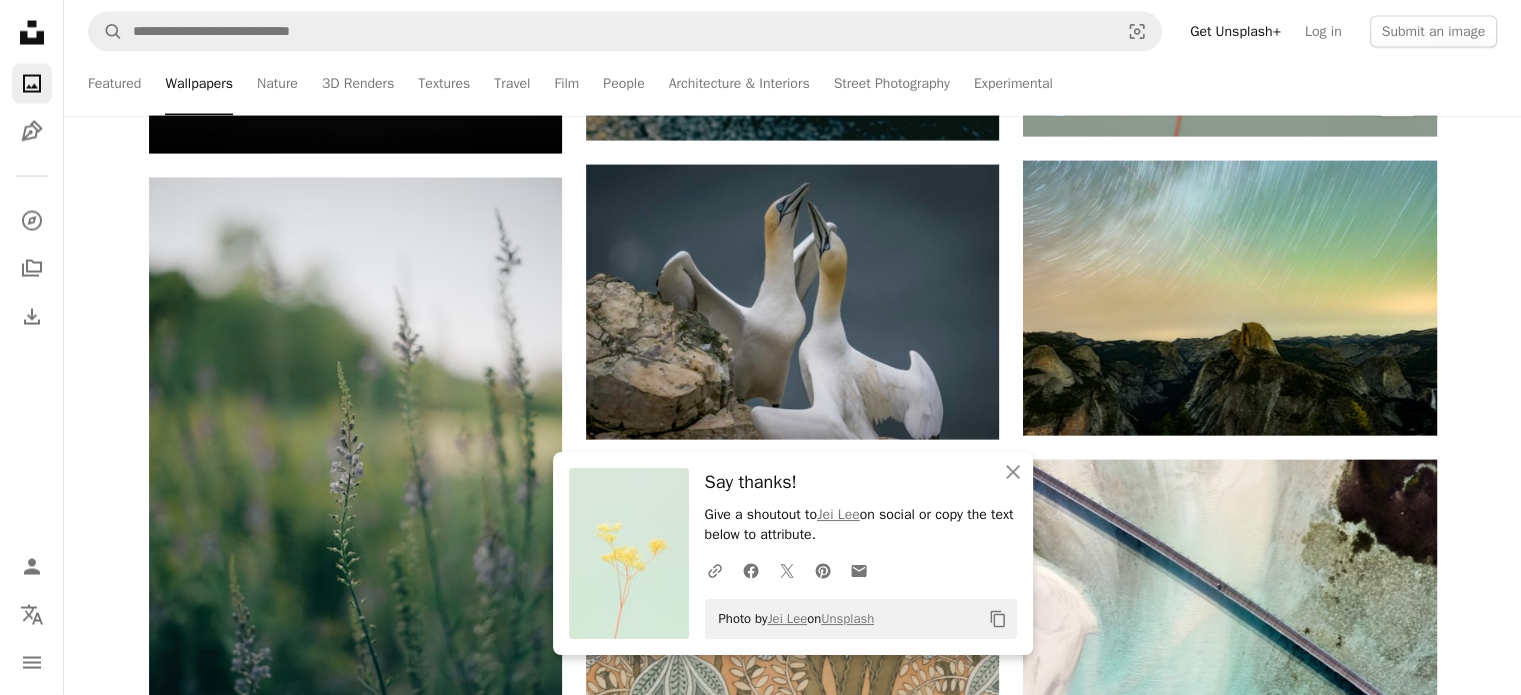 scroll, scrollTop: 19200, scrollLeft: 0, axis: vertical 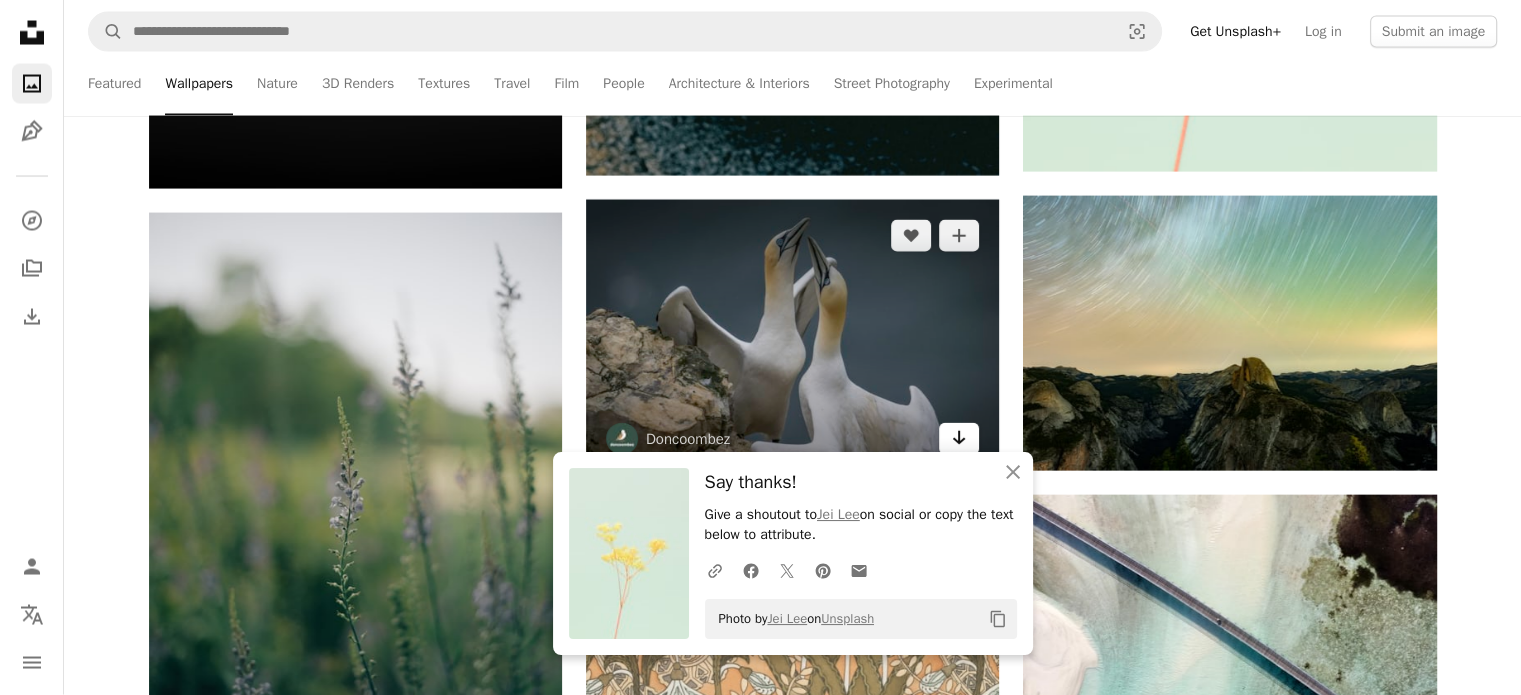 click on "Arrow pointing down" 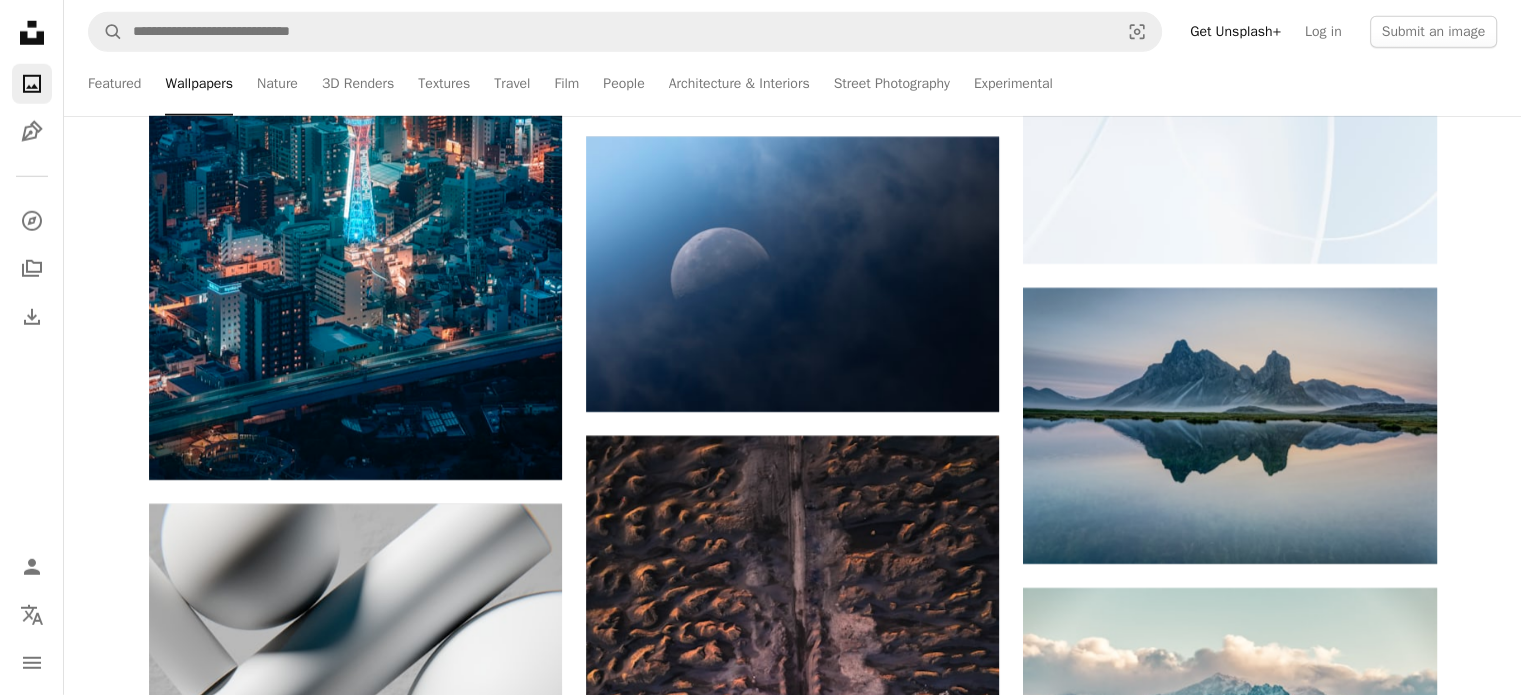 scroll, scrollTop: 21000, scrollLeft: 0, axis: vertical 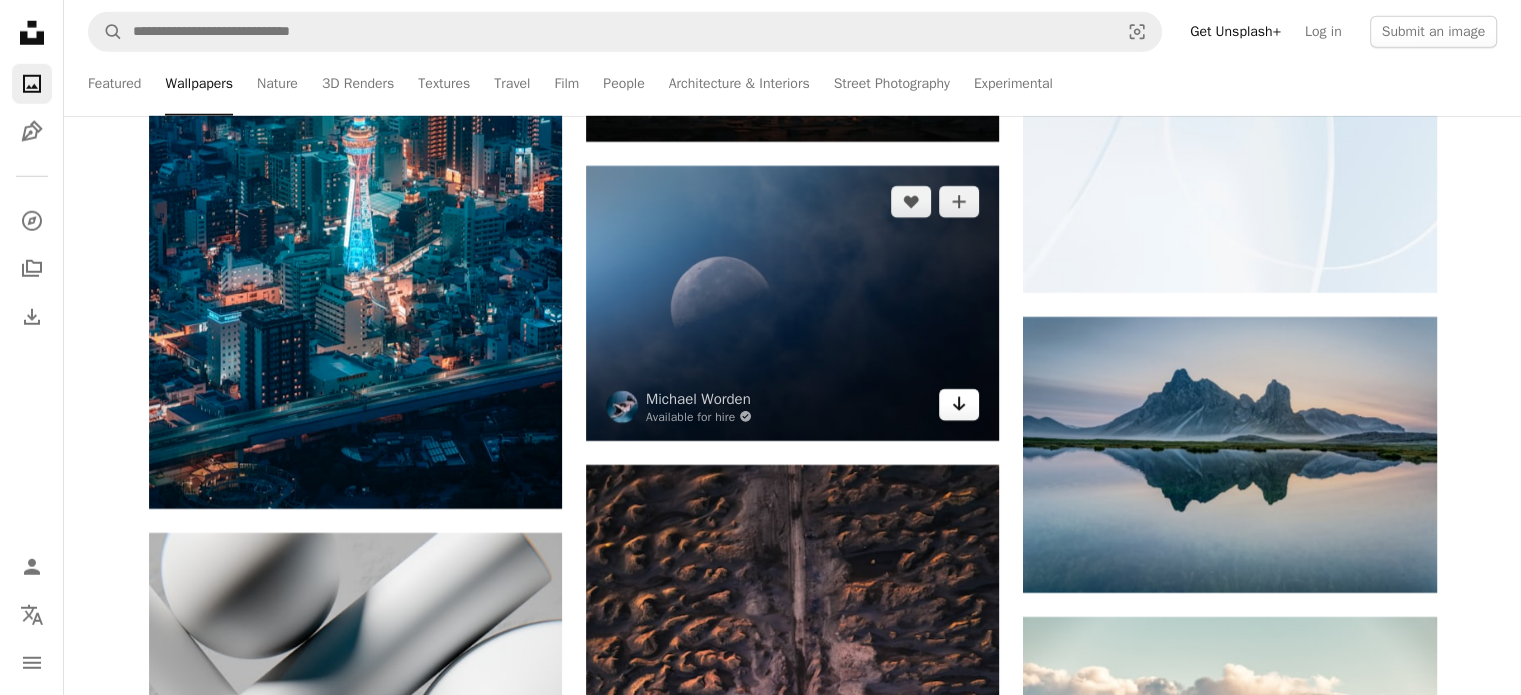 click on "Arrow pointing down" 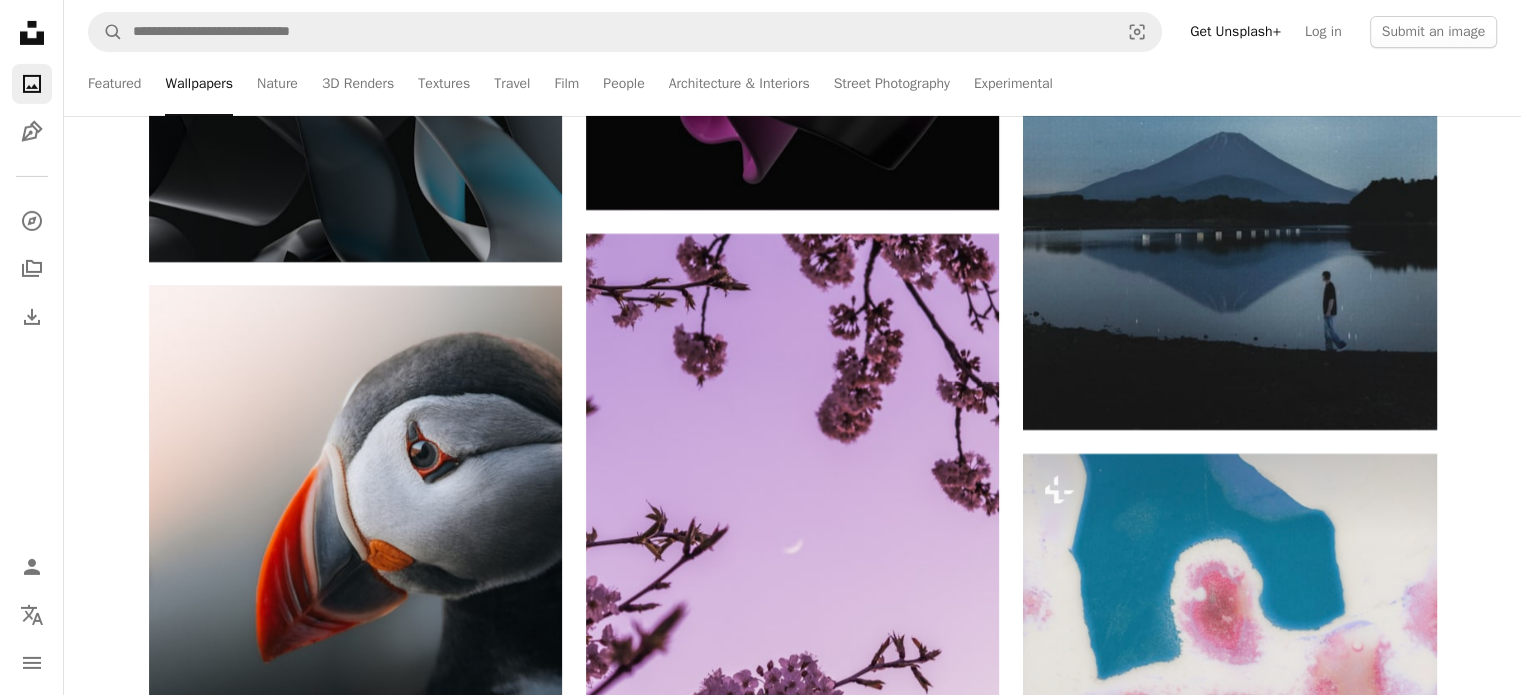 scroll, scrollTop: 22300, scrollLeft: 0, axis: vertical 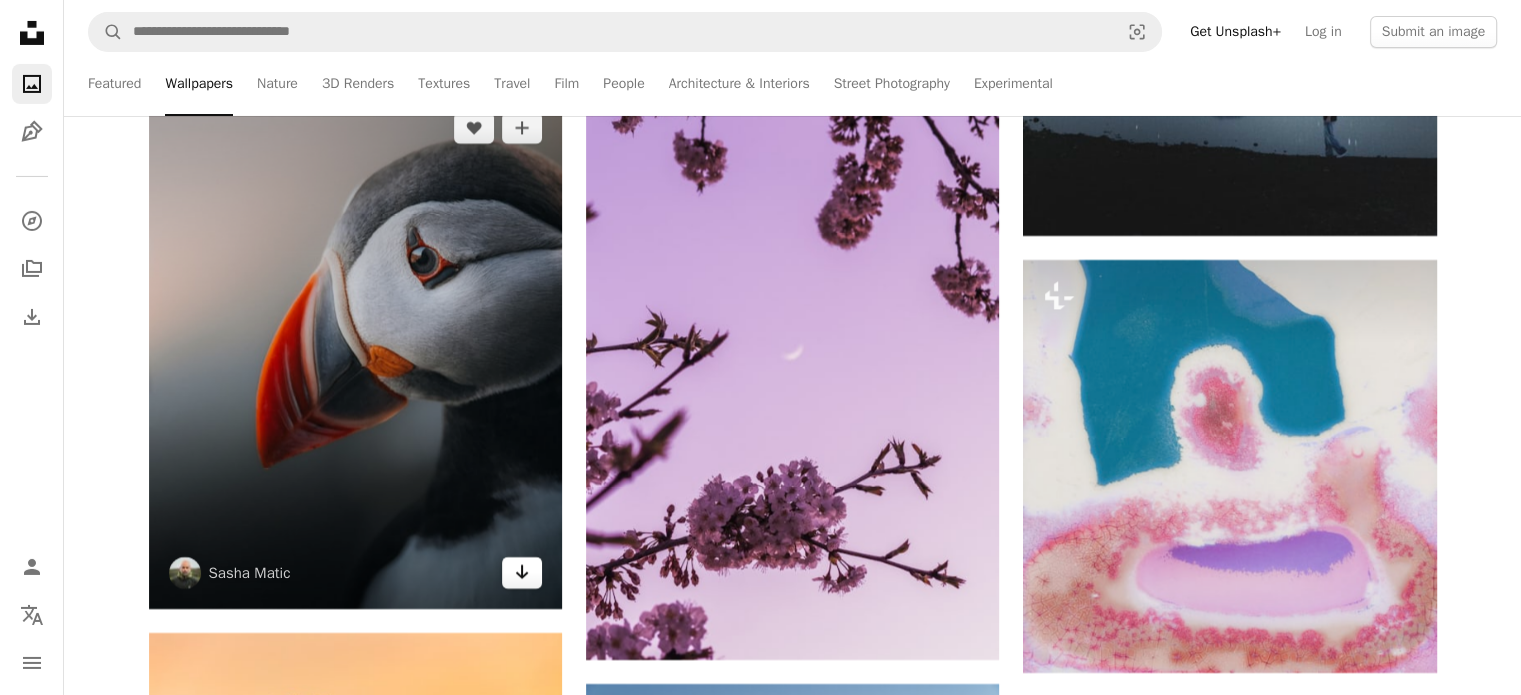 click on "Arrow pointing down" 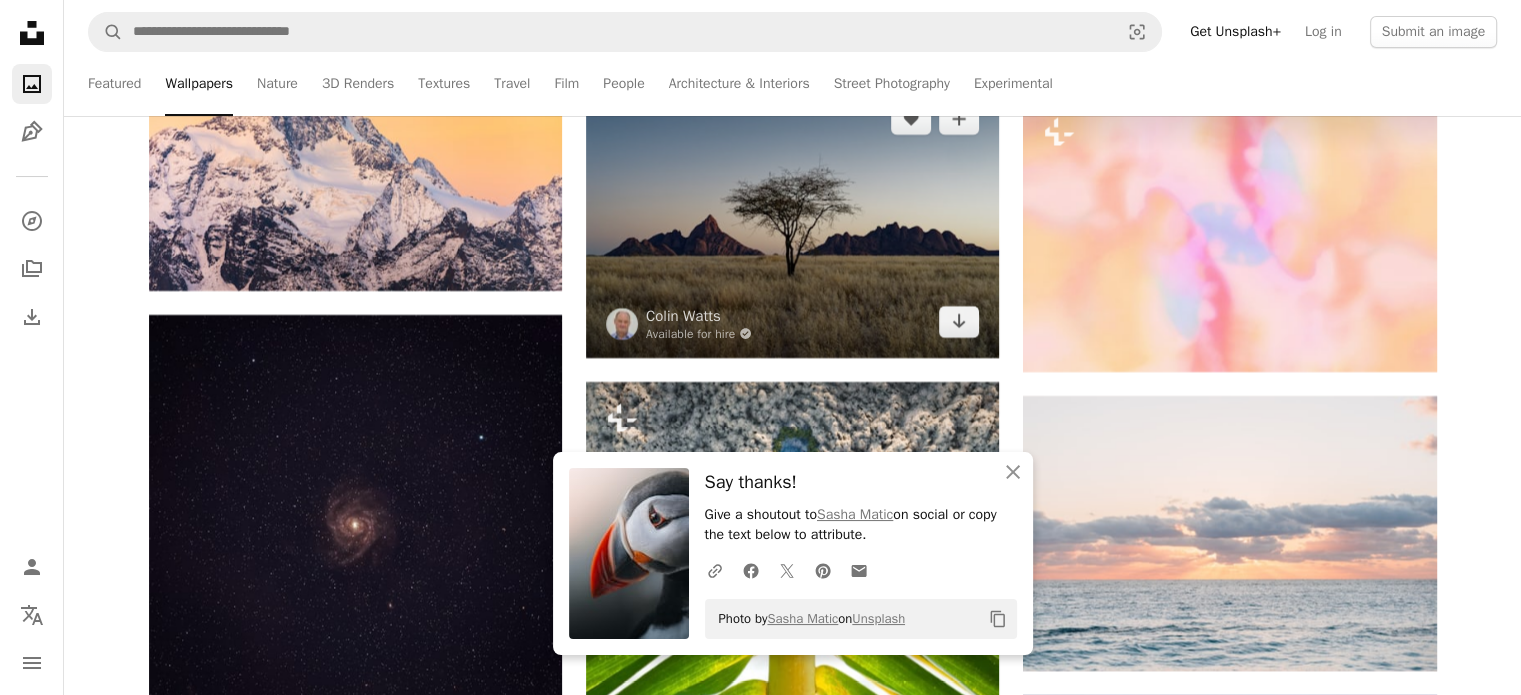 scroll, scrollTop: 22900, scrollLeft: 0, axis: vertical 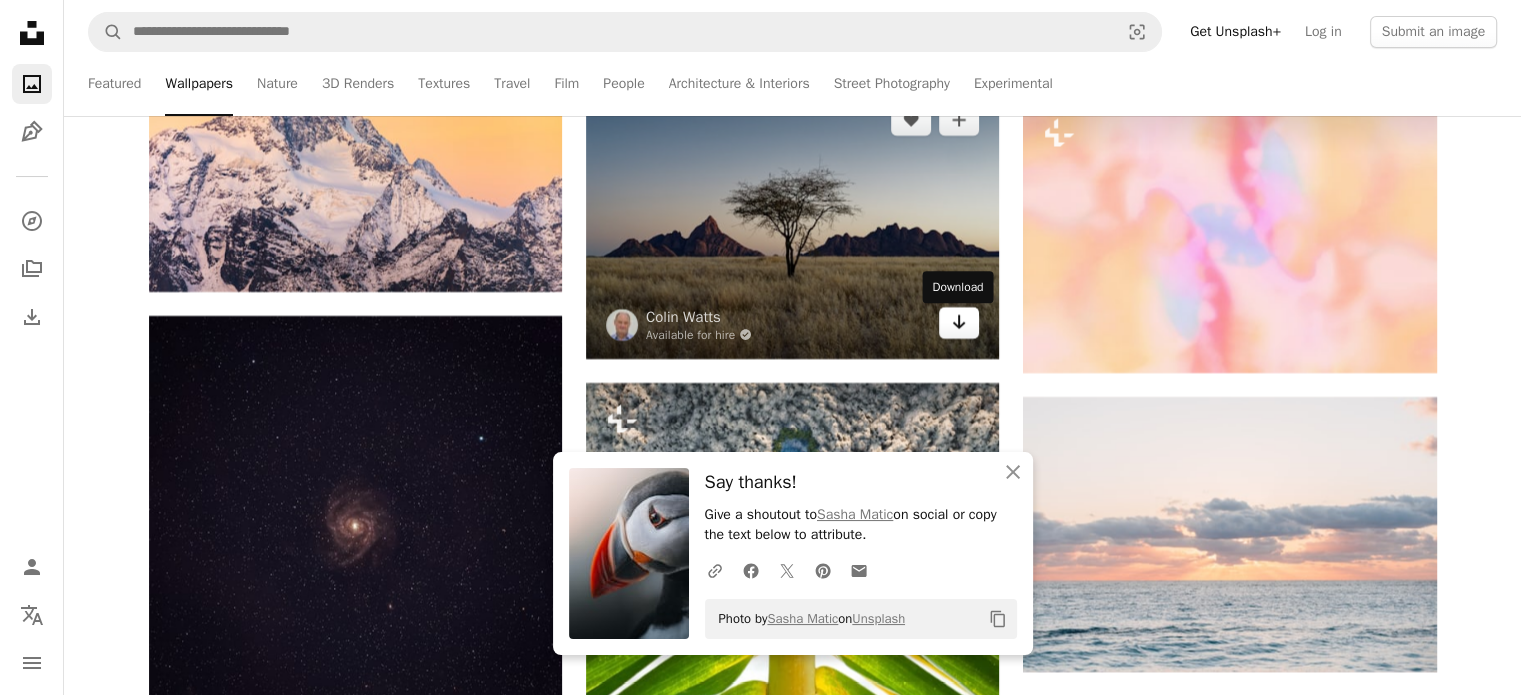 click on "Arrow pointing down" at bounding box center [959, 323] 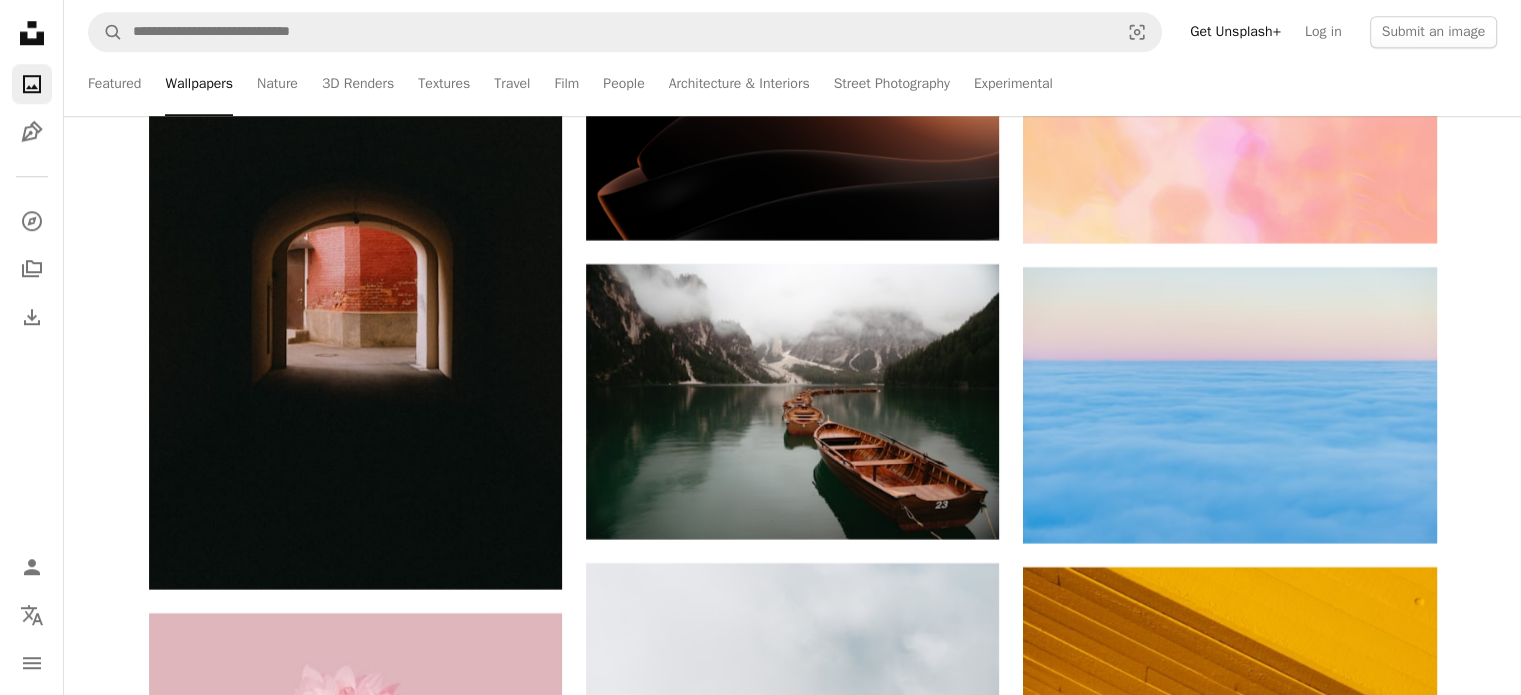 scroll, scrollTop: 24700, scrollLeft: 0, axis: vertical 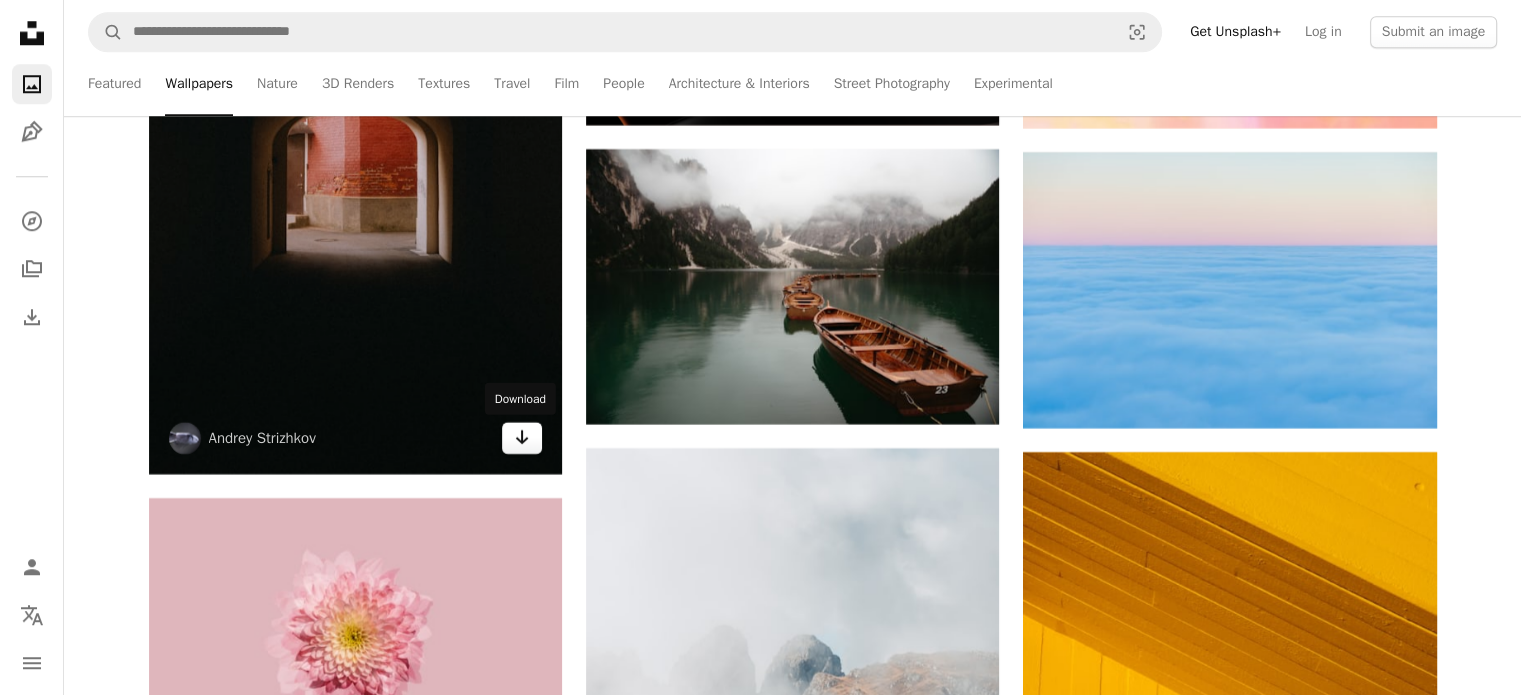 click on "Arrow pointing down" 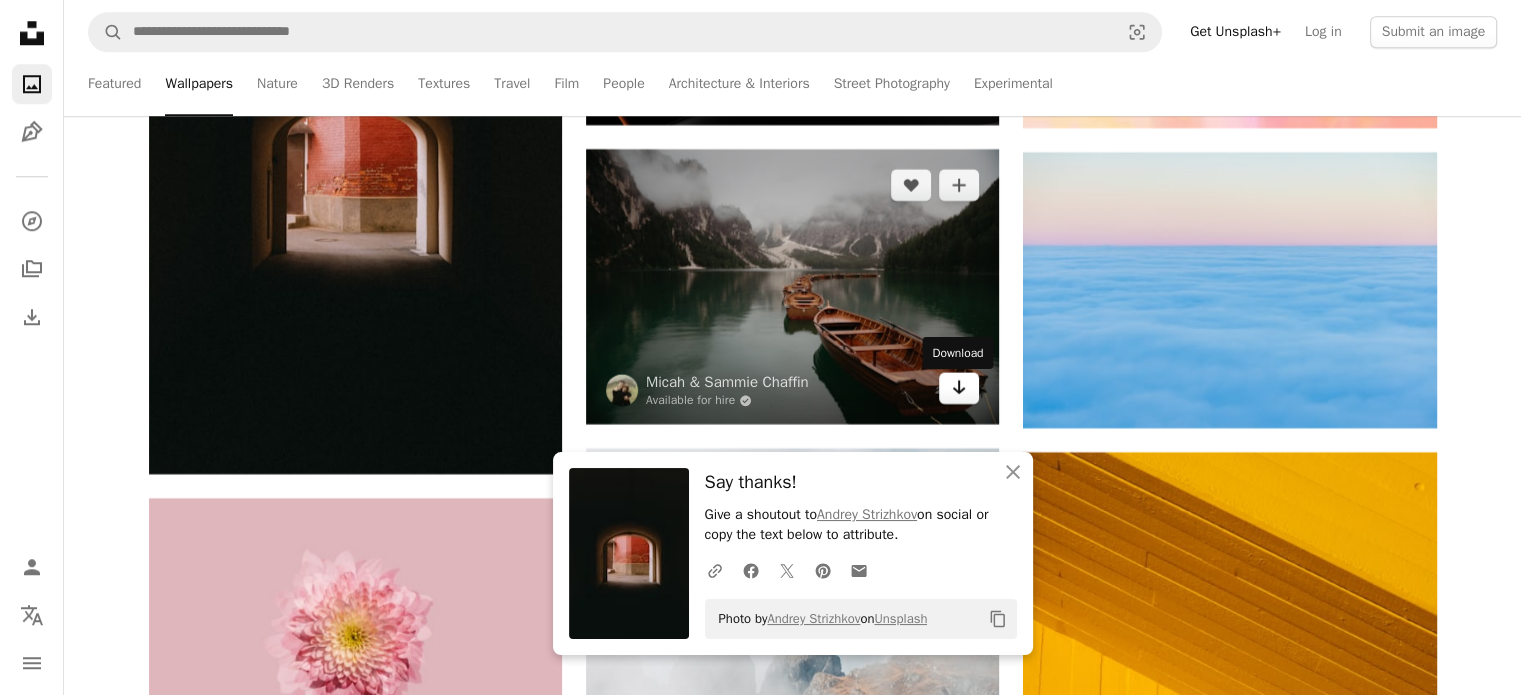 click 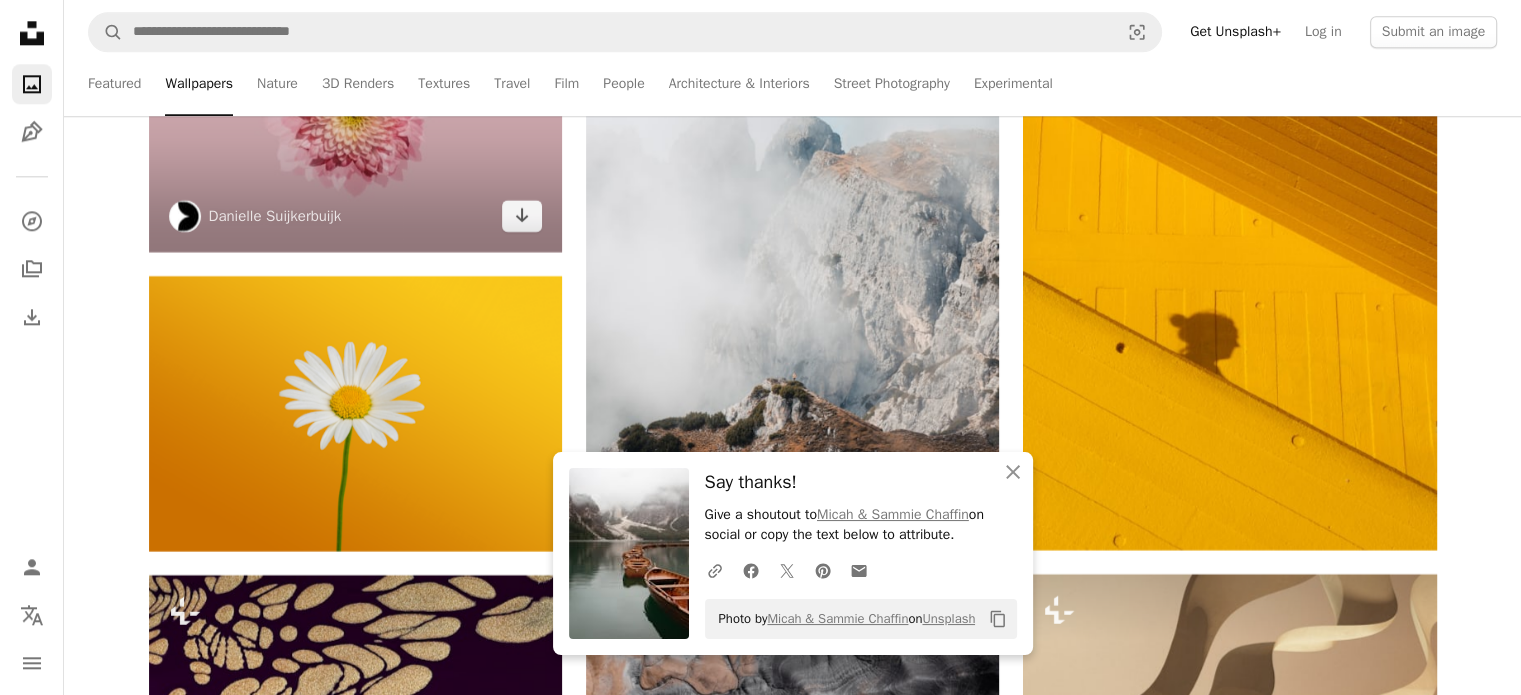 scroll, scrollTop: 25100, scrollLeft: 0, axis: vertical 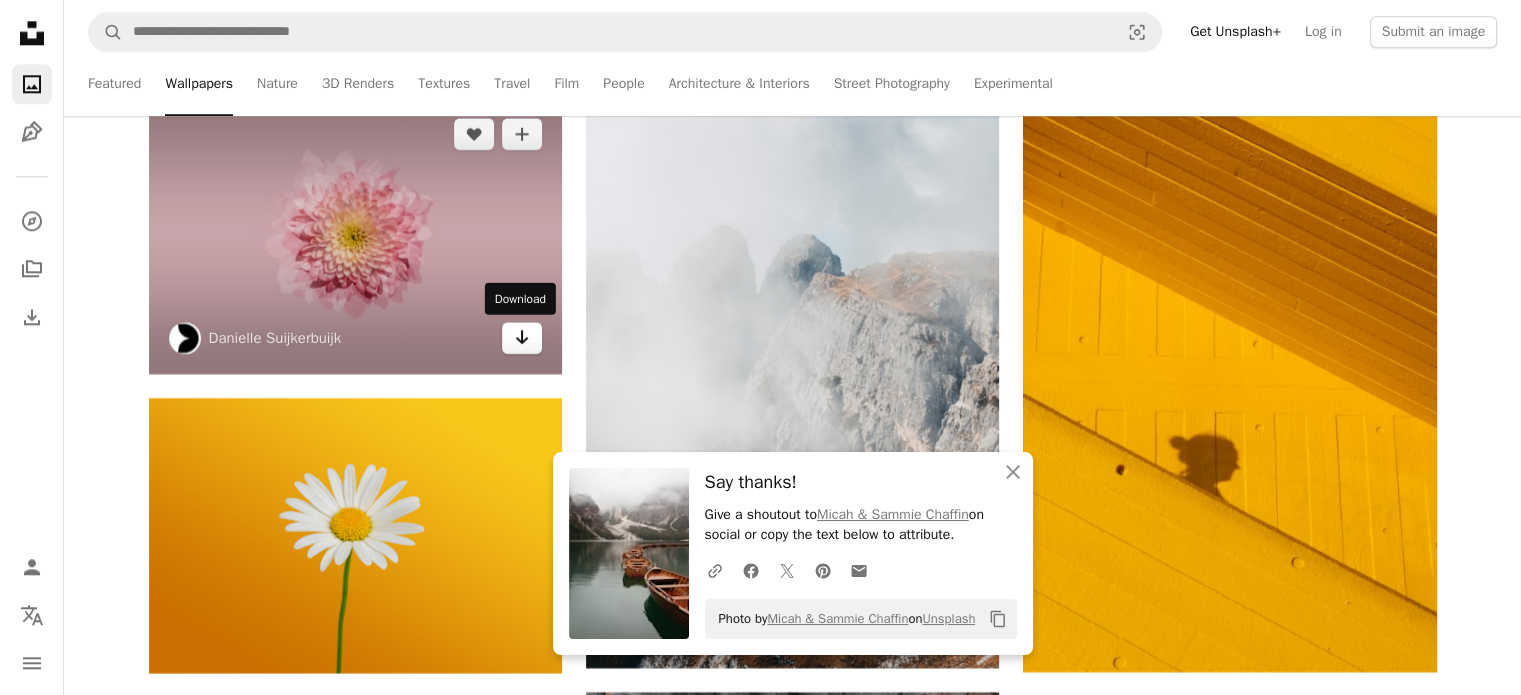 click on "Arrow pointing down" 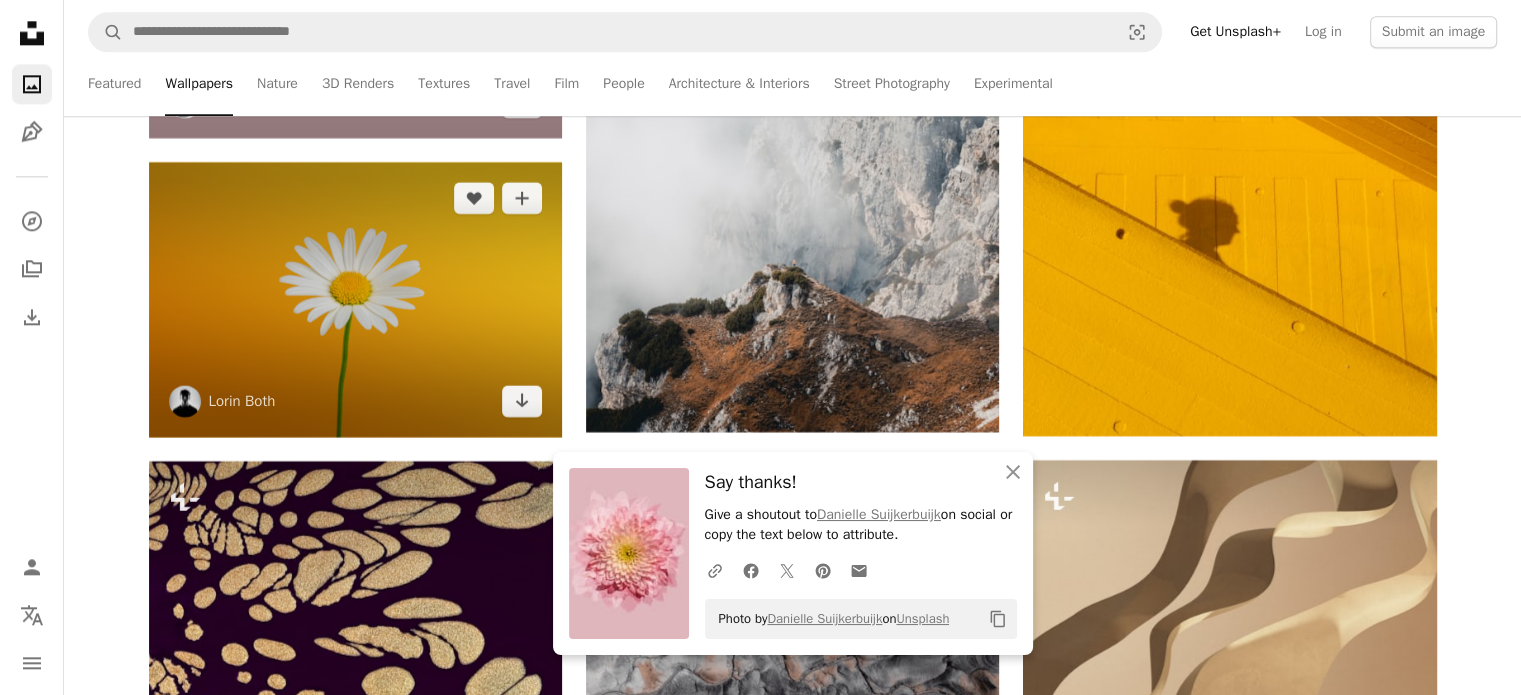scroll, scrollTop: 25400, scrollLeft: 0, axis: vertical 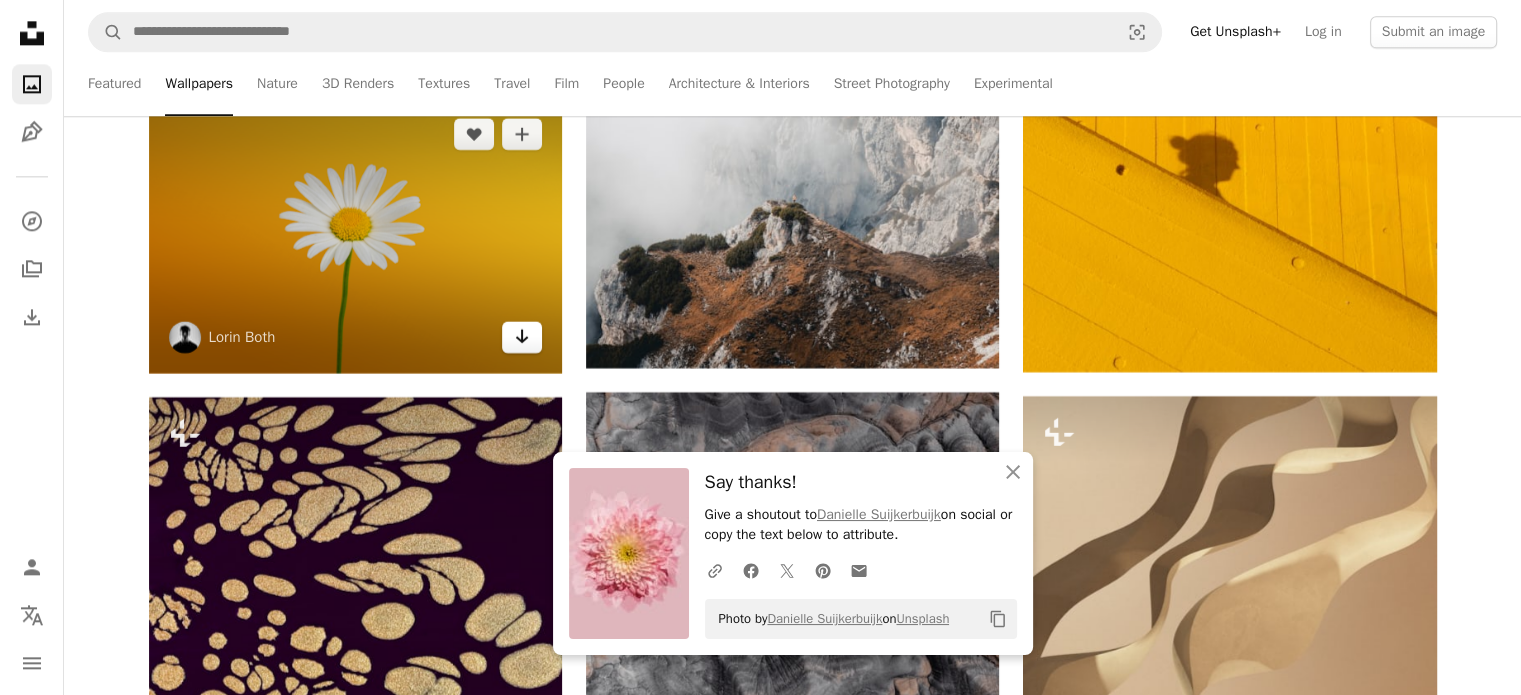 click on "Arrow pointing down" 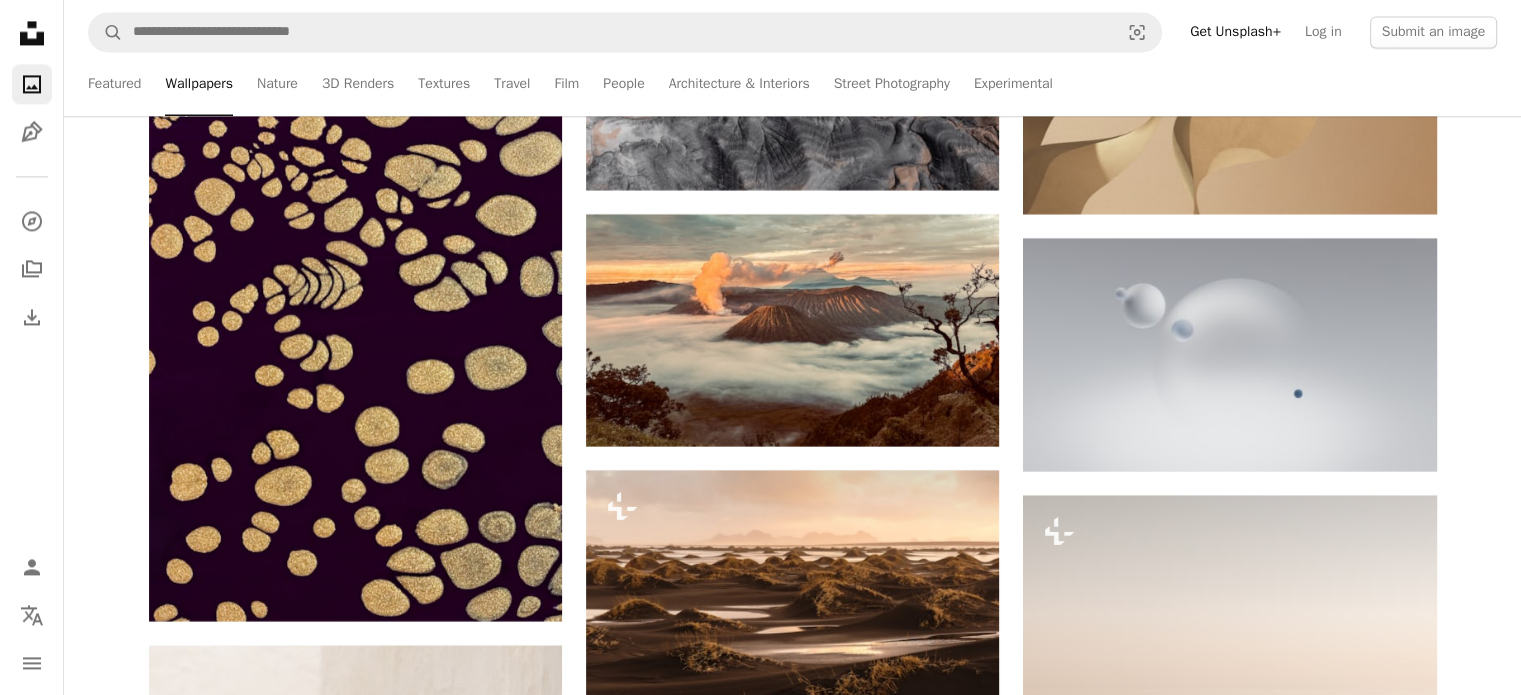 scroll, scrollTop: 25900, scrollLeft: 0, axis: vertical 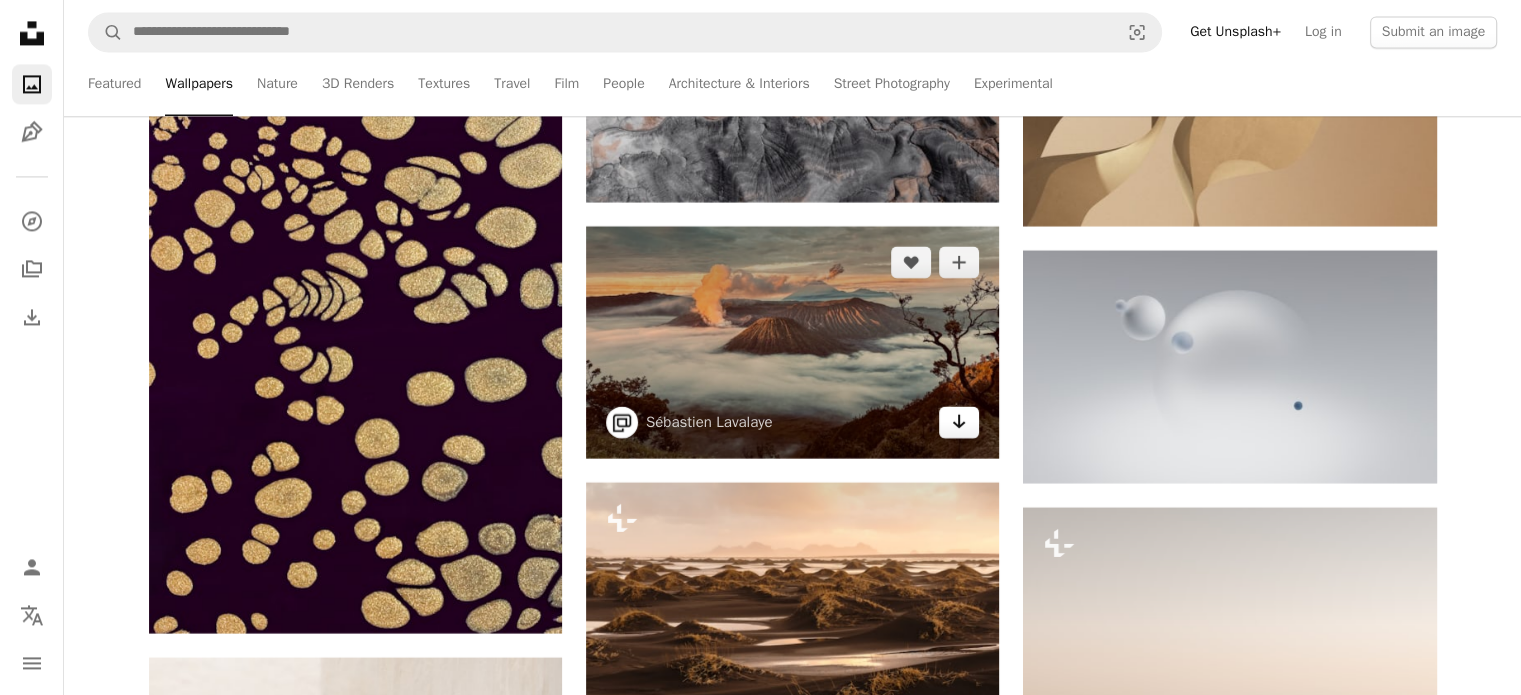 click on "Arrow pointing down" 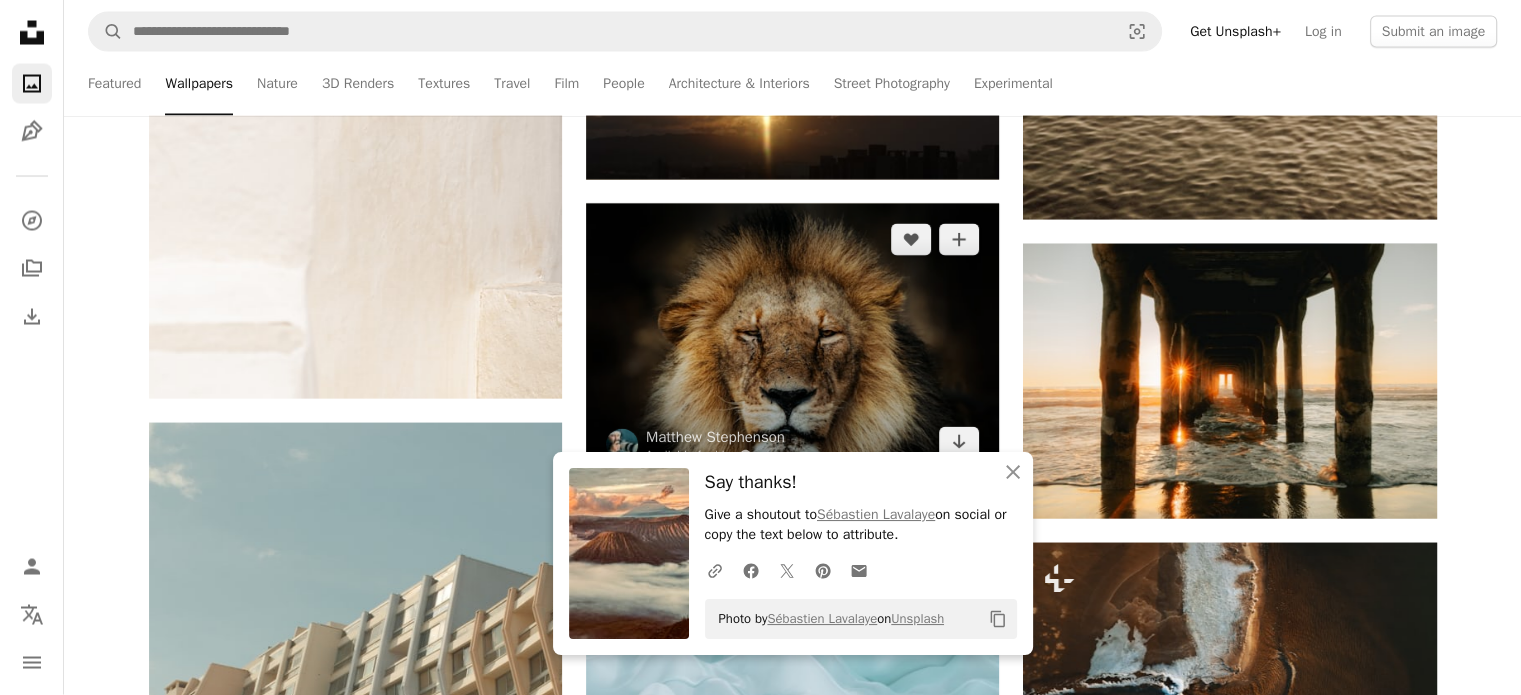 scroll, scrollTop: 26900, scrollLeft: 0, axis: vertical 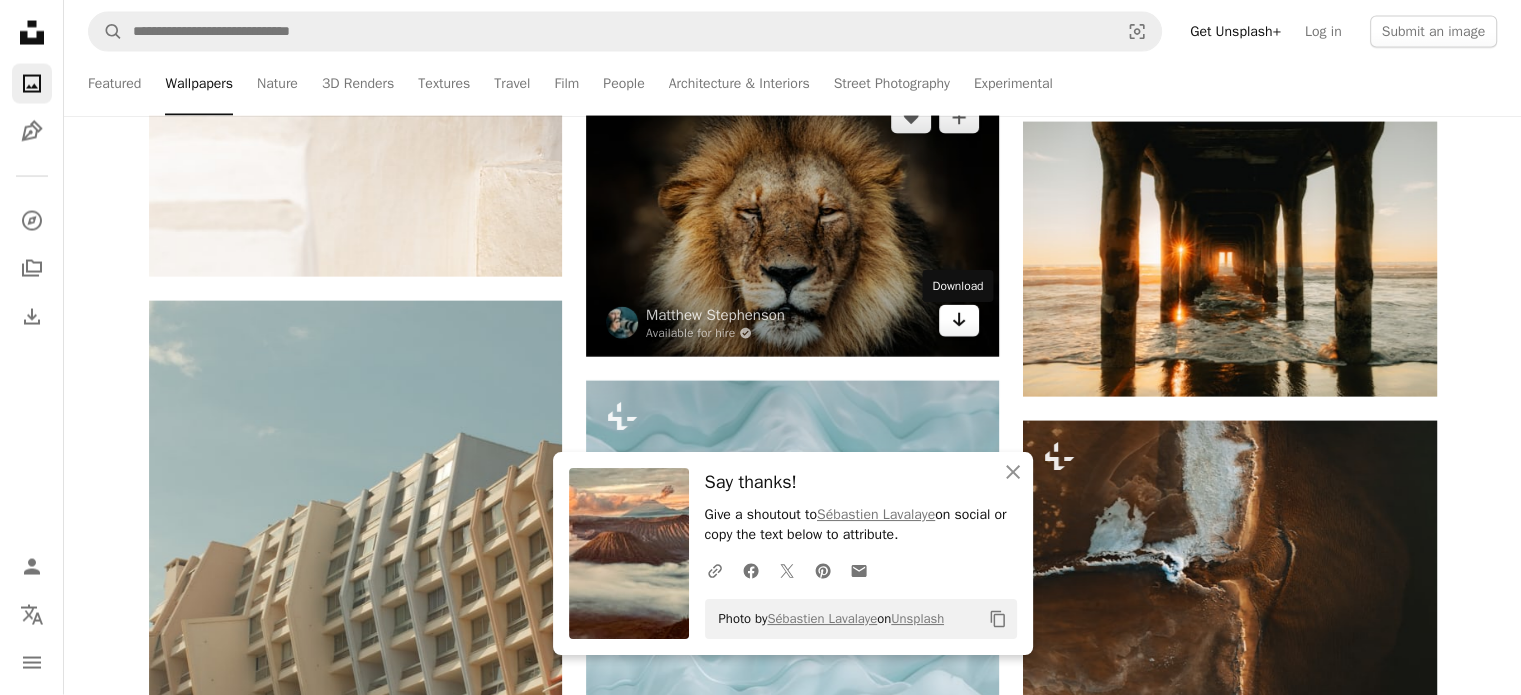 click on "Arrow pointing down" 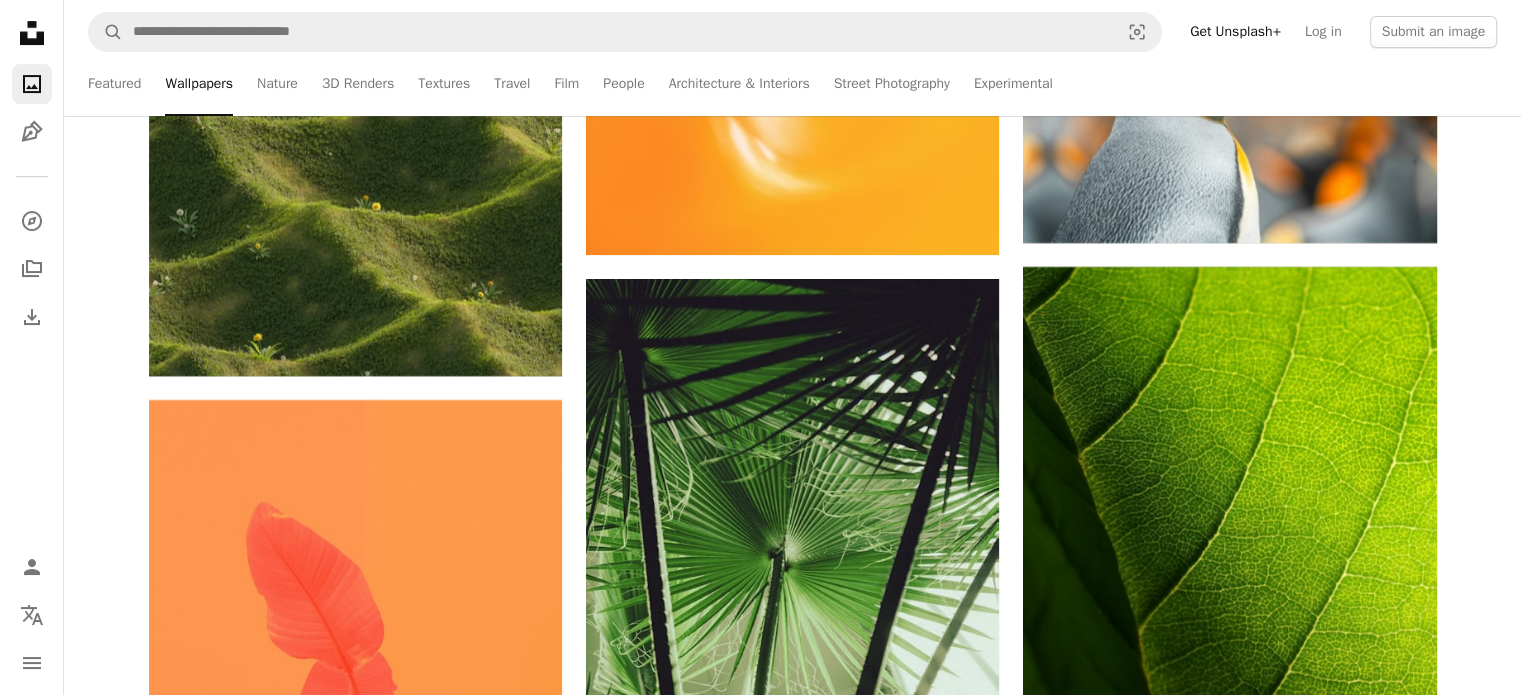scroll, scrollTop: 30800, scrollLeft: 0, axis: vertical 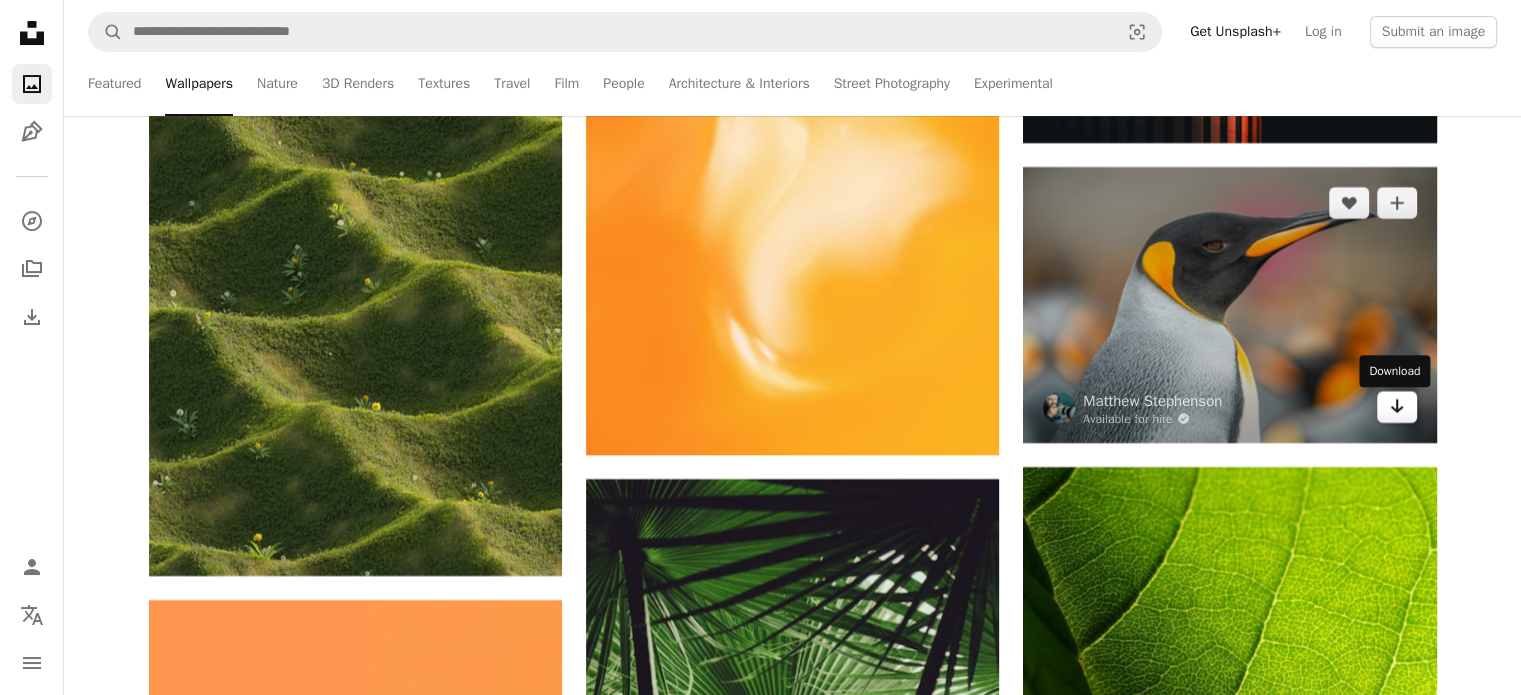 click on "Arrow pointing down" 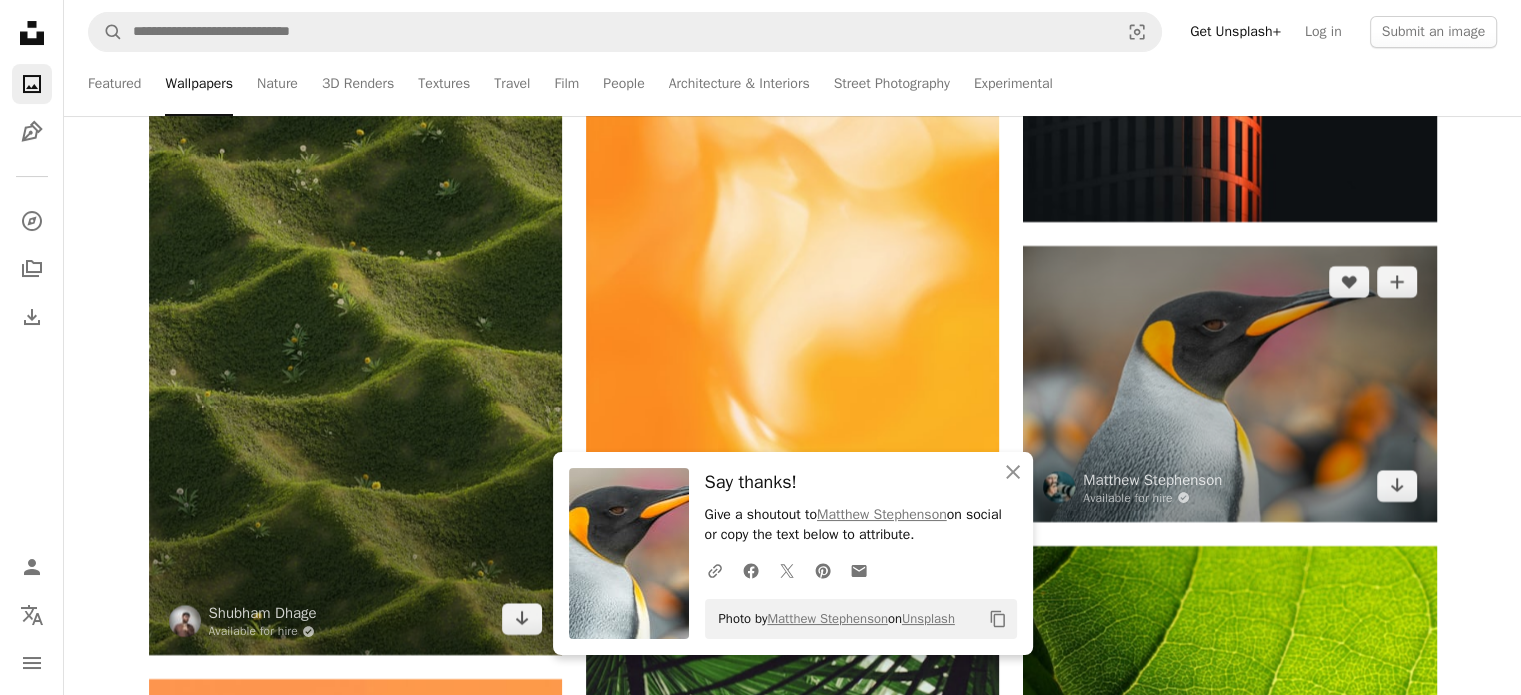 scroll, scrollTop: 30800, scrollLeft: 0, axis: vertical 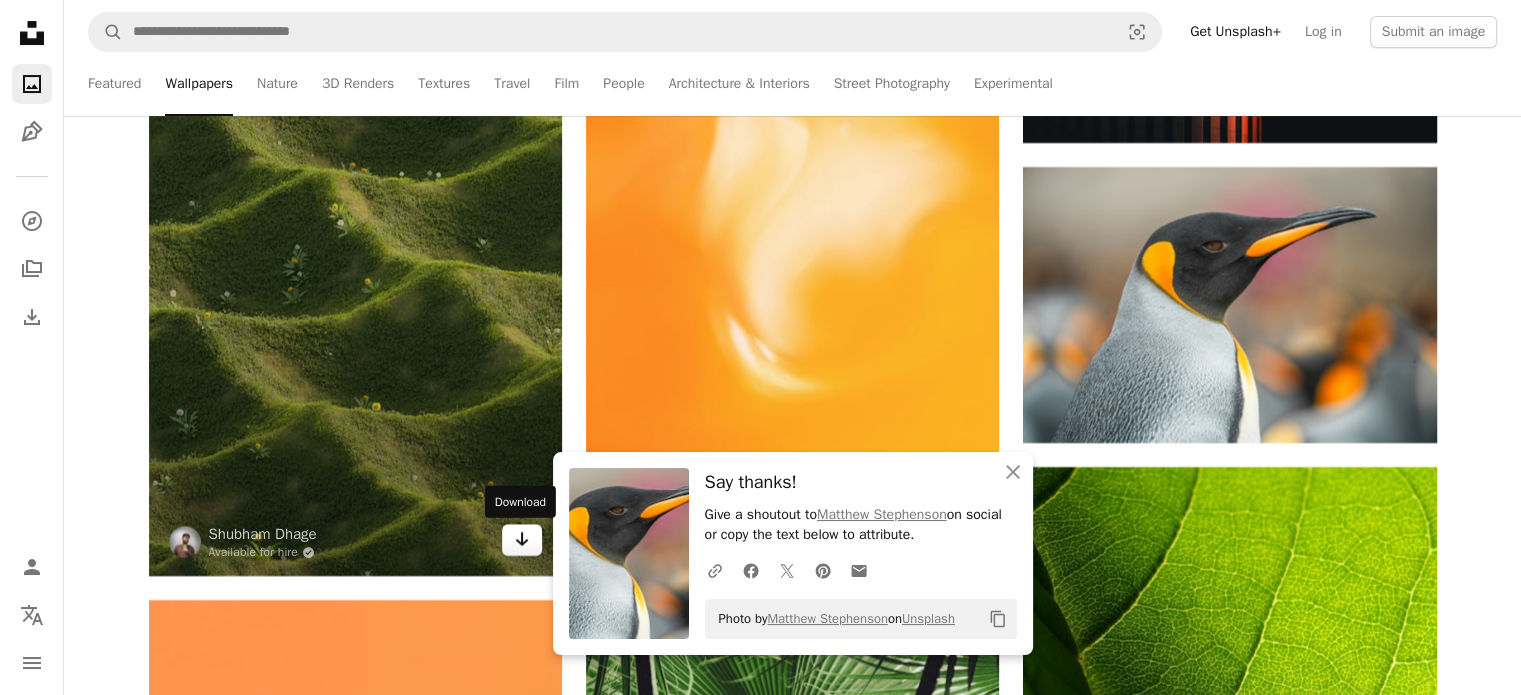 click 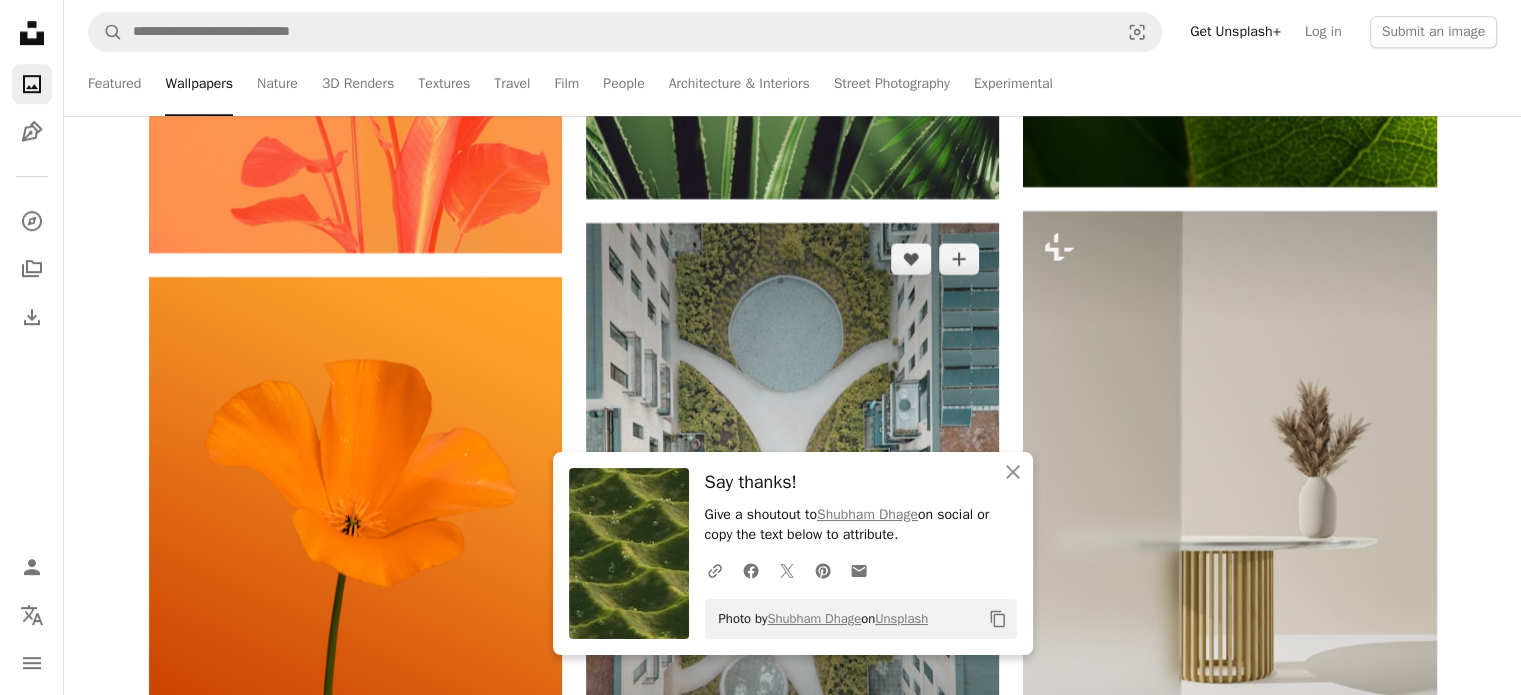 scroll, scrollTop: 32000, scrollLeft: 0, axis: vertical 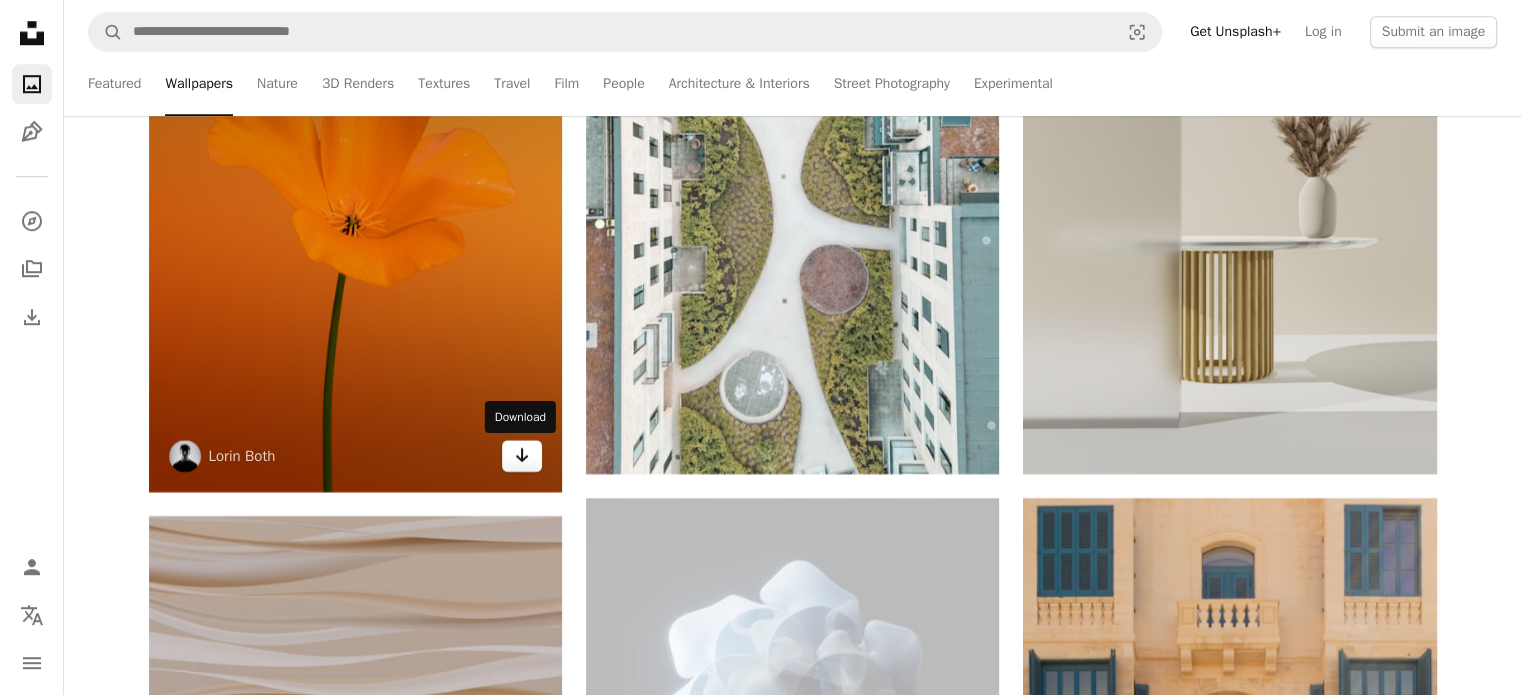 click on "Arrow pointing down" 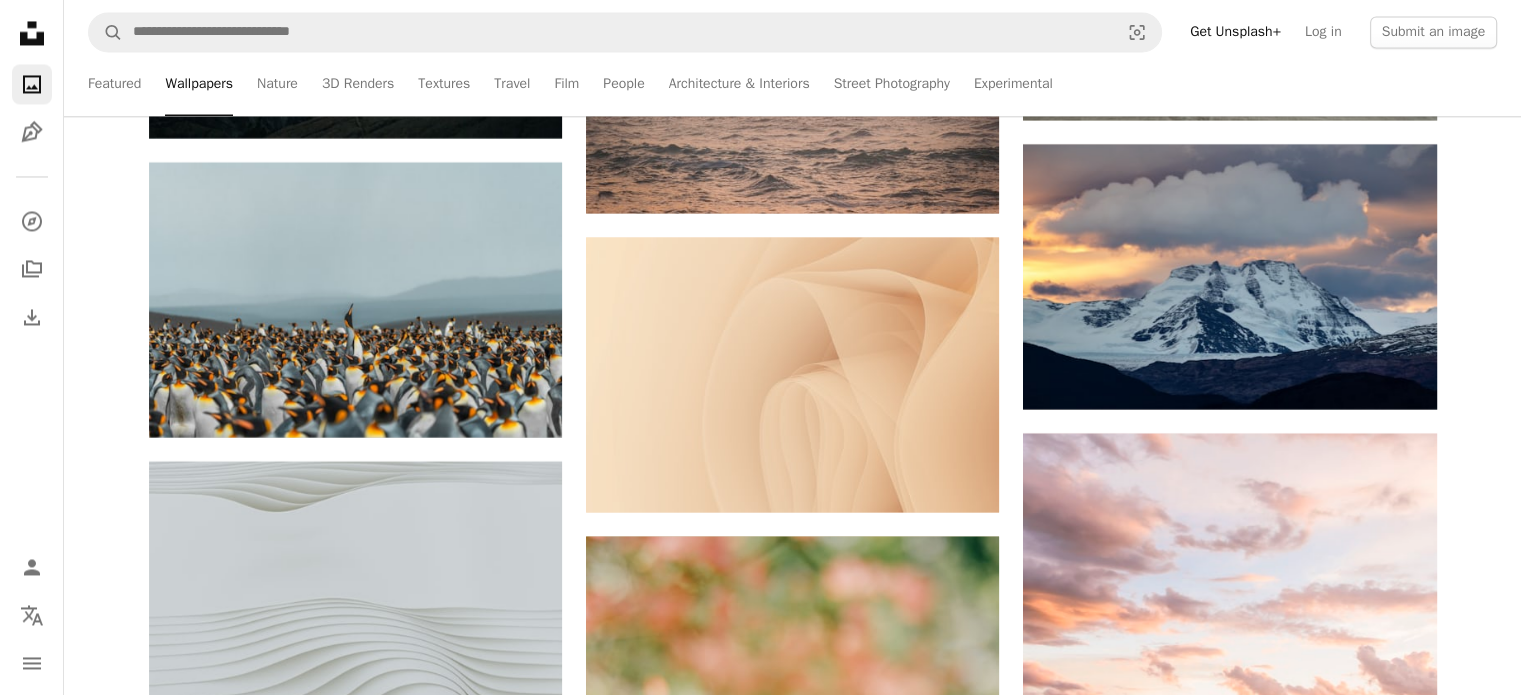scroll, scrollTop: 33900, scrollLeft: 0, axis: vertical 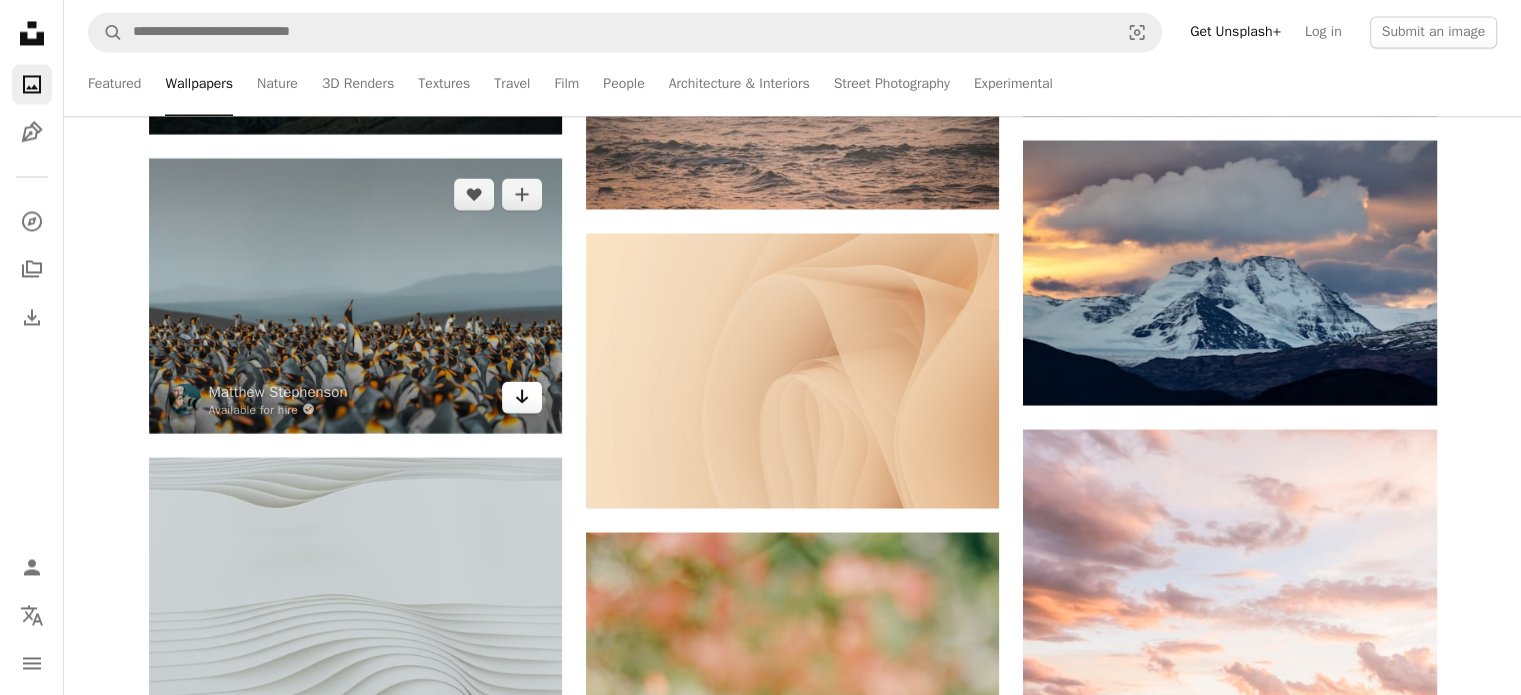 click on "Arrow pointing down" 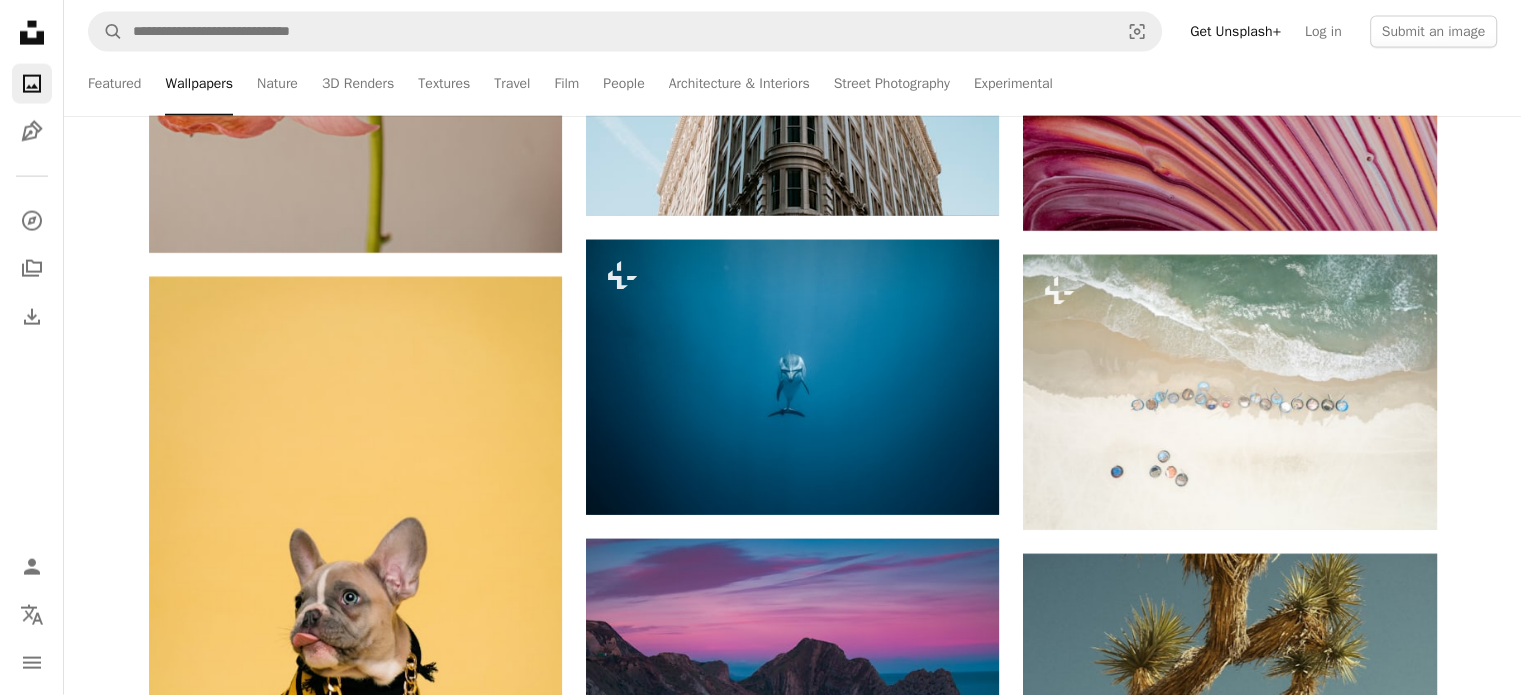 scroll, scrollTop: 43000, scrollLeft: 0, axis: vertical 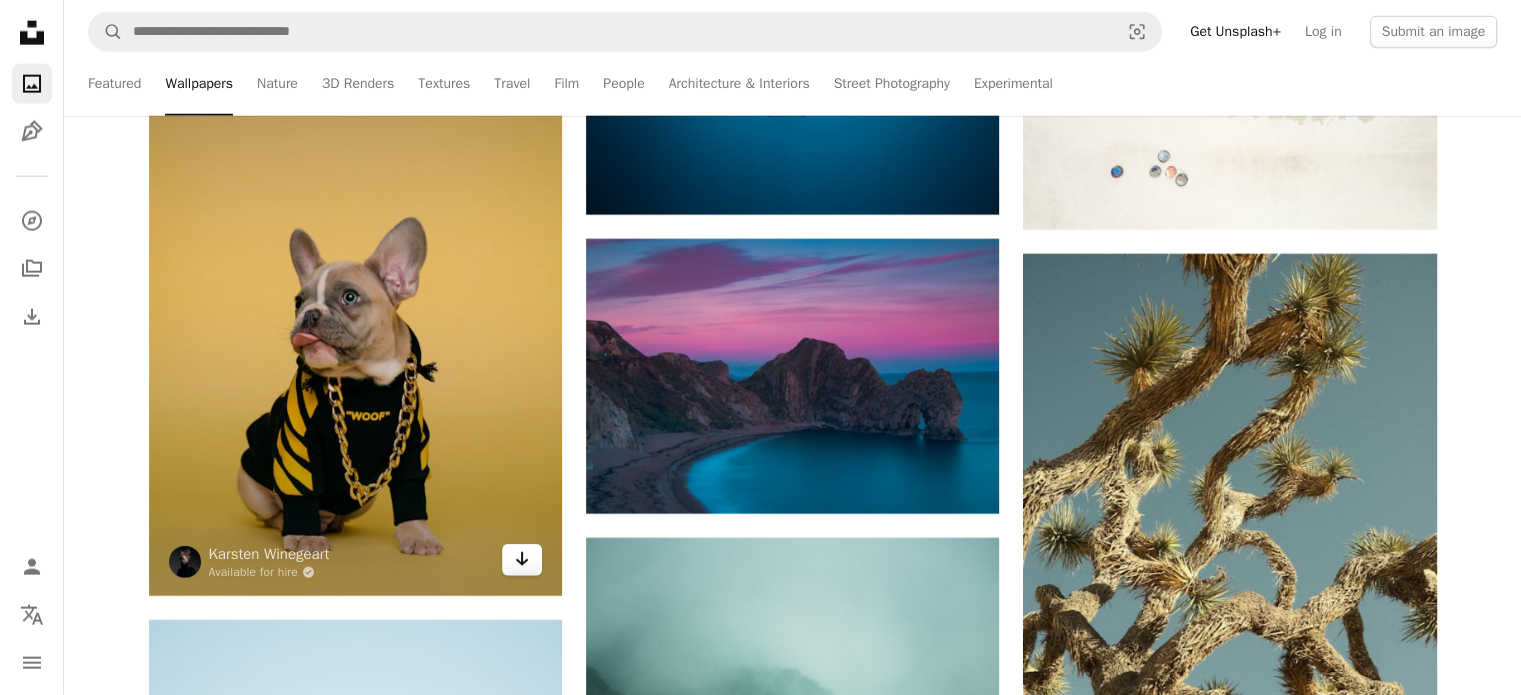 click on "Arrow pointing down" 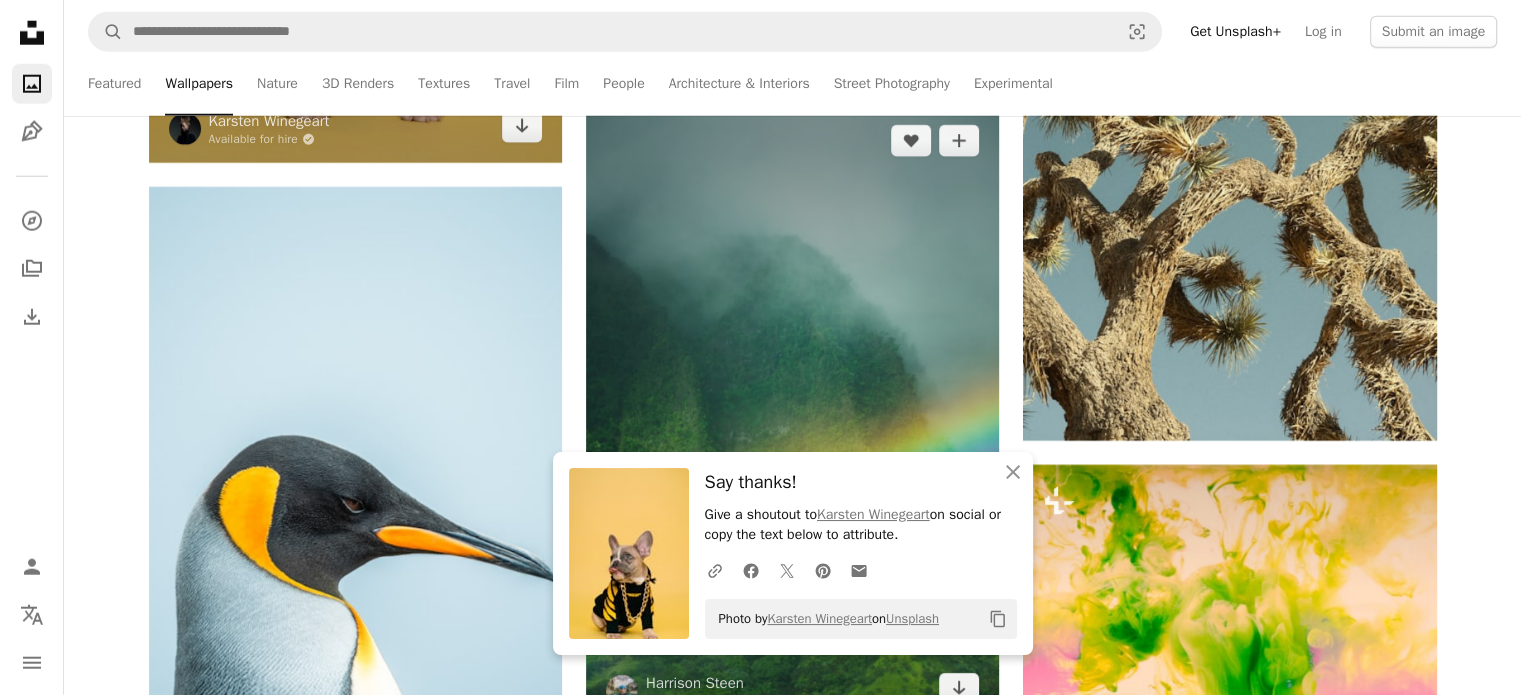 scroll, scrollTop: 43700, scrollLeft: 0, axis: vertical 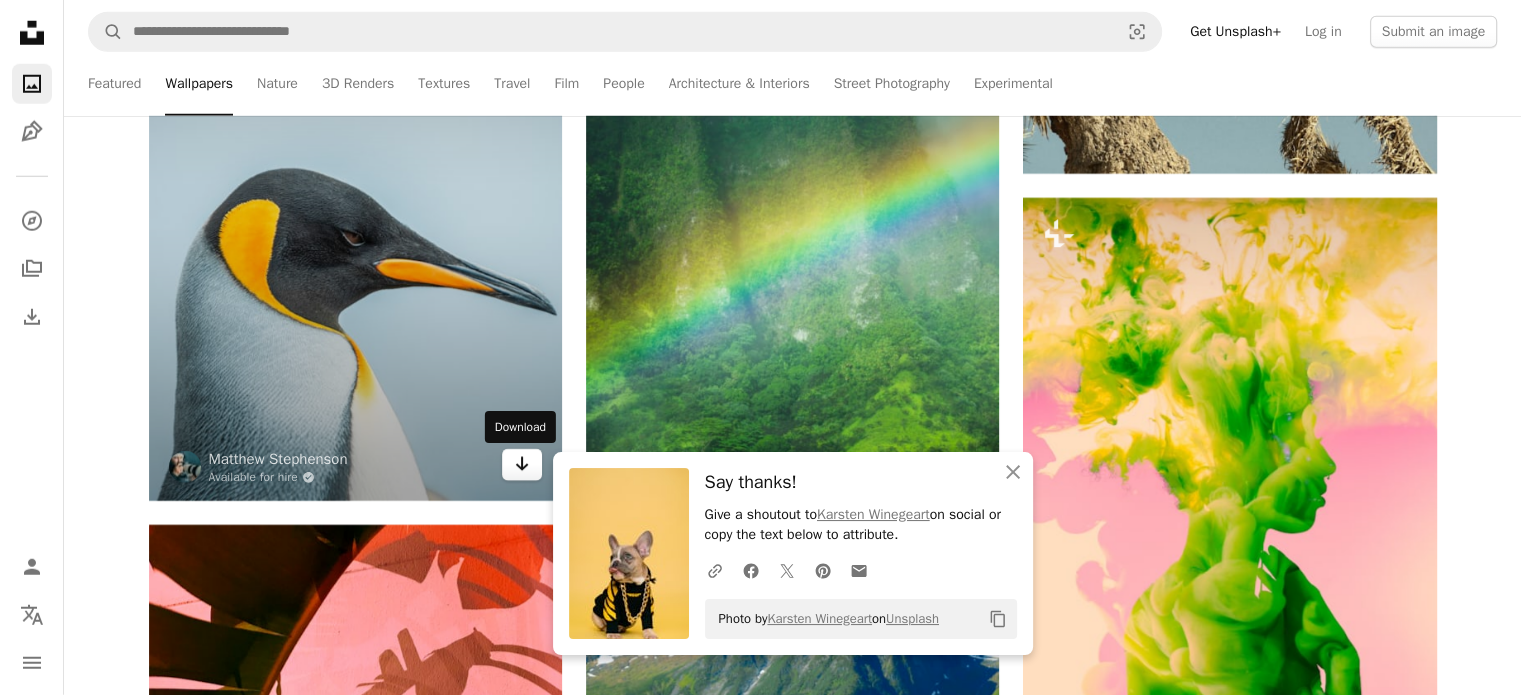 click 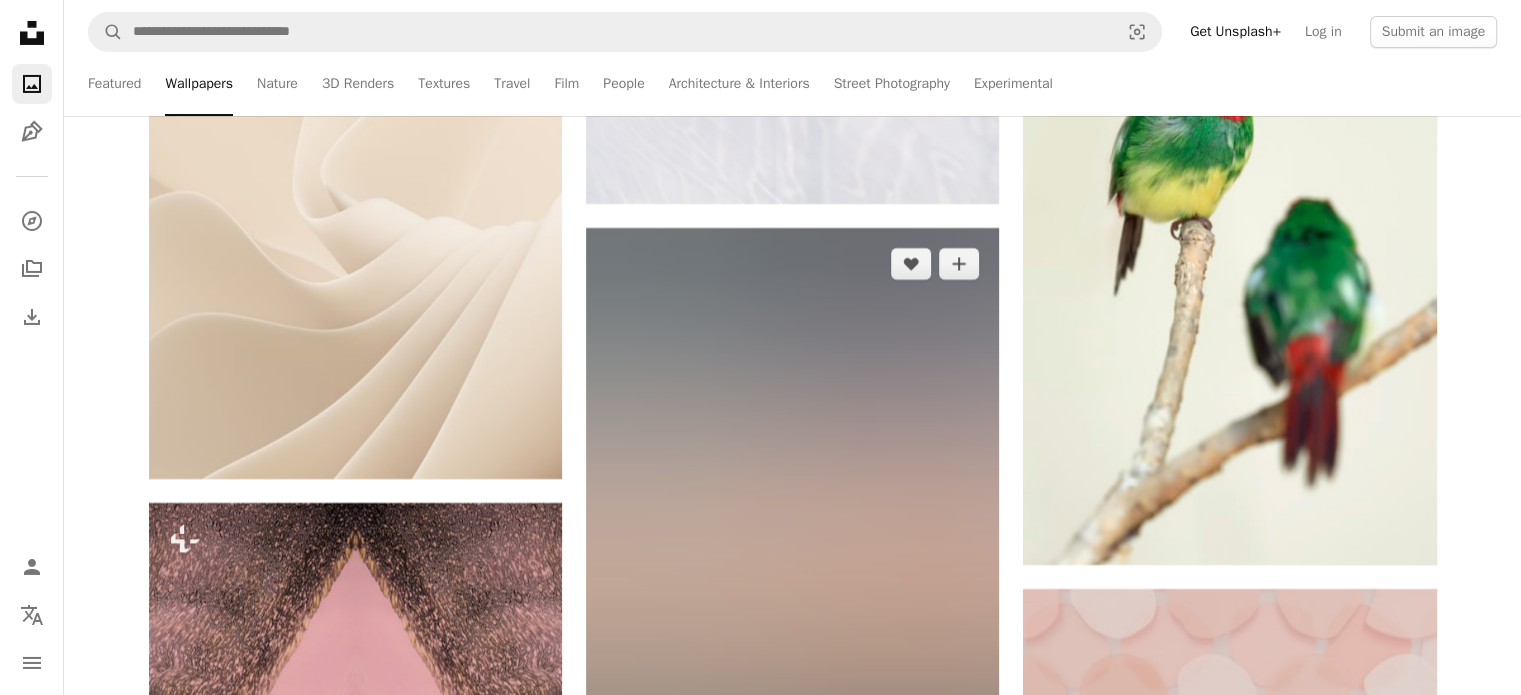 scroll, scrollTop: 45300, scrollLeft: 0, axis: vertical 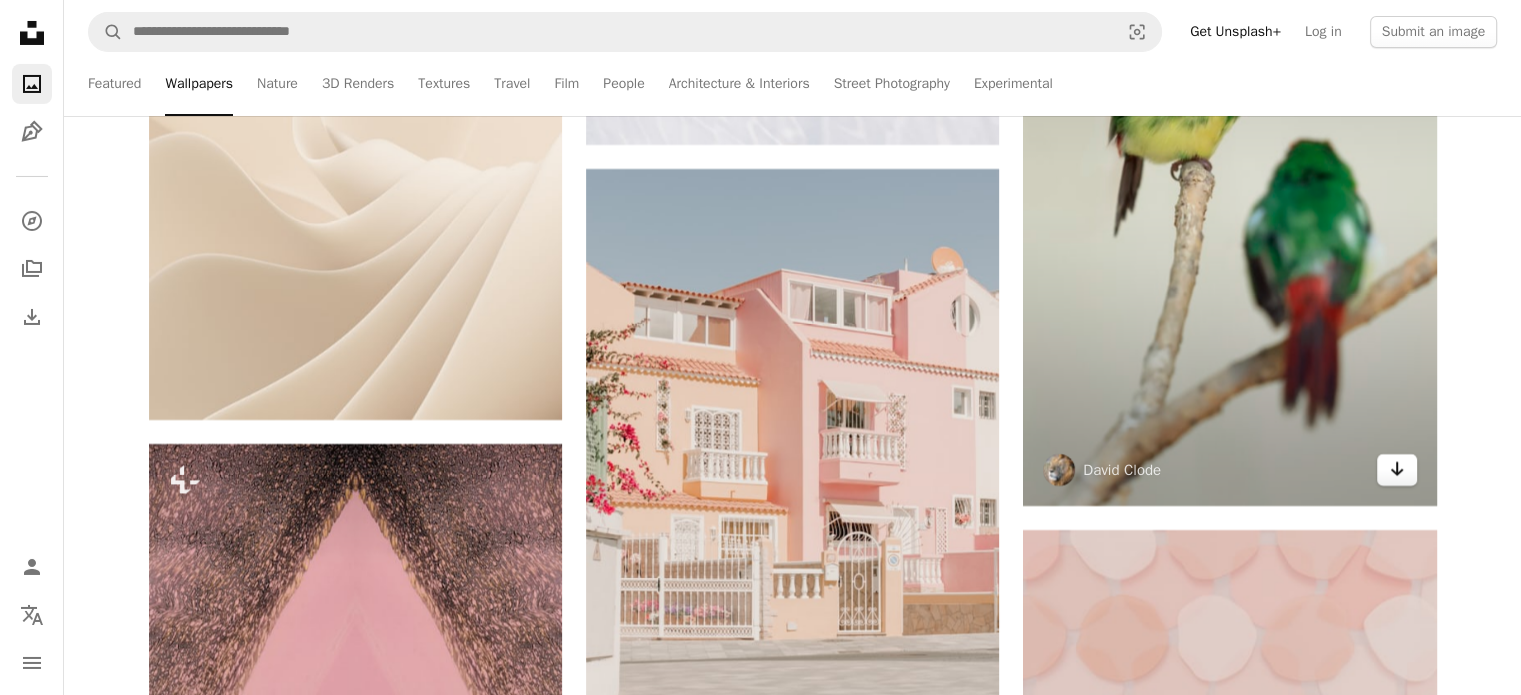 click 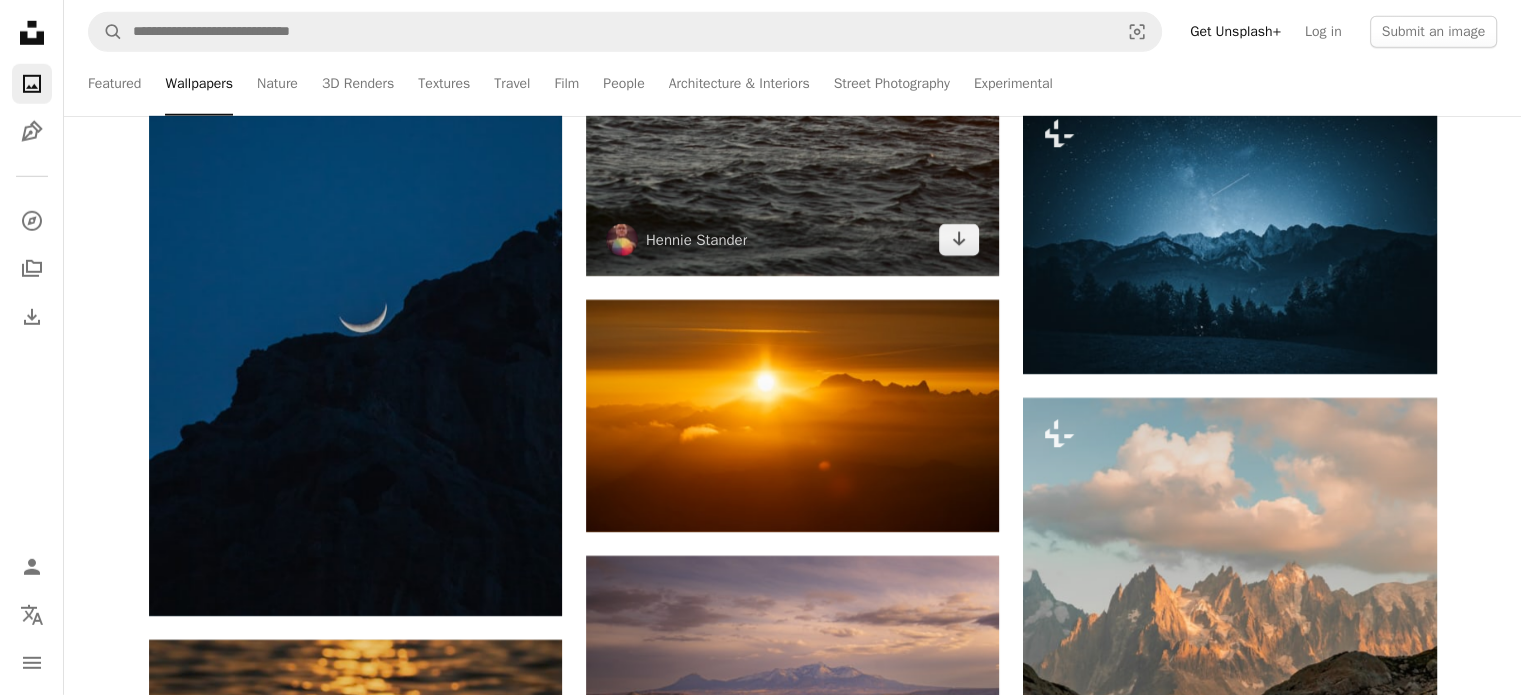 scroll, scrollTop: 51700, scrollLeft: 0, axis: vertical 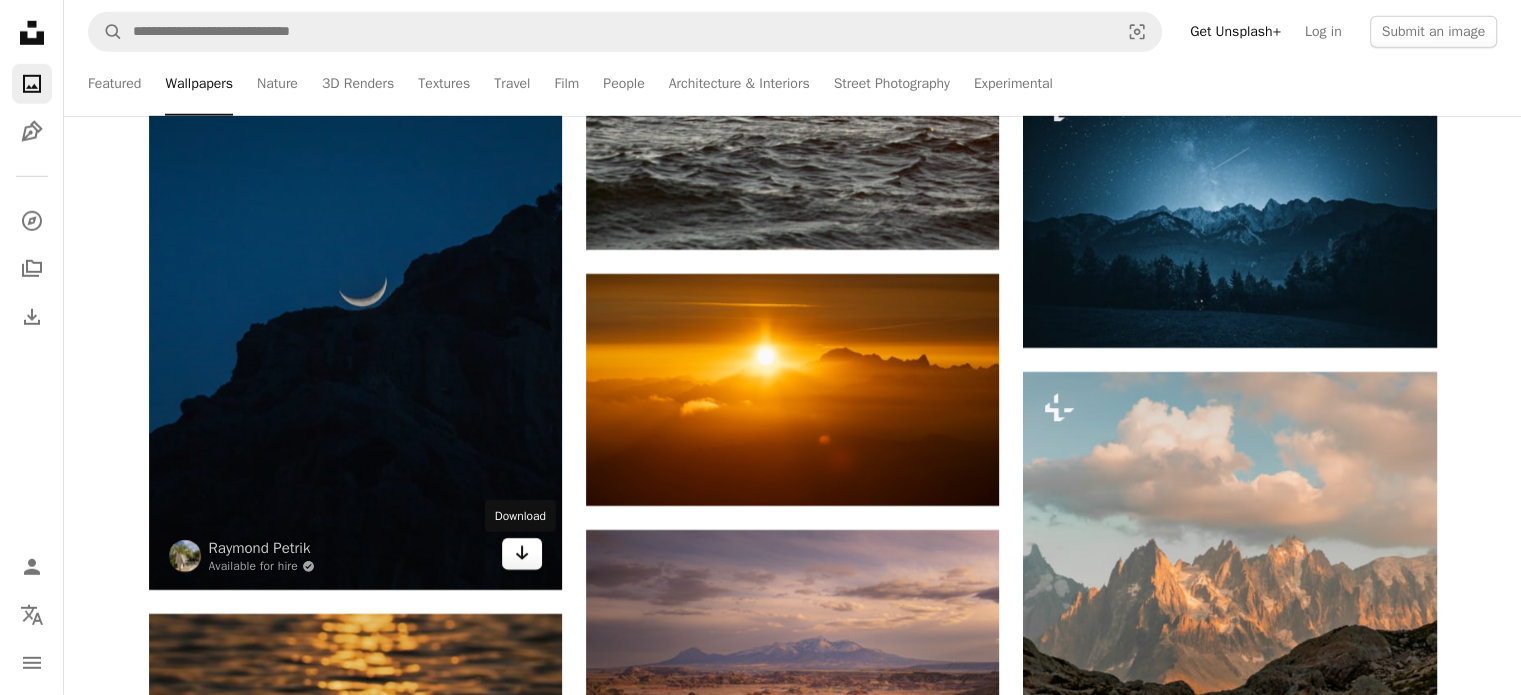 click on "Arrow pointing down" 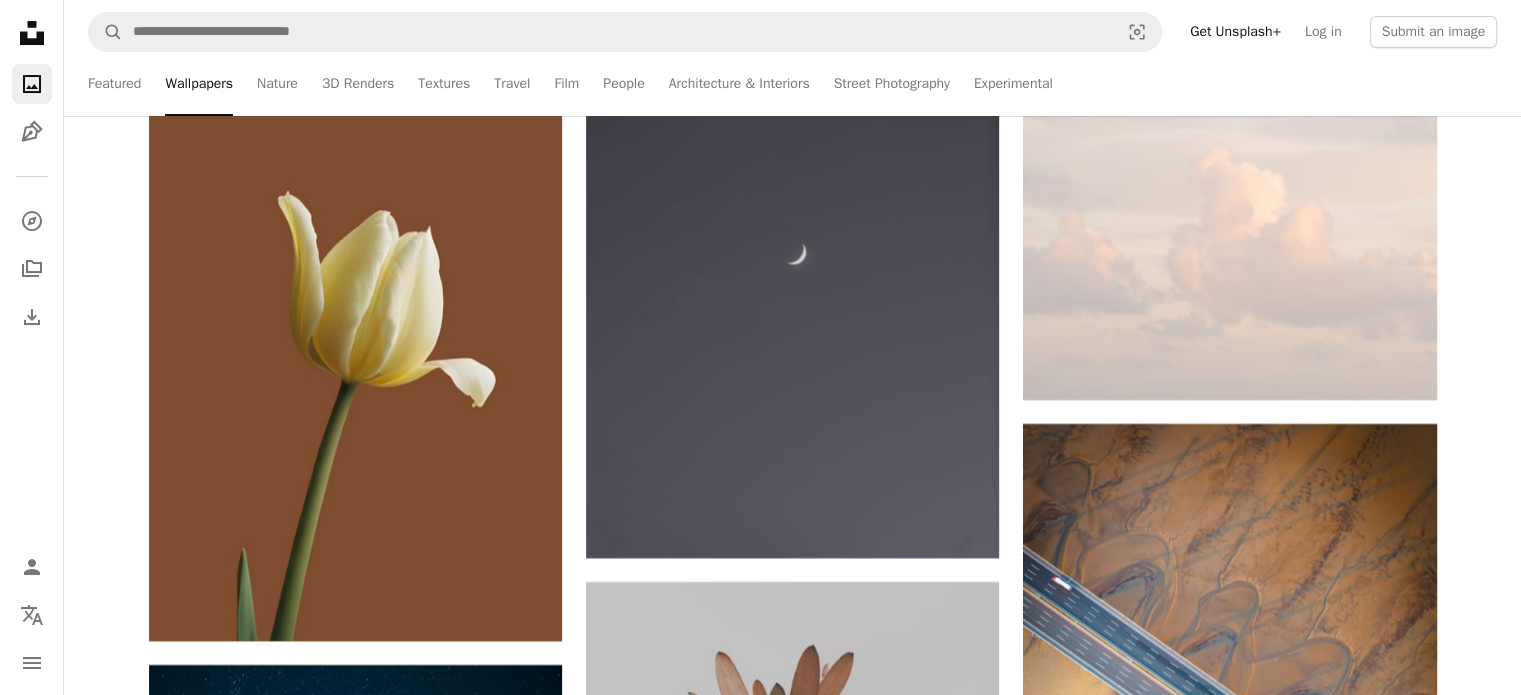 scroll, scrollTop: 53700, scrollLeft: 0, axis: vertical 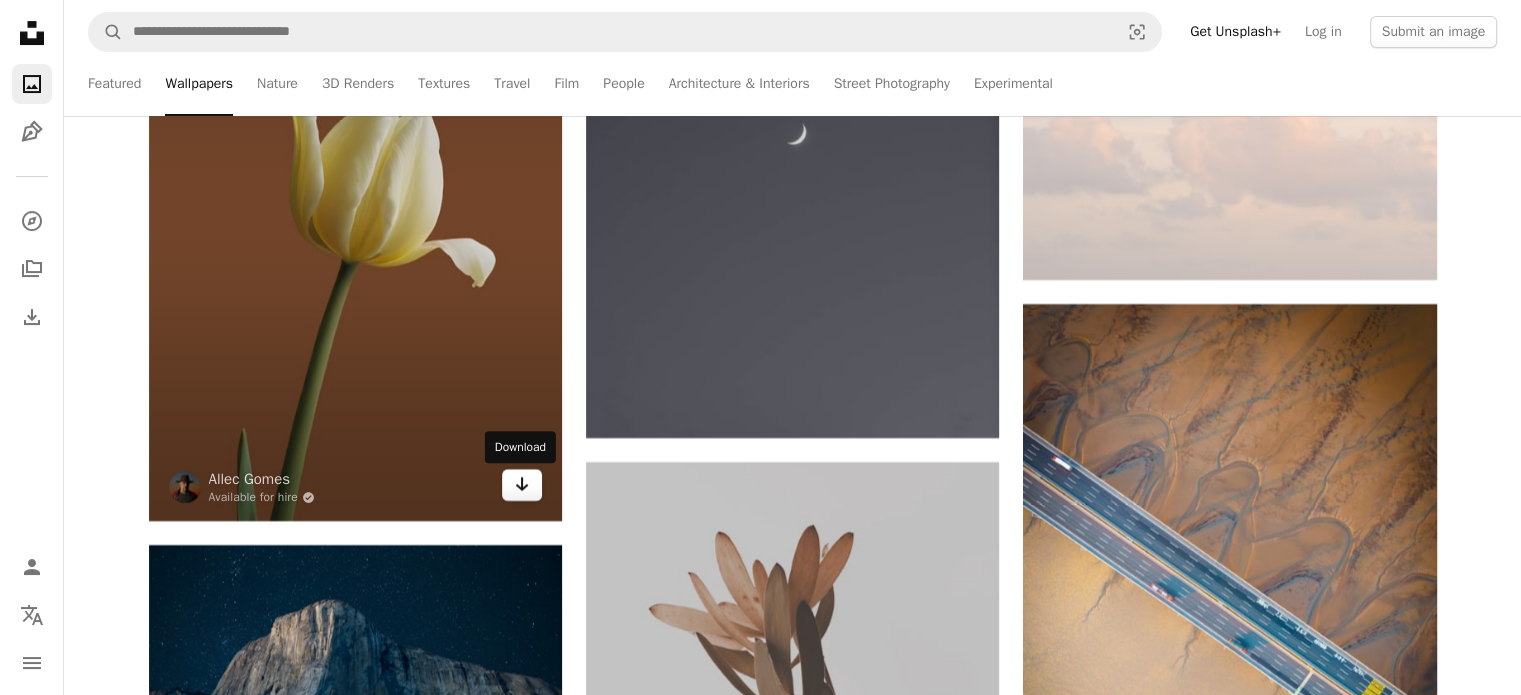 click on "Arrow pointing down" at bounding box center (522, 485) 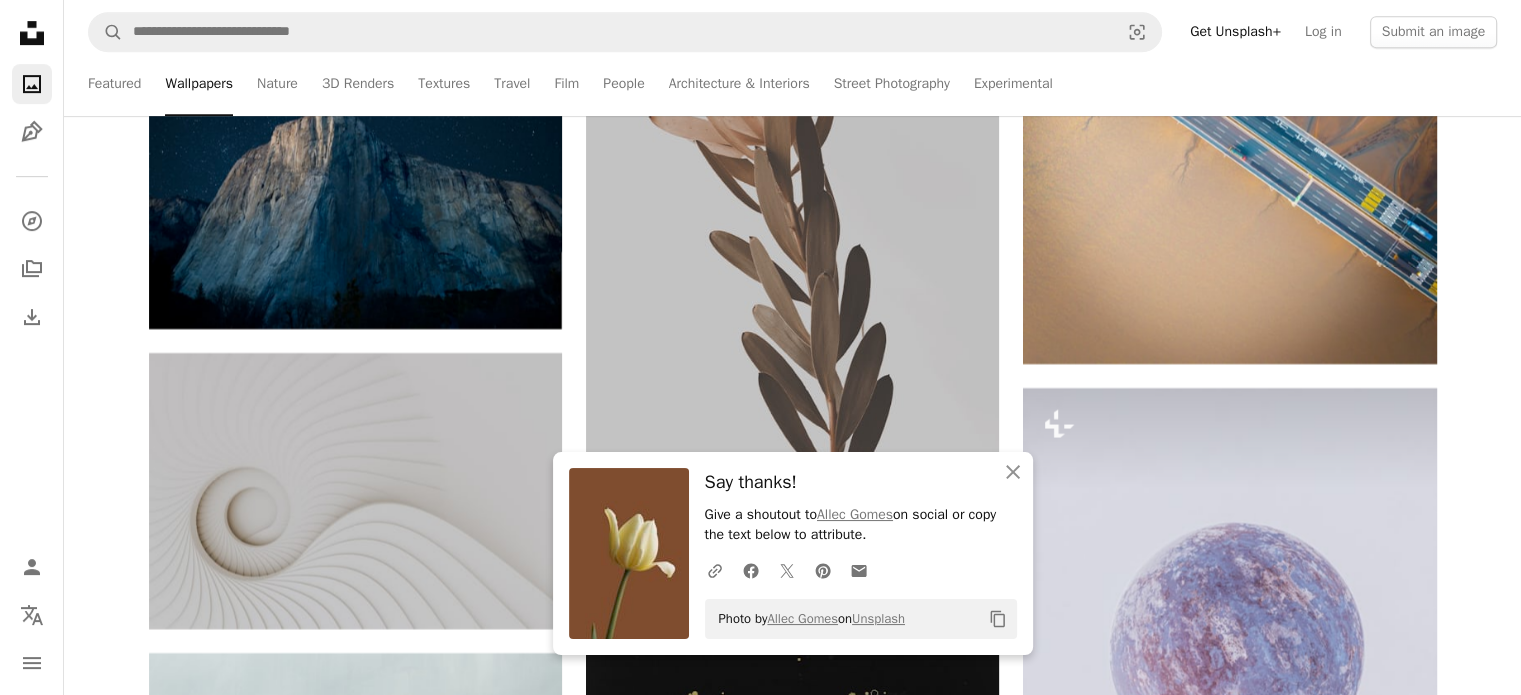 scroll, scrollTop: 54400, scrollLeft: 0, axis: vertical 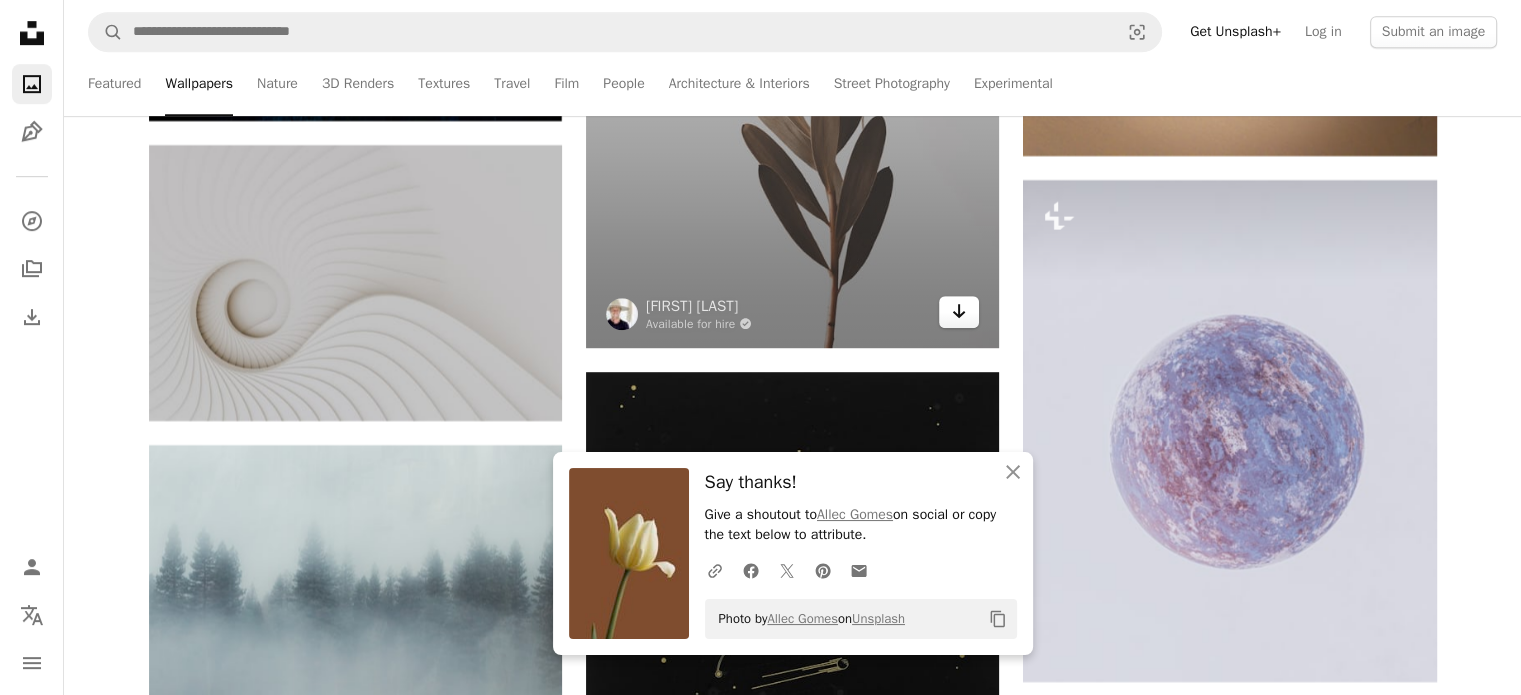 click 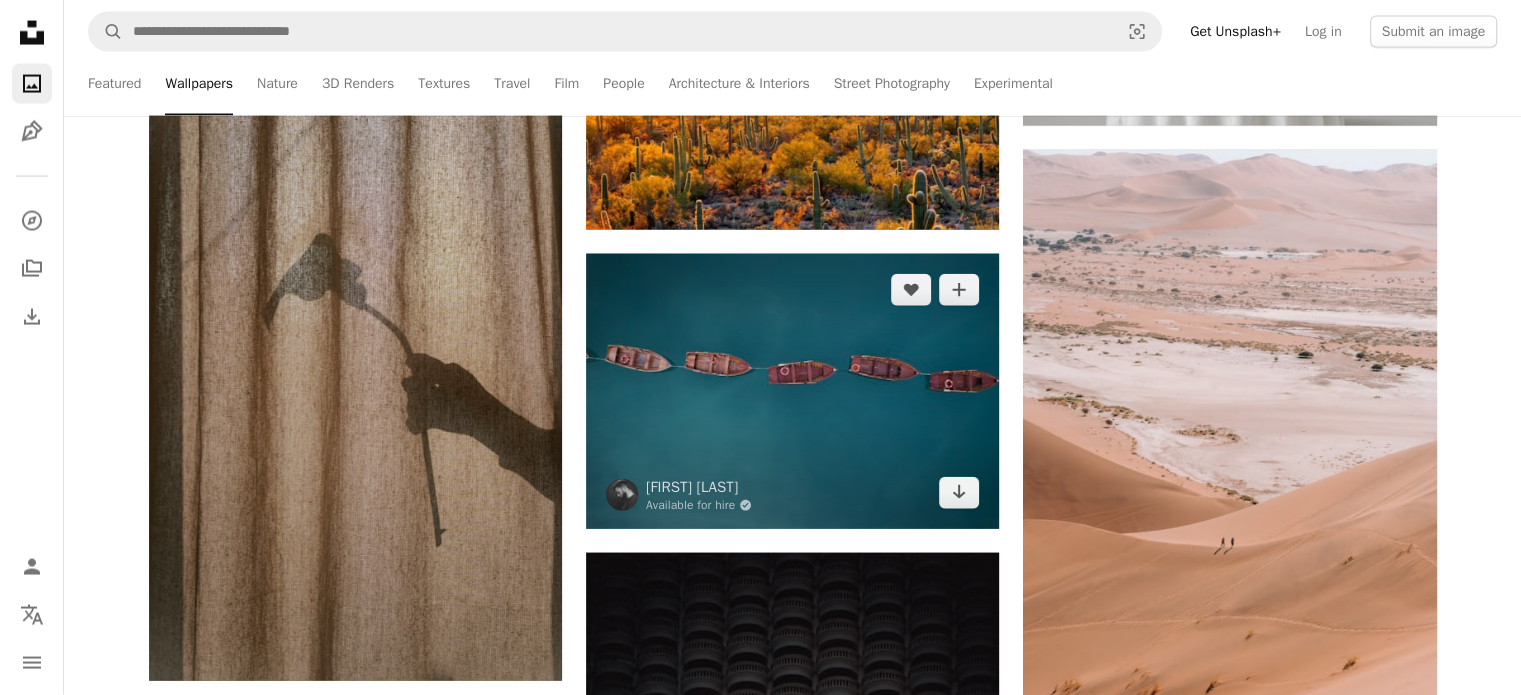 scroll, scrollTop: 57500, scrollLeft: 0, axis: vertical 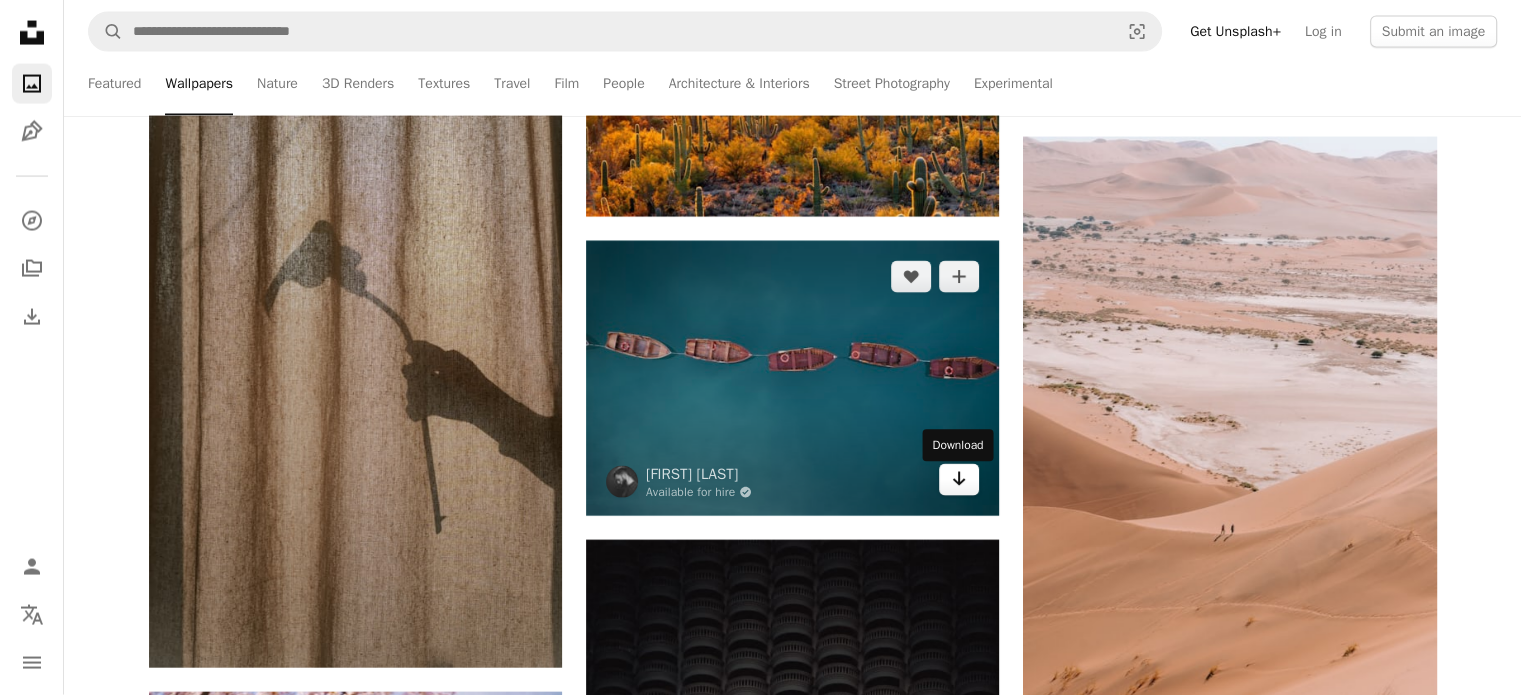 click on "Arrow pointing down" 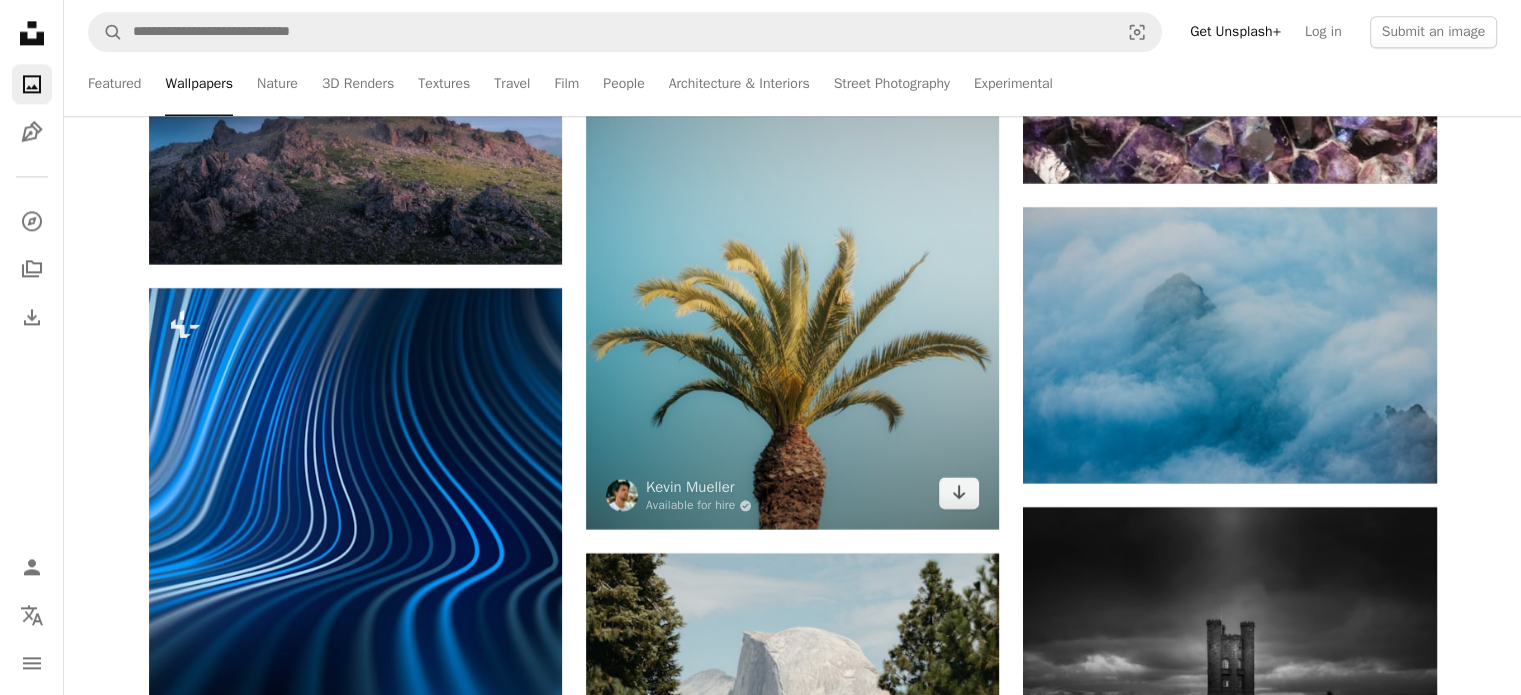 scroll, scrollTop: 63700, scrollLeft: 0, axis: vertical 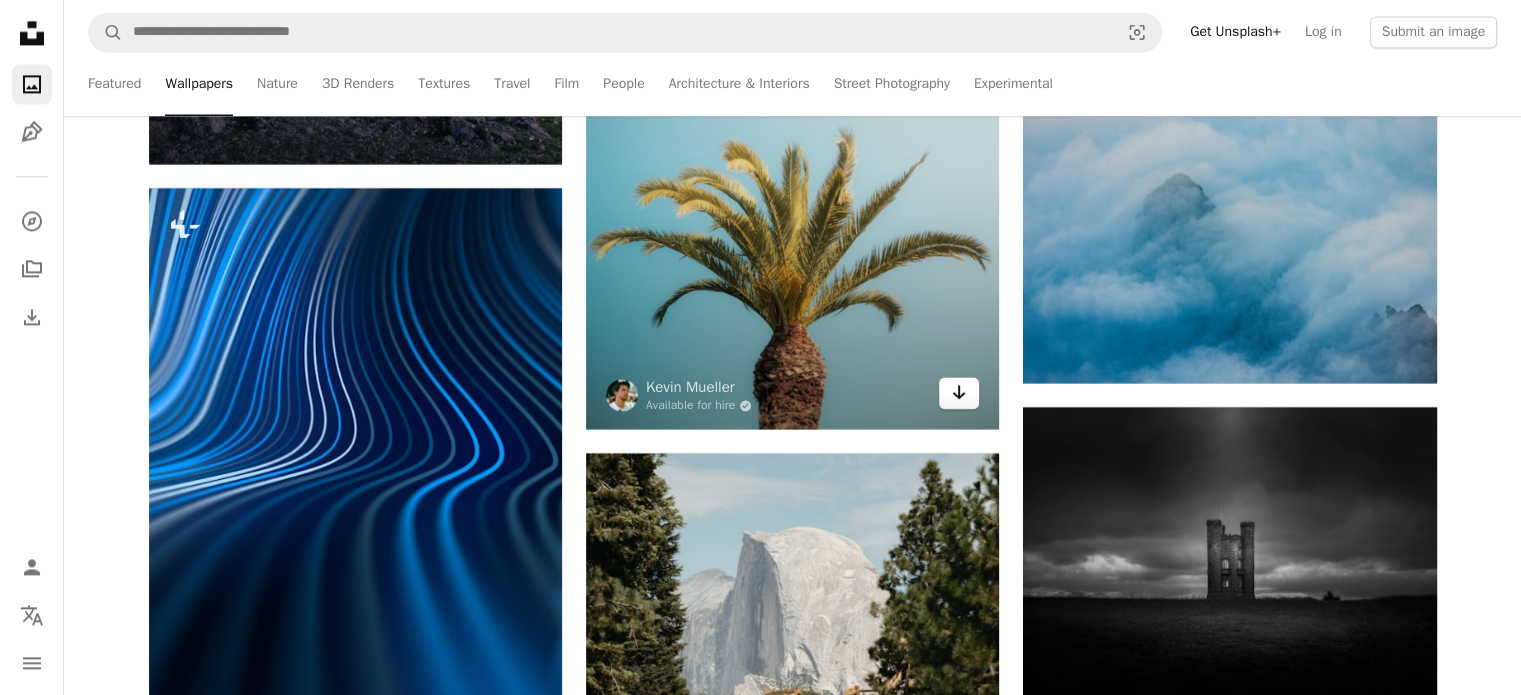click 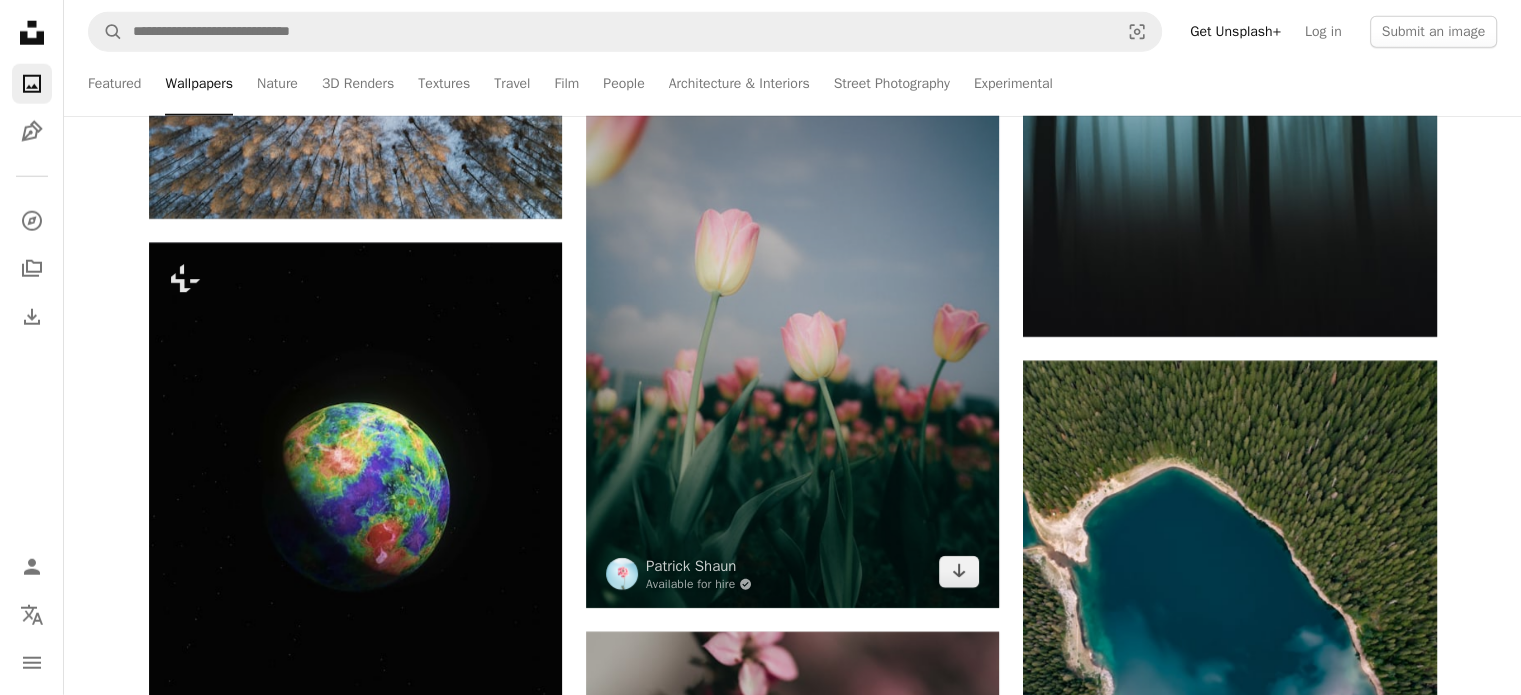 scroll, scrollTop: 66300, scrollLeft: 0, axis: vertical 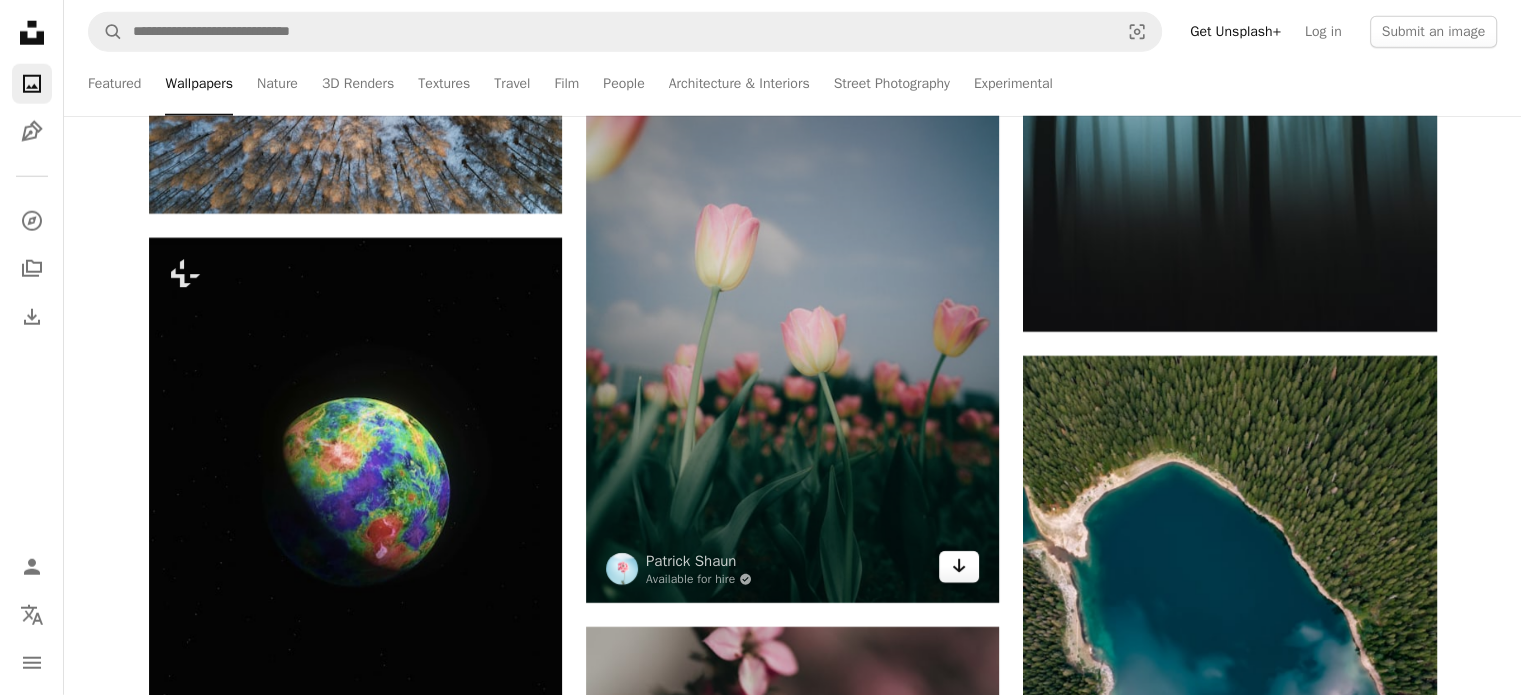 click 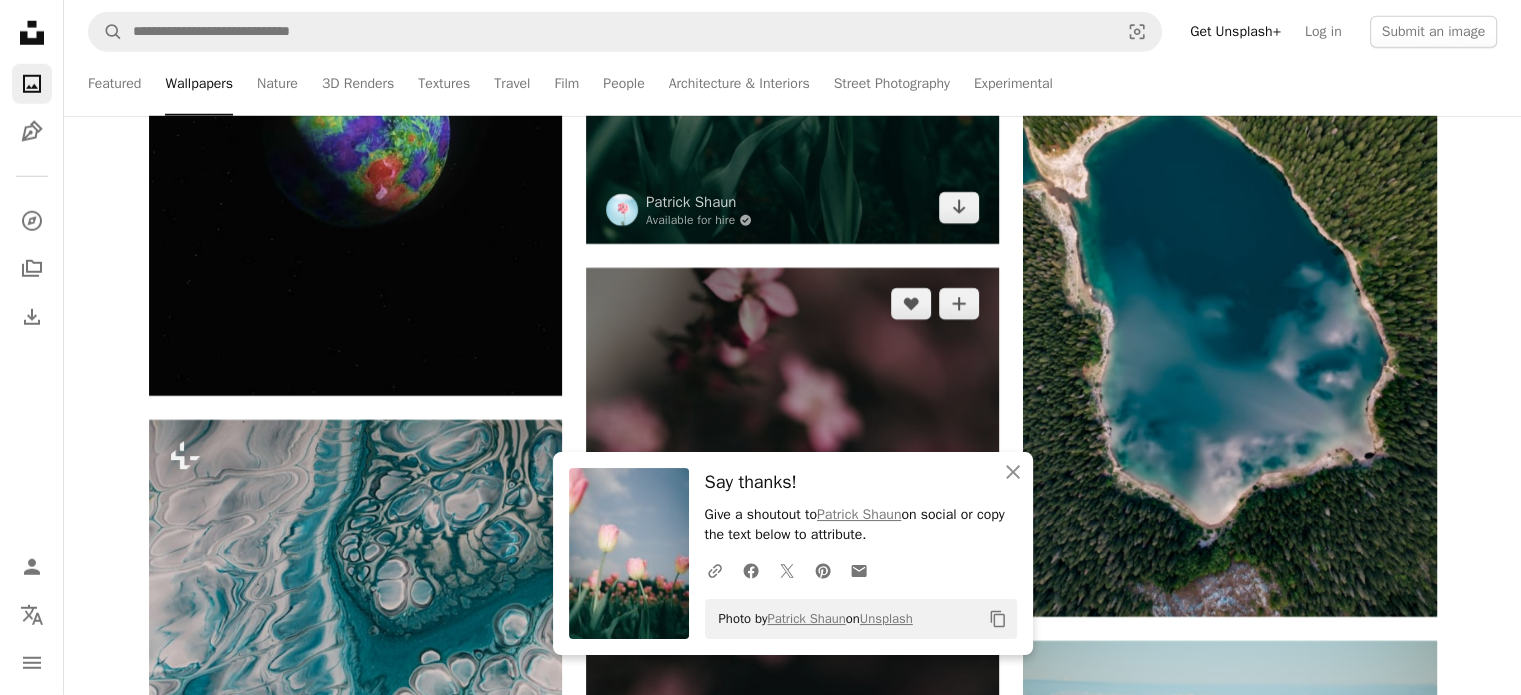 scroll, scrollTop: 66700, scrollLeft: 0, axis: vertical 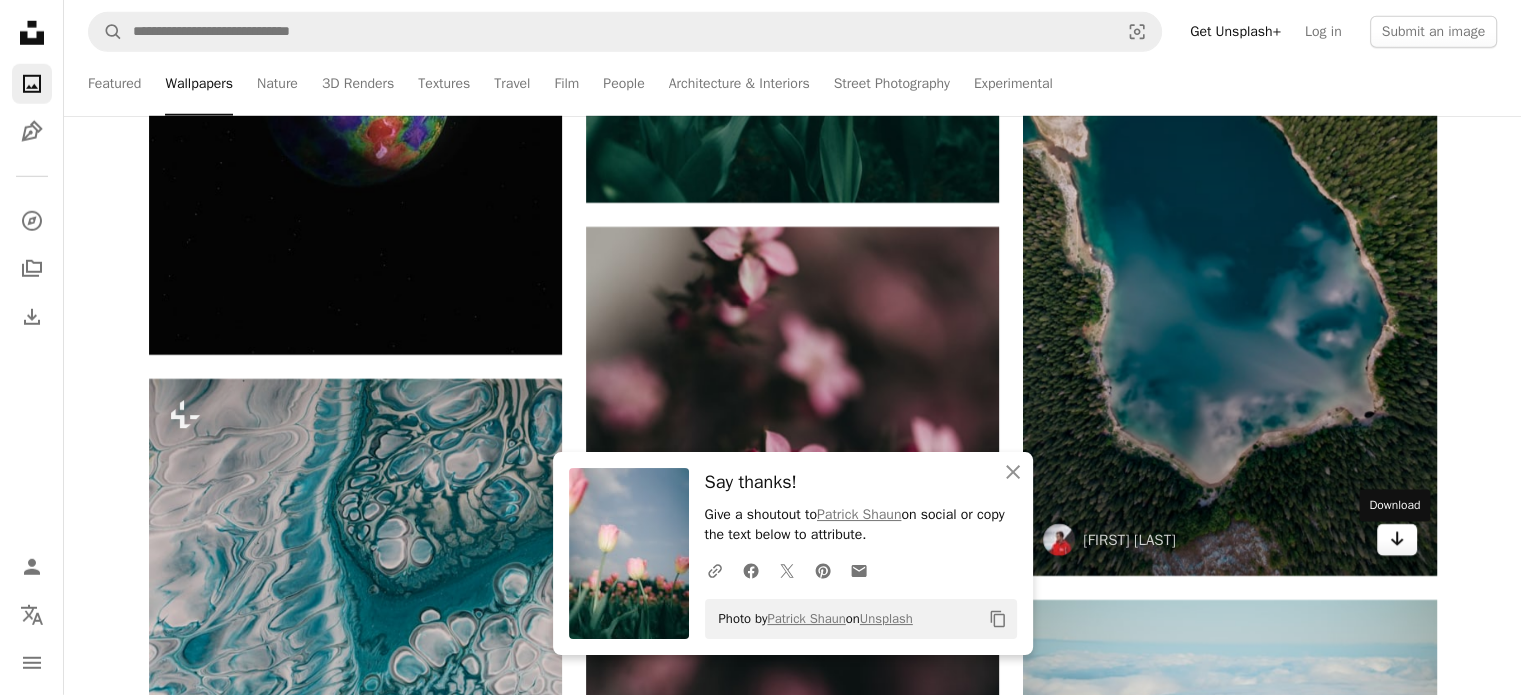 click on "Arrow pointing down" at bounding box center (1397, 540) 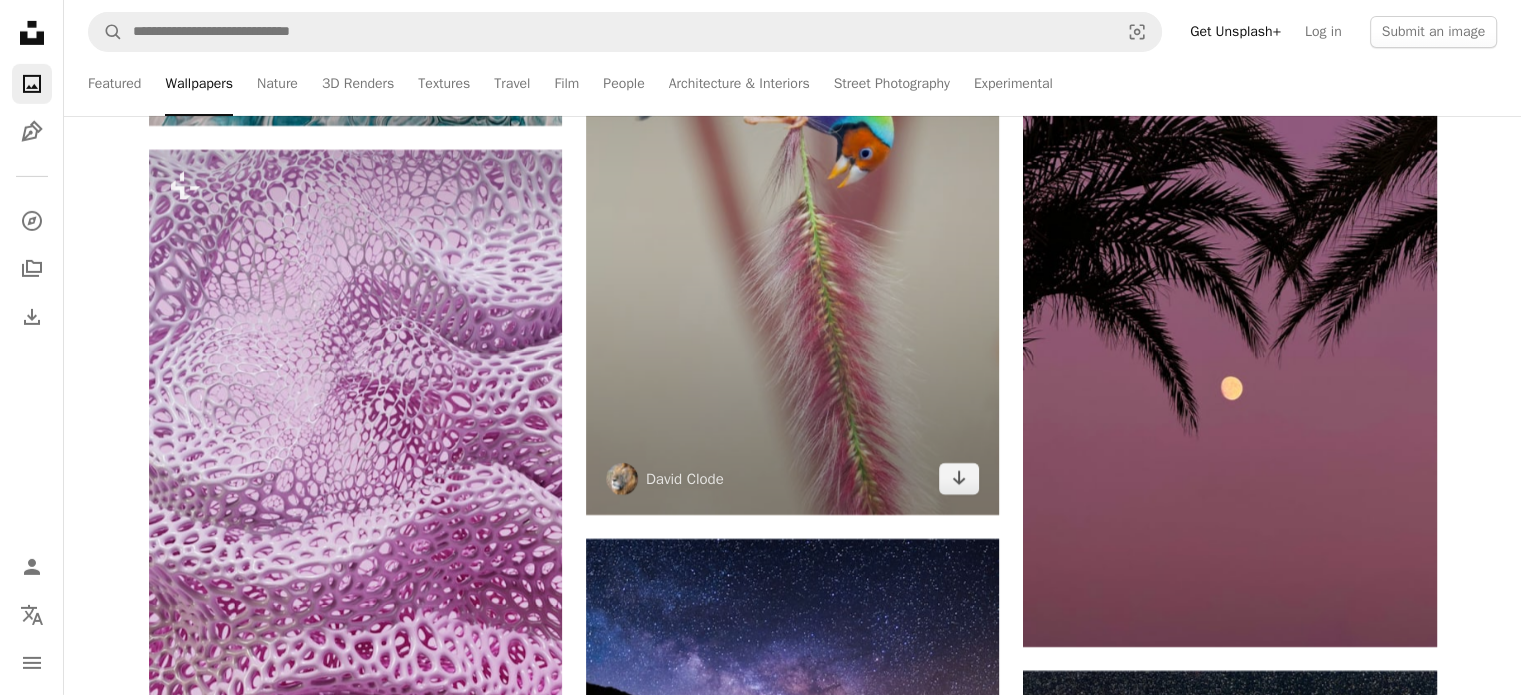 scroll, scrollTop: 67600, scrollLeft: 0, axis: vertical 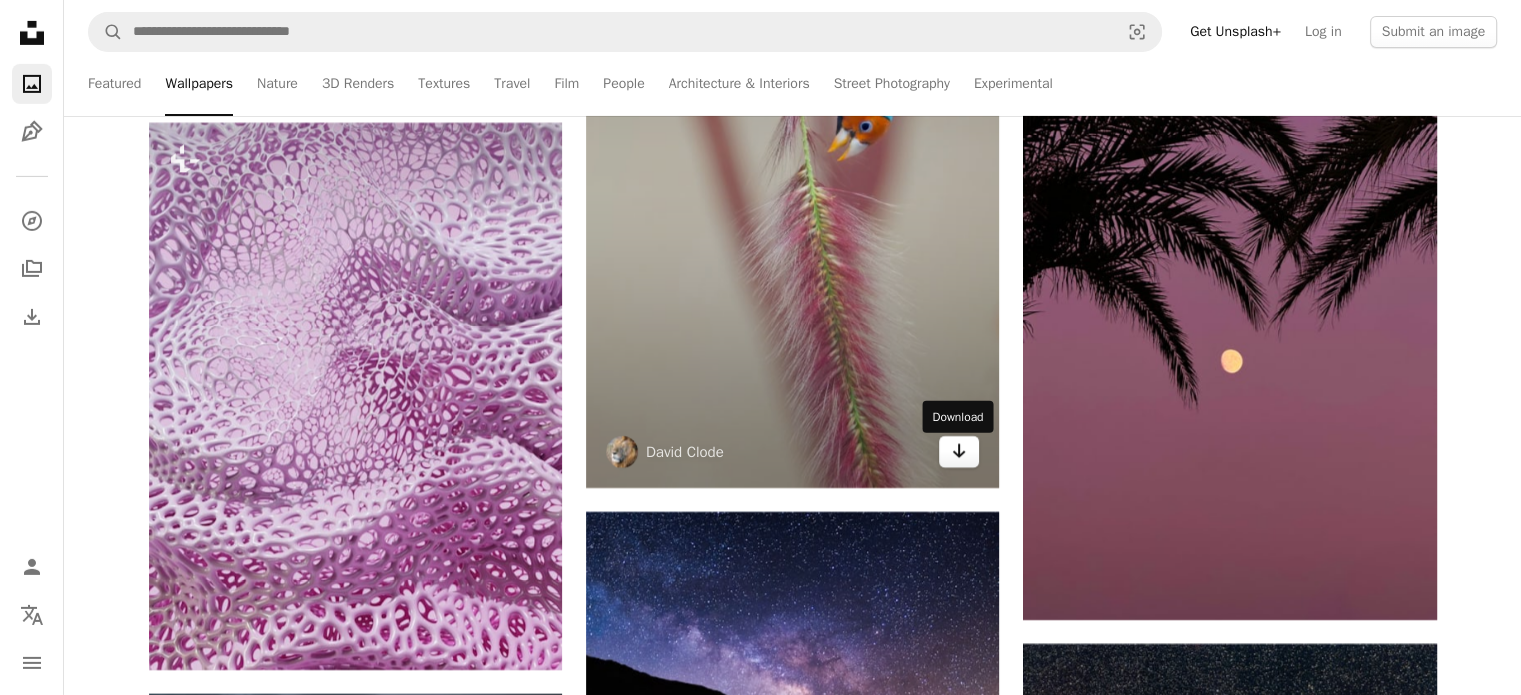 click on "Arrow pointing down" at bounding box center [959, 452] 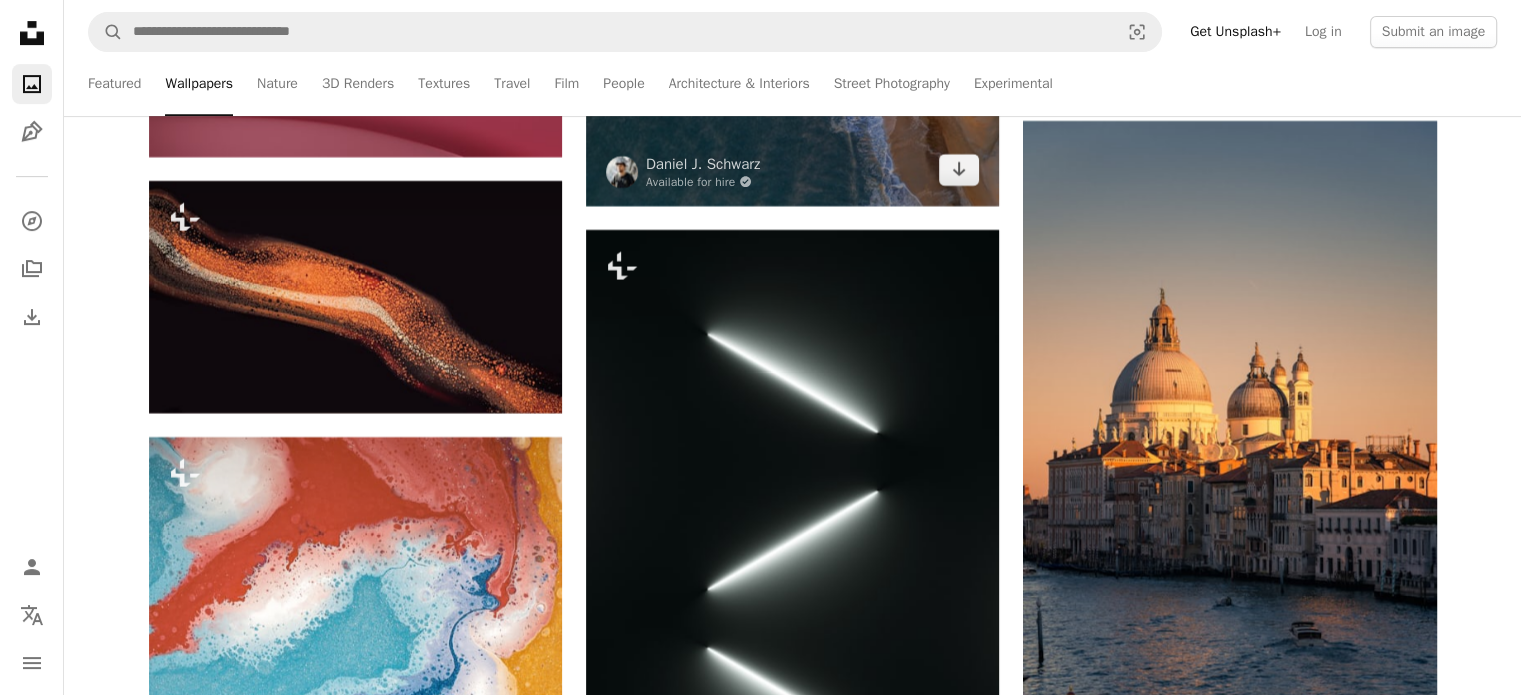 scroll, scrollTop: 69500, scrollLeft: 0, axis: vertical 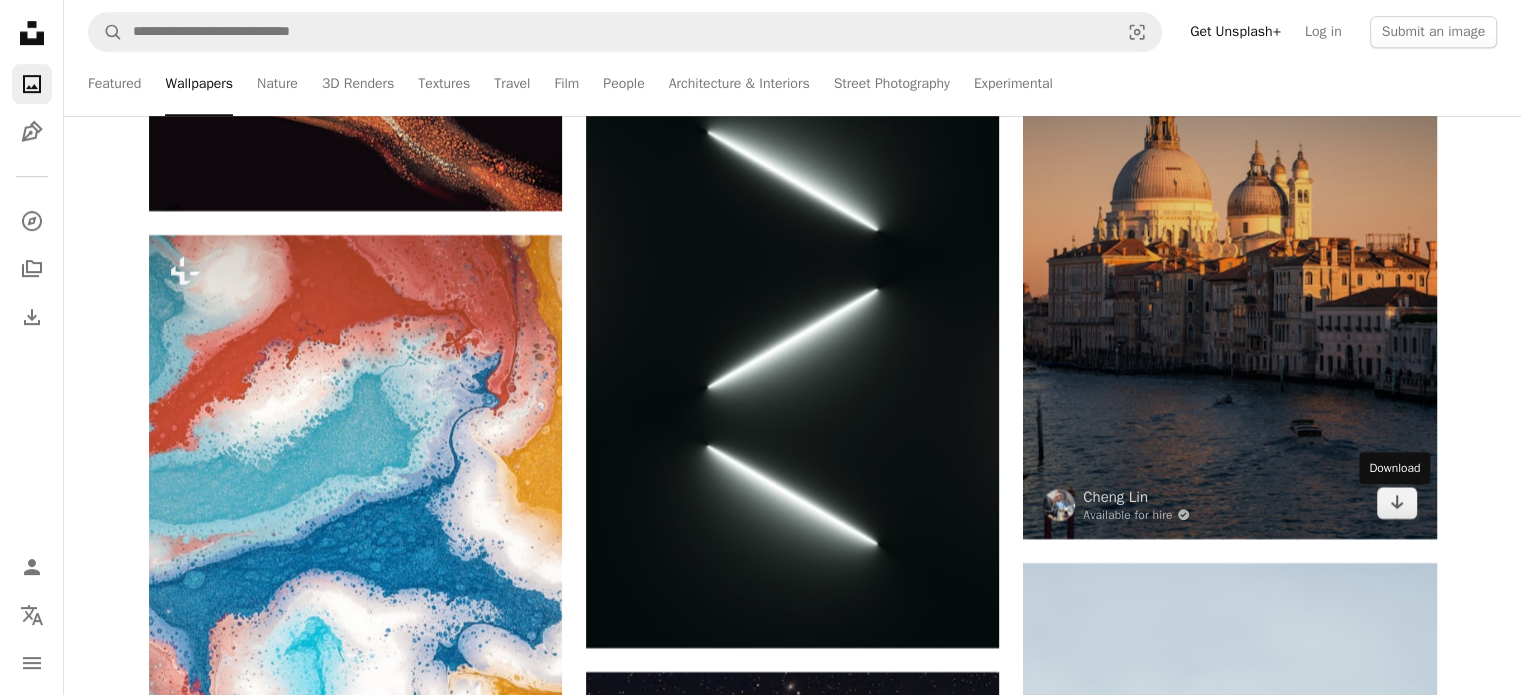 drag, startPoint x: 1395, startPoint y: 511, endPoint x: 1373, endPoint y: 511, distance: 22 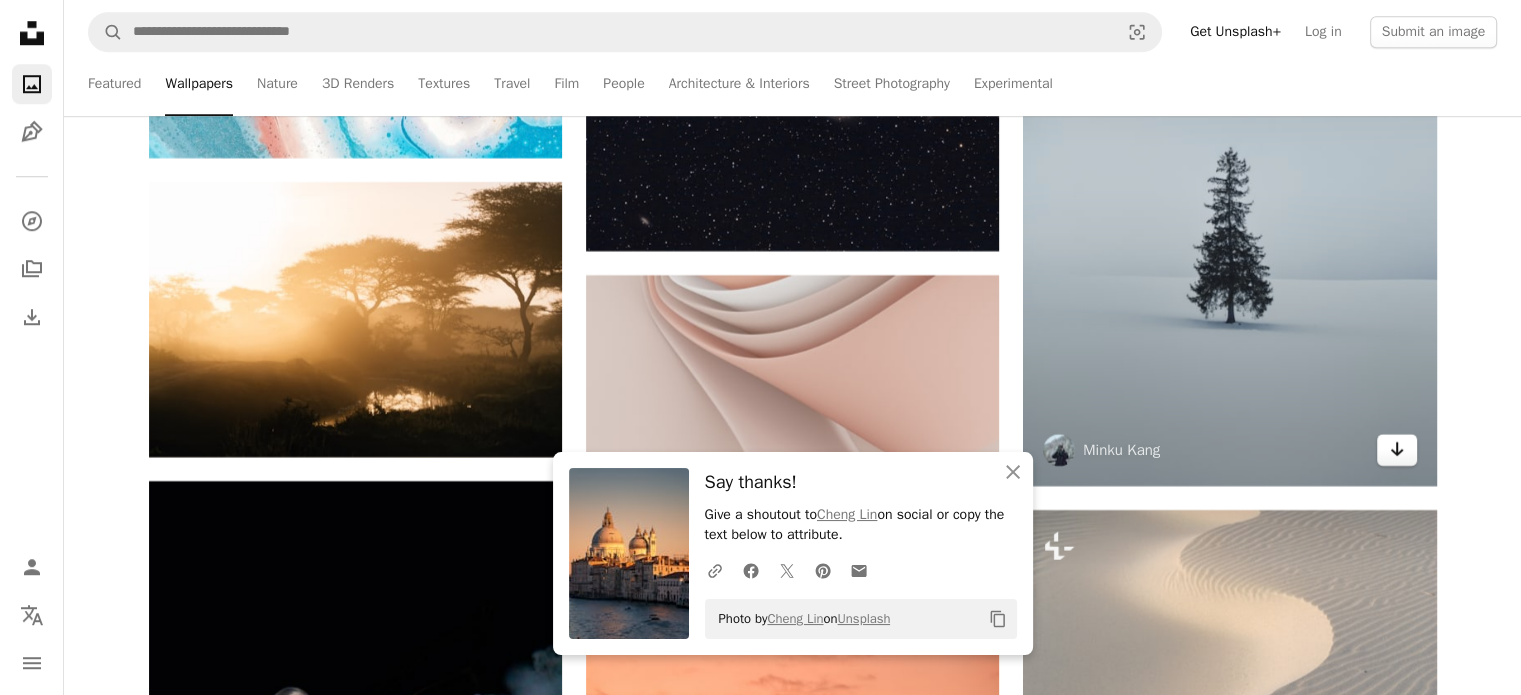 scroll, scrollTop: 70200, scrollLeft: 0, axis: vertical 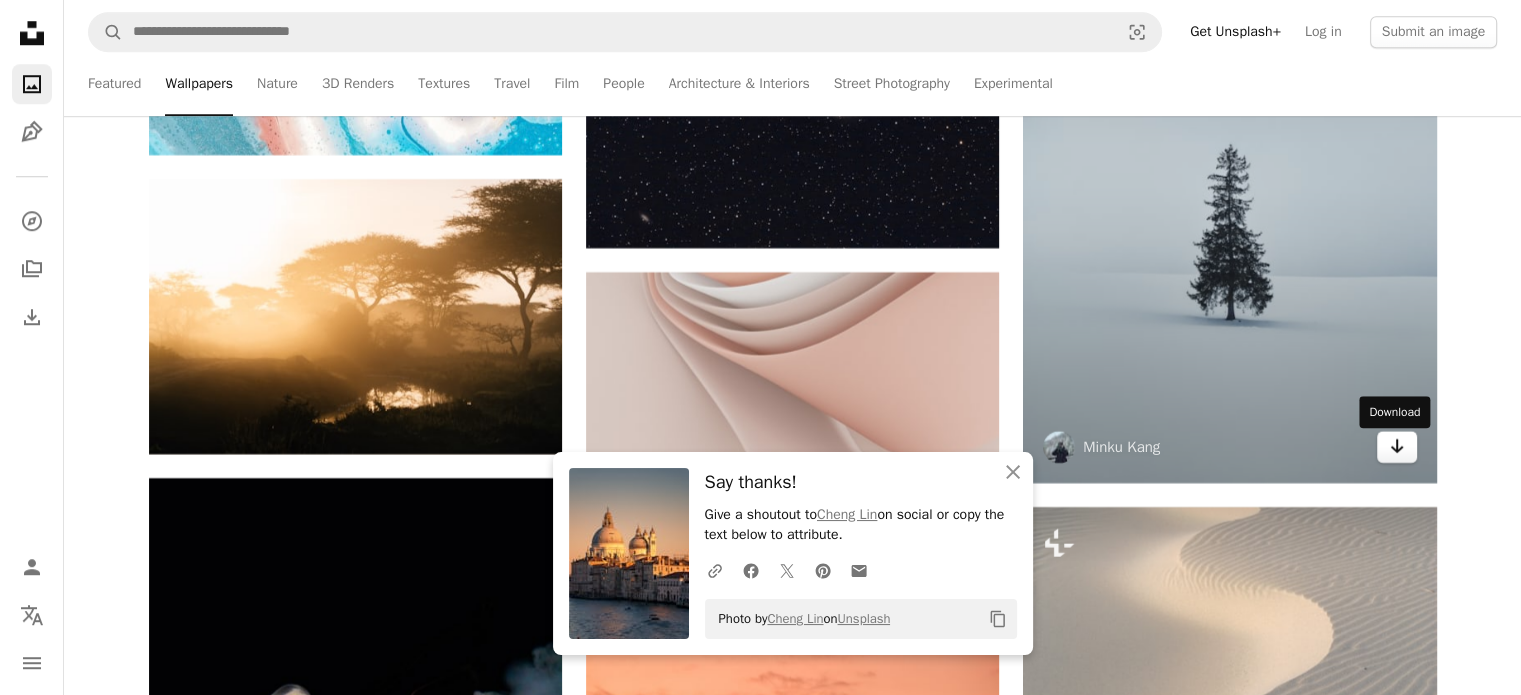 click on "Arrow pointing down" 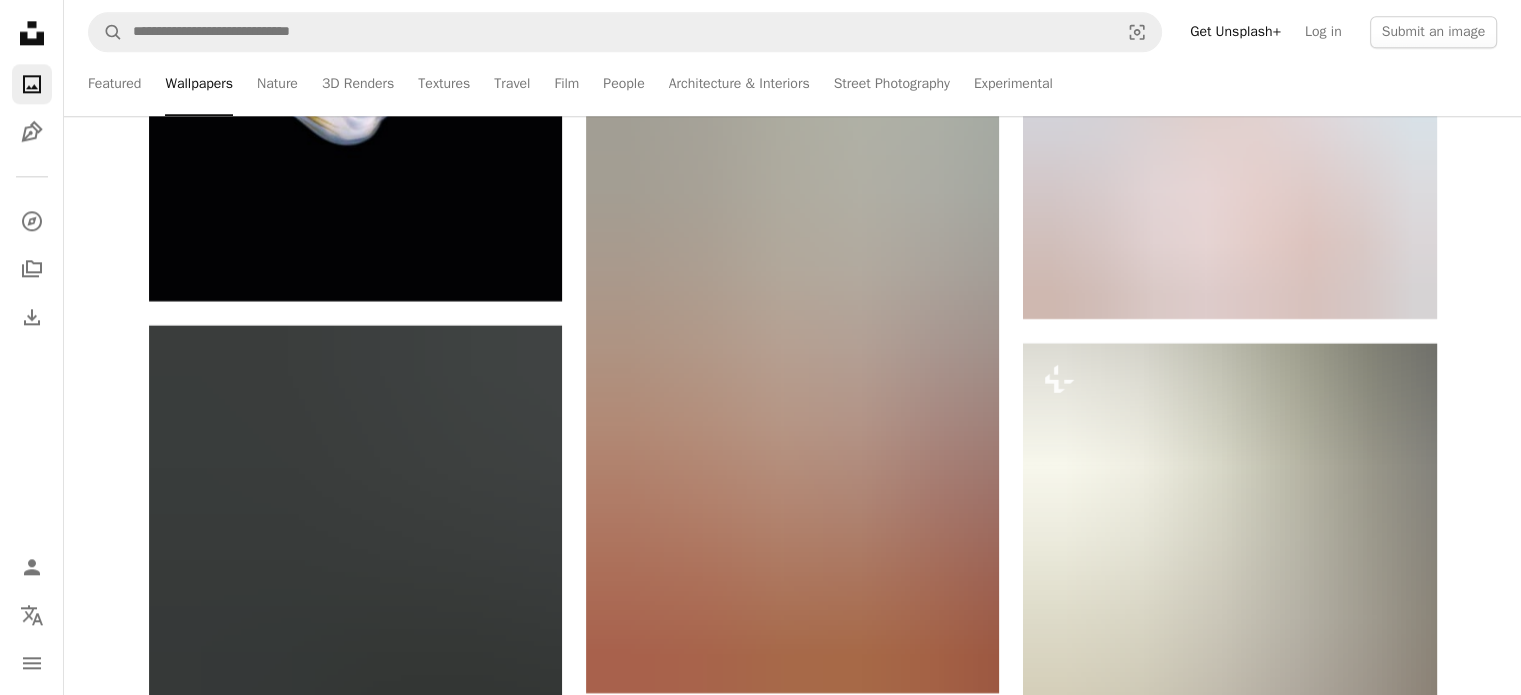scroll, scrollTop: 71000, scrollLeft: 0, axis: vertical 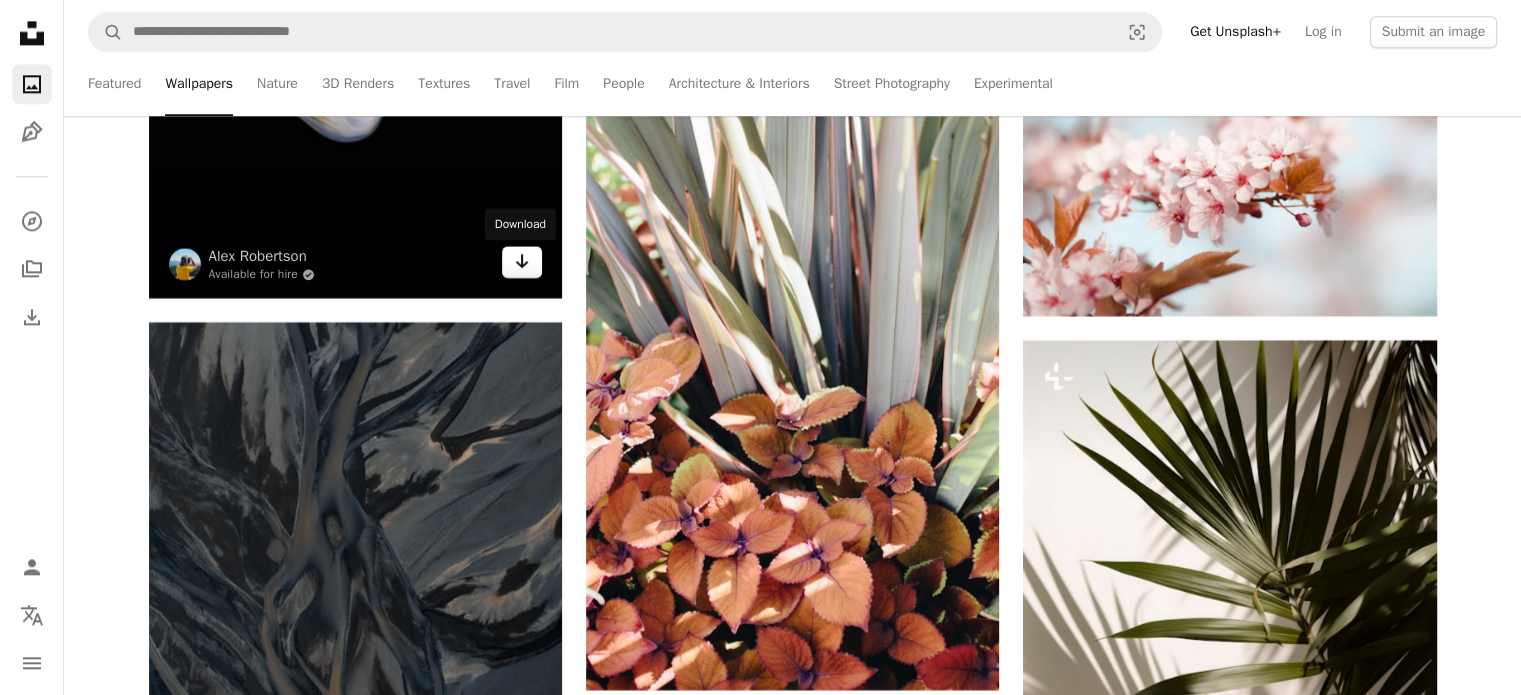 click 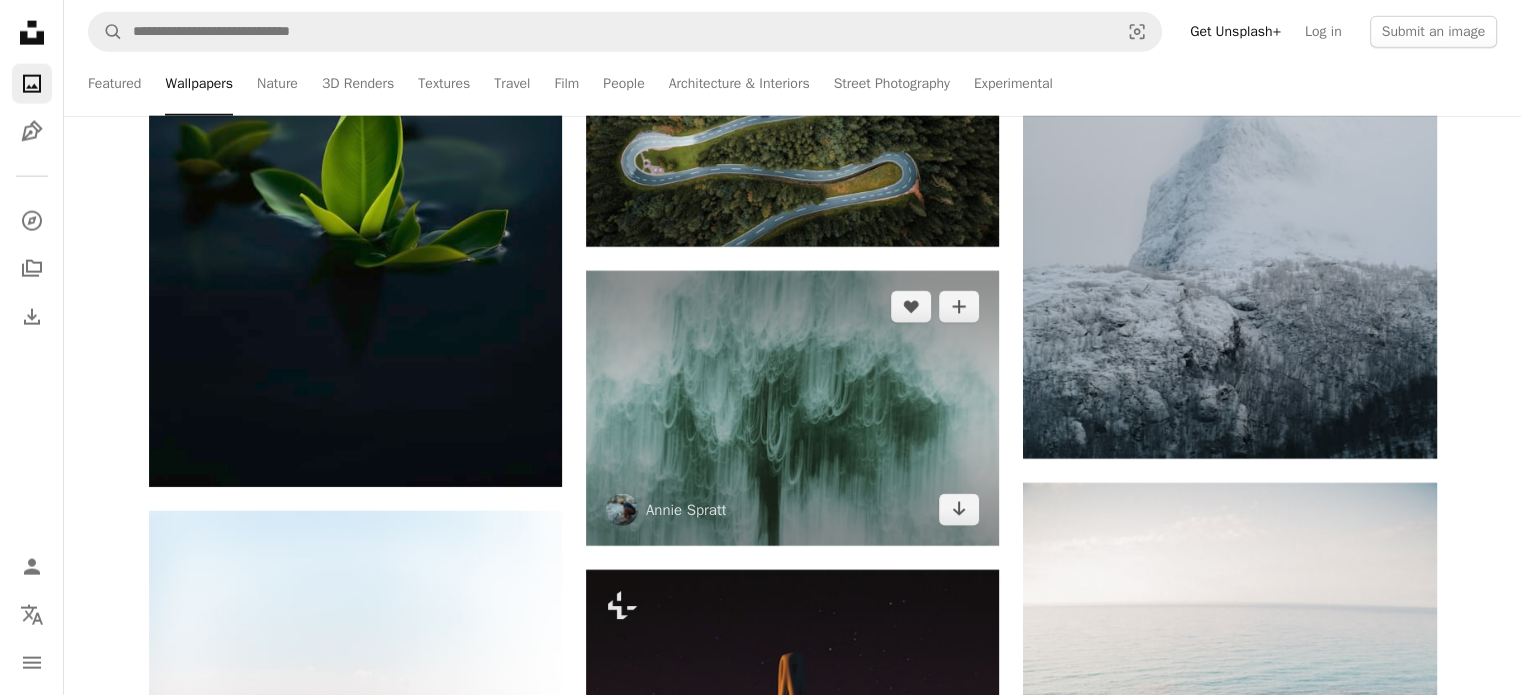 scroll, scrollTop: 80900, scrollLeft: 0, axis: vertical 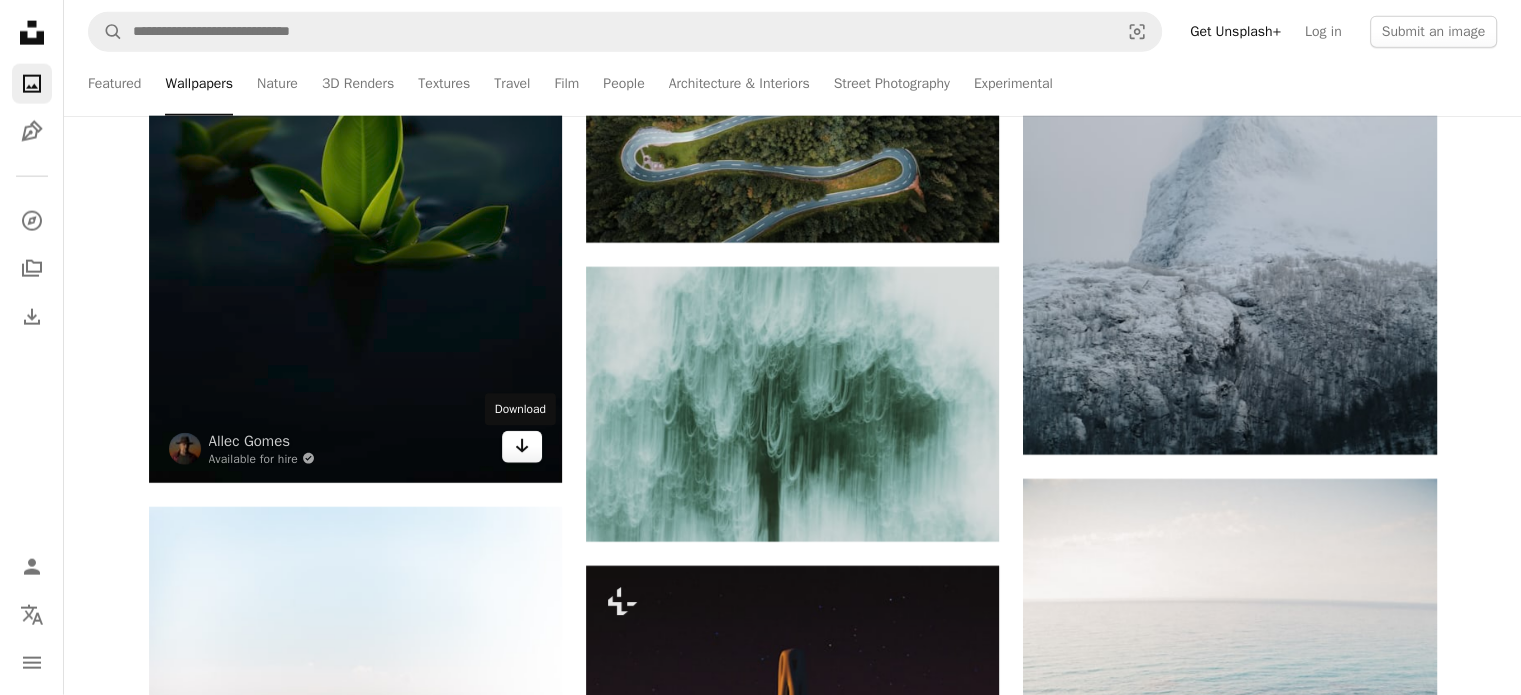 click on "Arrow pointing down" at bounding box center (522, 447) 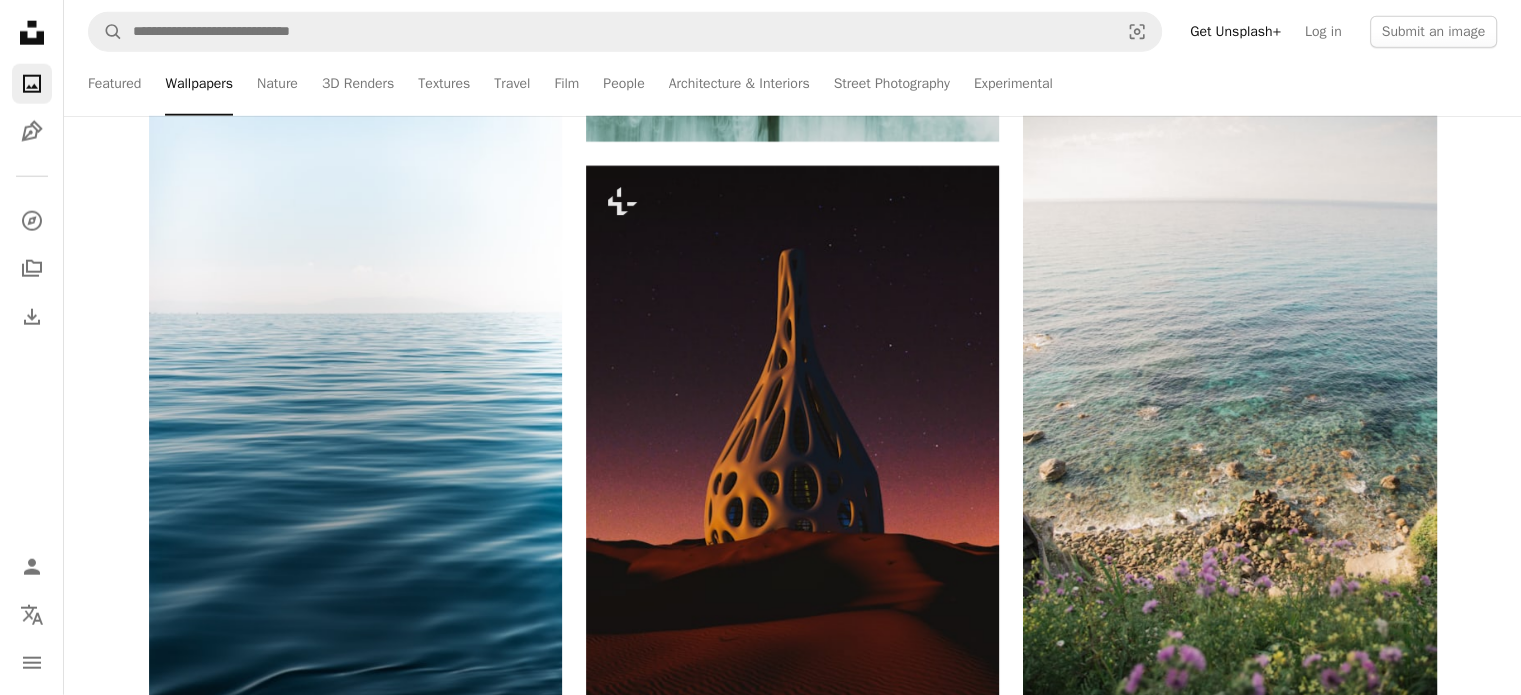 scroll, scrollTop: 82300, scrollLeft: 0, axis: vertical 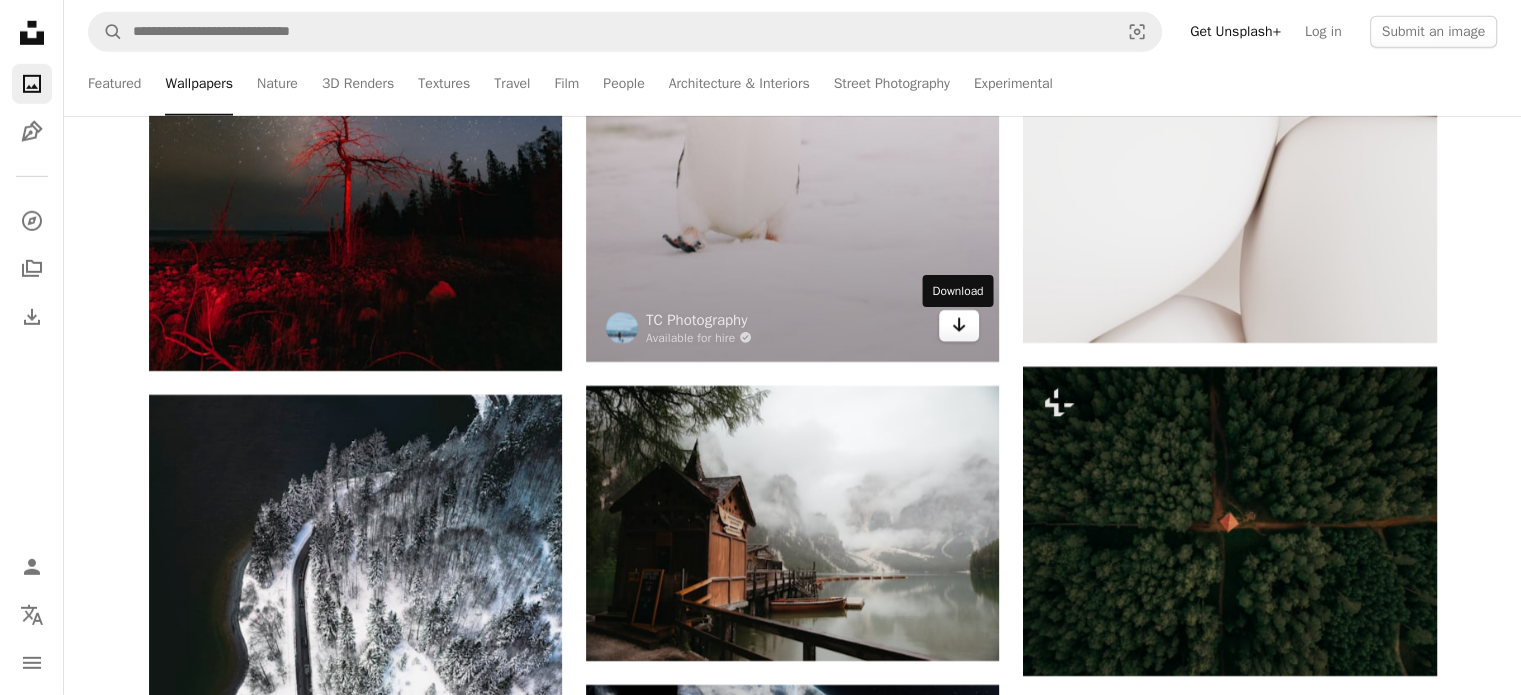 click on "Arrow pointing down" 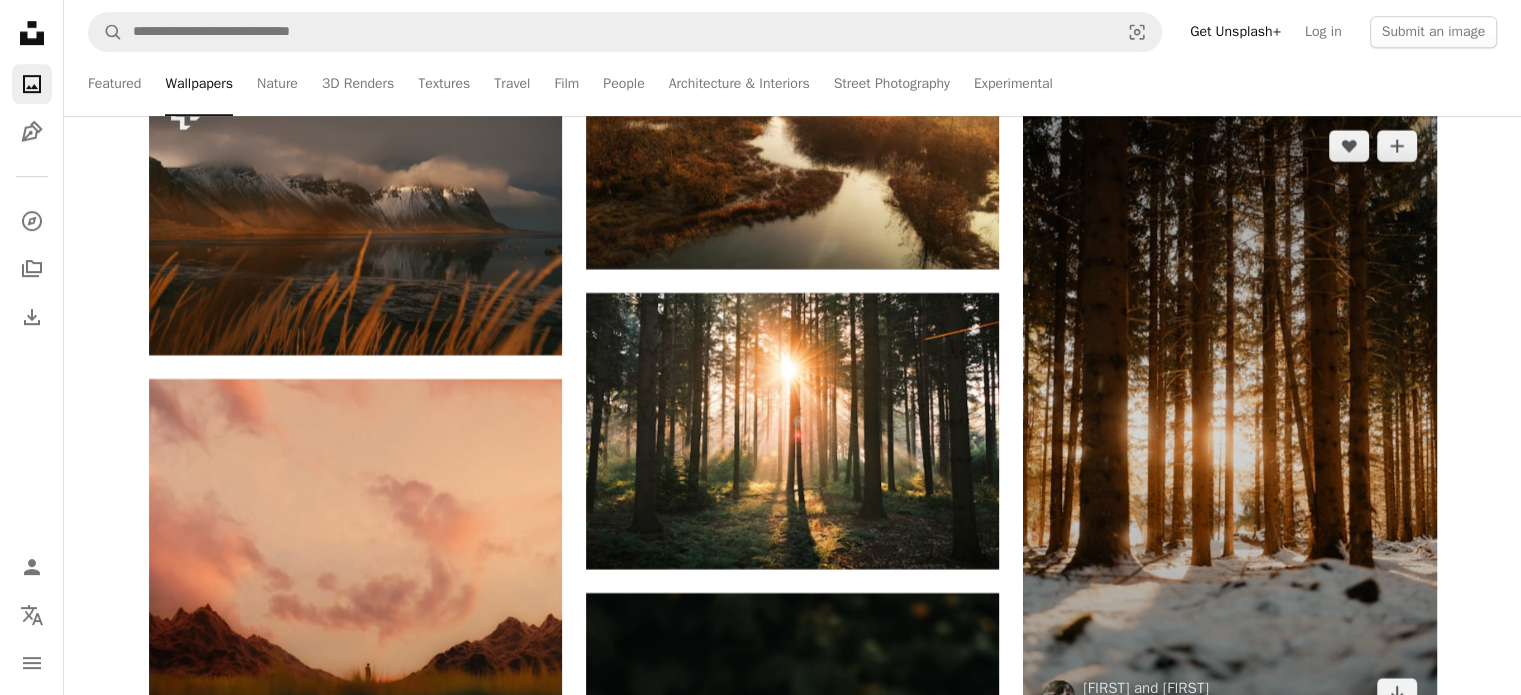 scroll, scrollTop: 84800, scrollLeft: 0, axis: vertical 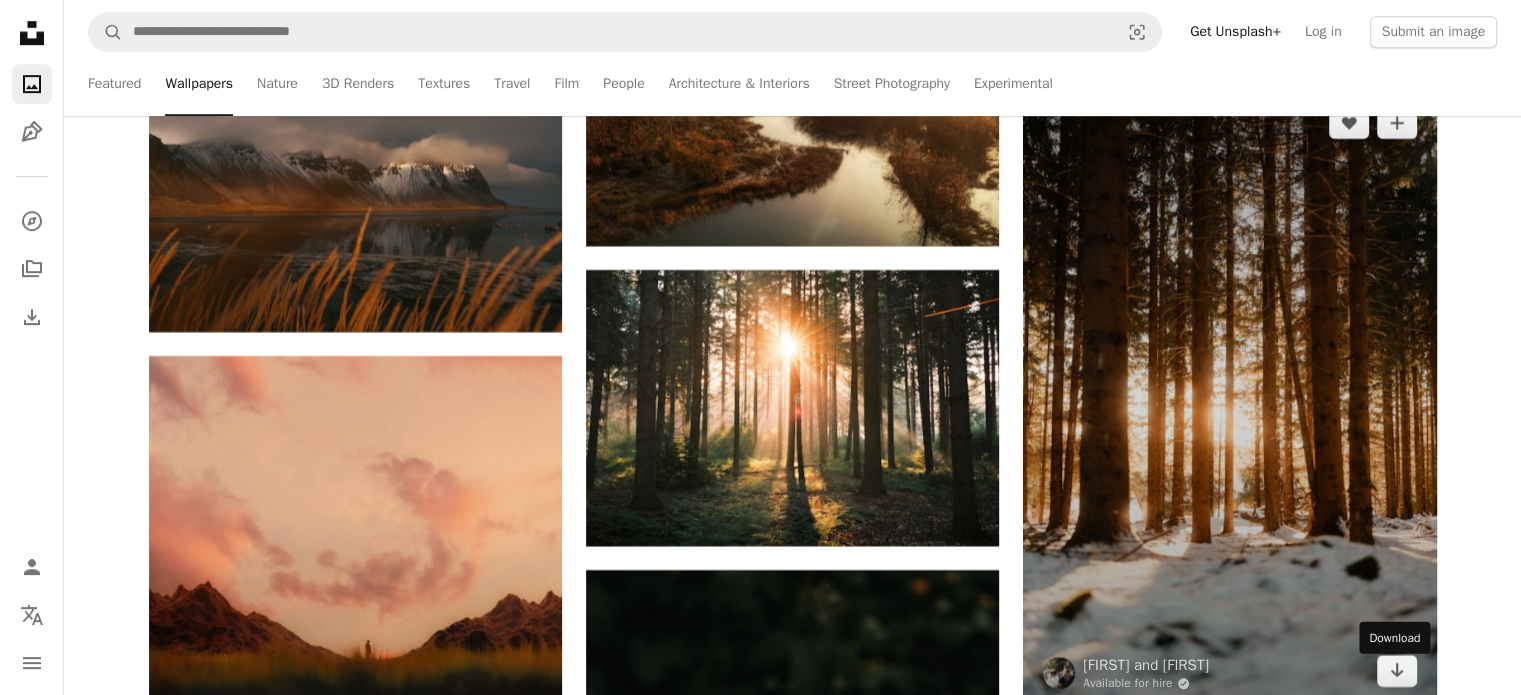 drag, startPoint x: 1398, startPoint y: 679, endPoint x: 1318, endPoint y: 661, distance: 82 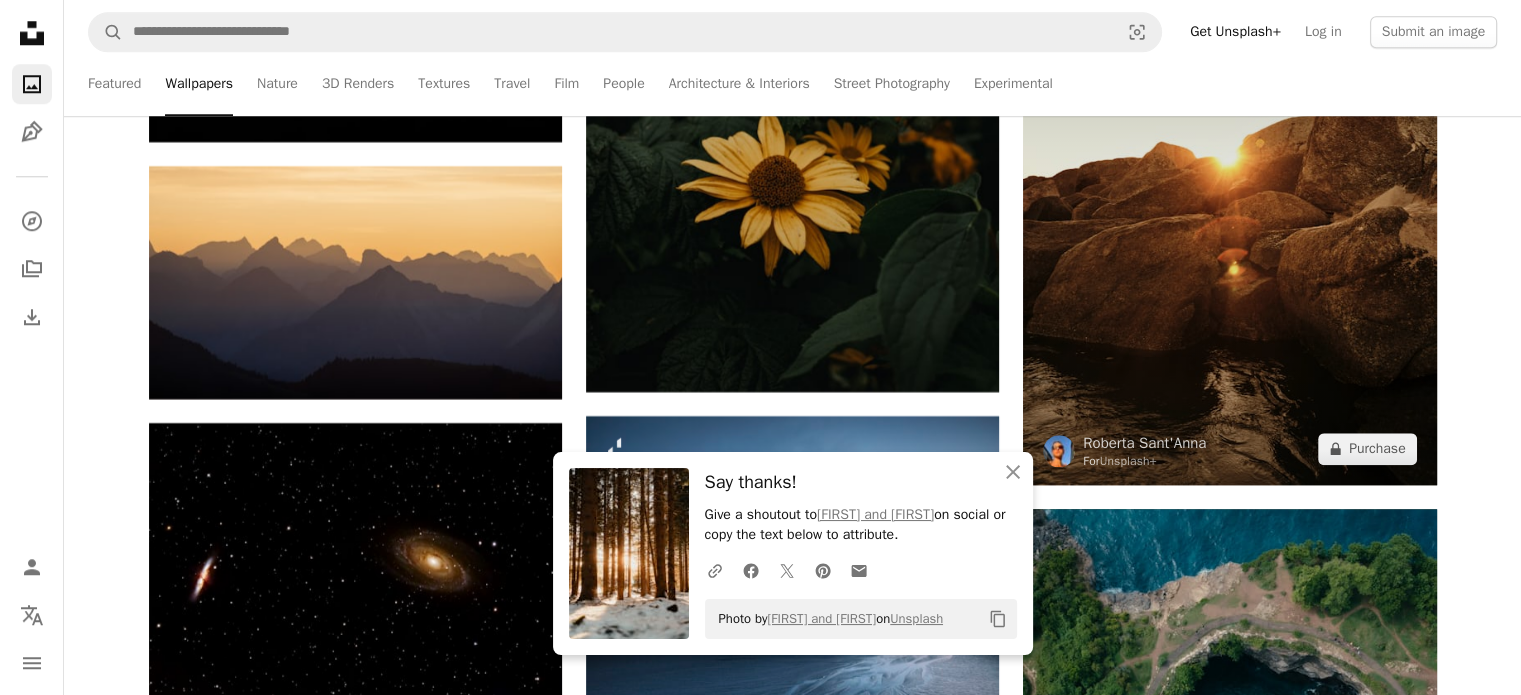 scroll, scrollTop: 85600, scrollLeft: 0, axis: vertical 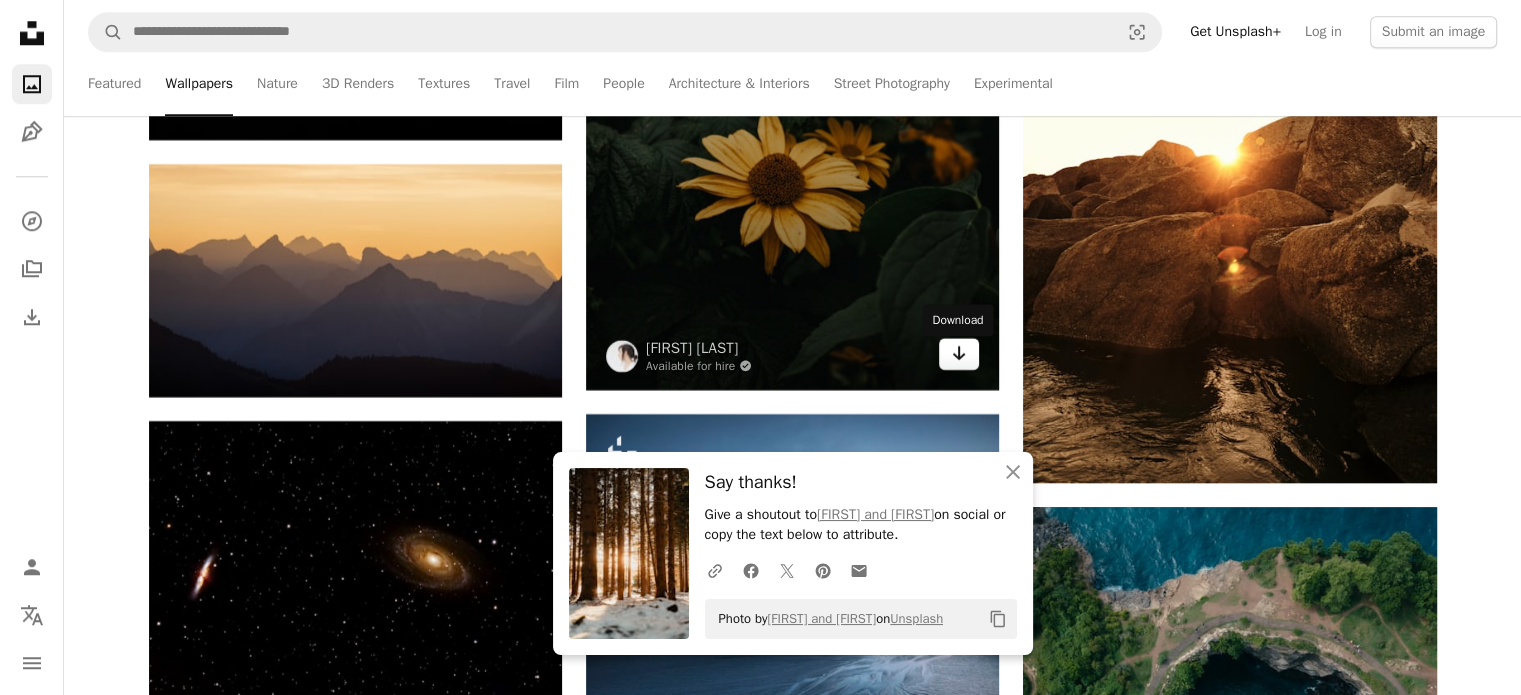 click on "Arrow pointing down" 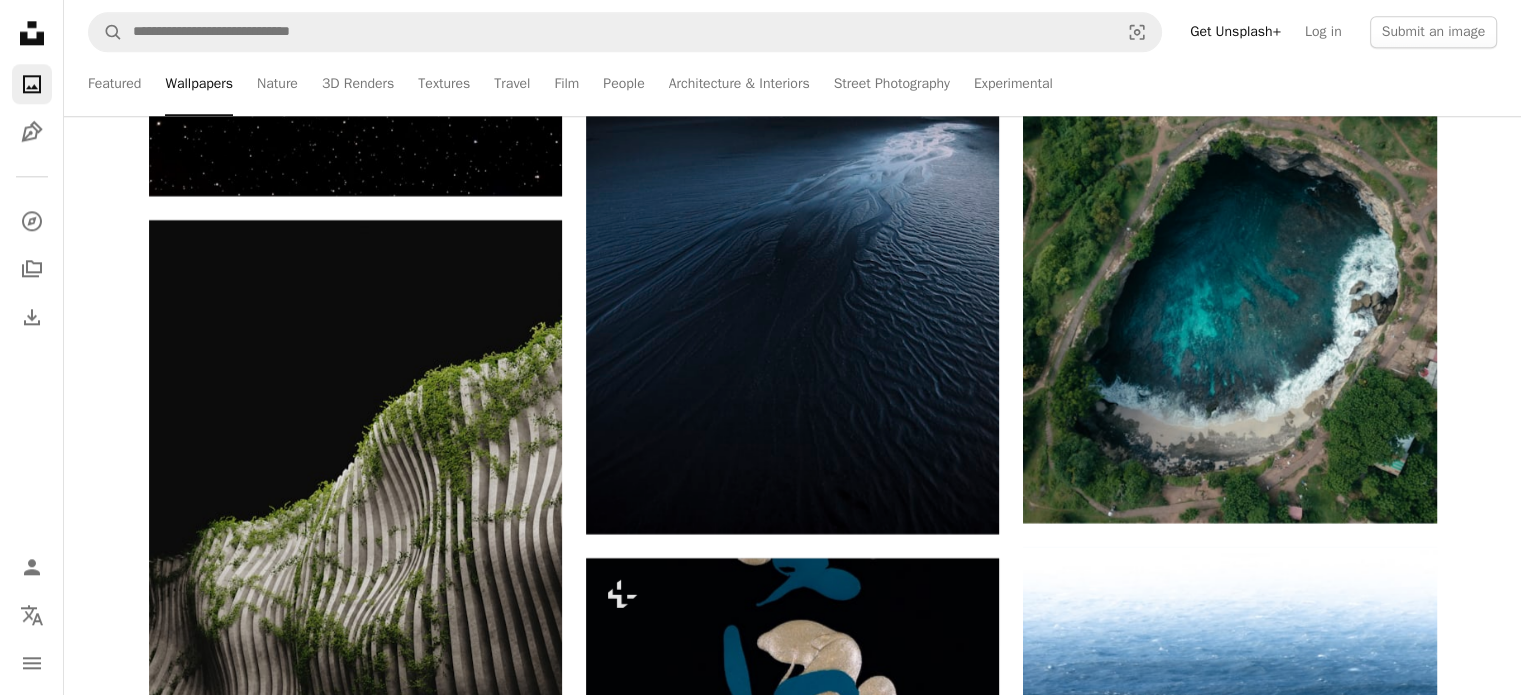 scroll, scrollTop: 86400, scrollLeft: 0, axis: vertical 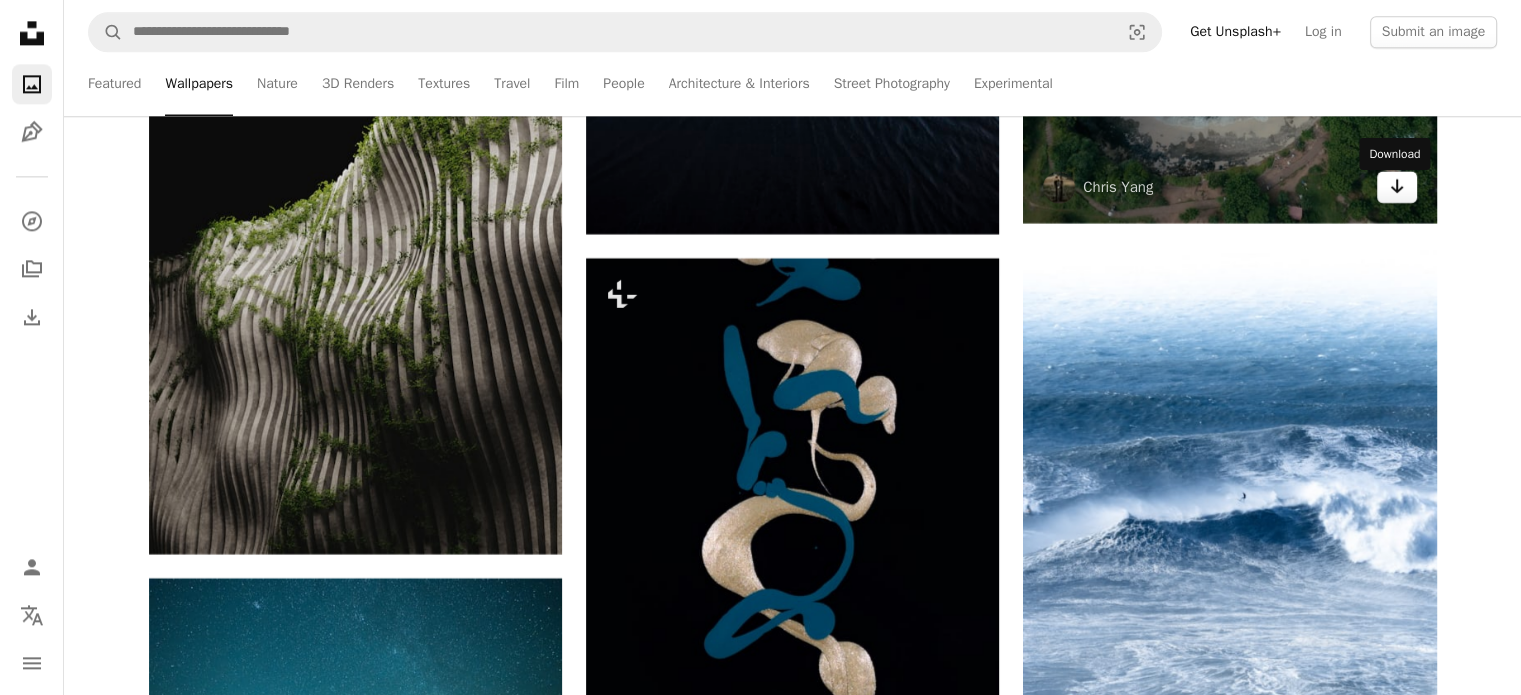 click on "Arrow pointing down" 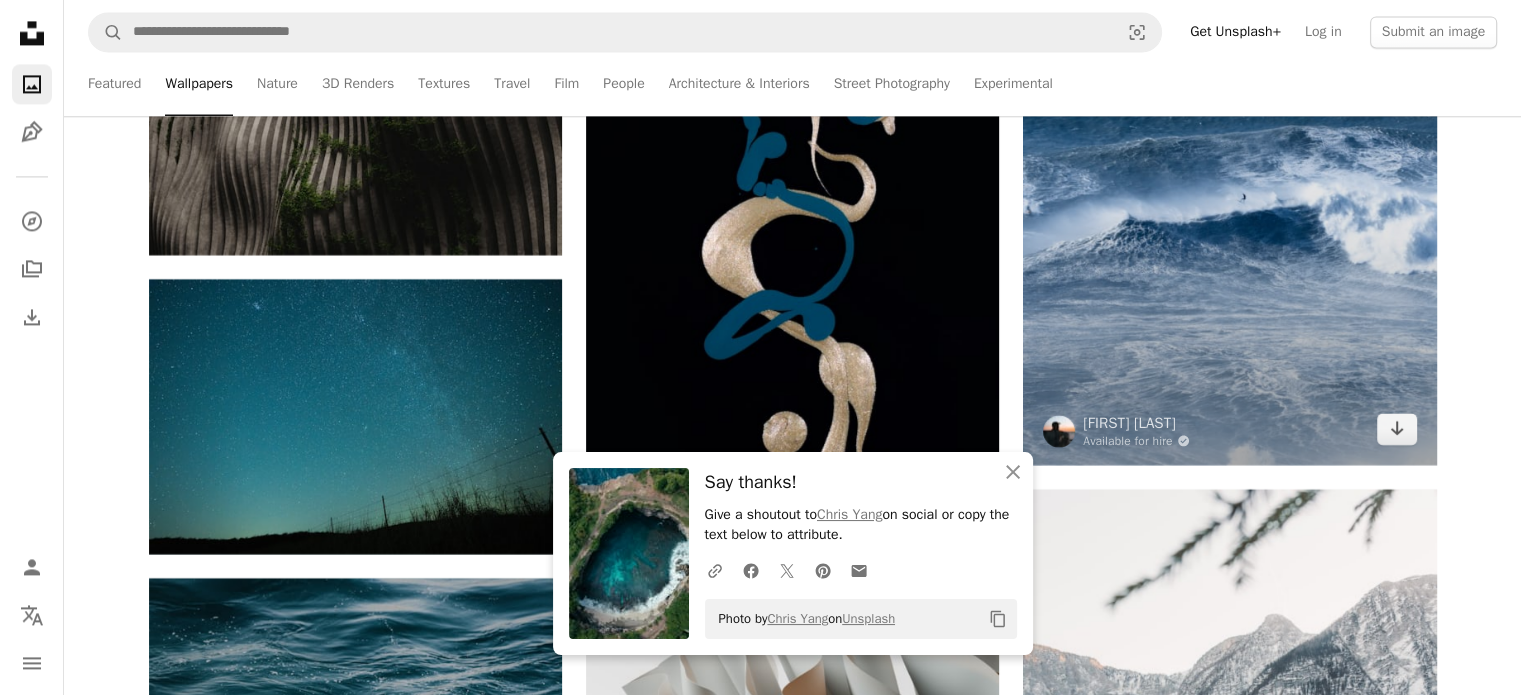scroll, scrollTop: 86700, scrollLeft: 0, axis: vertical 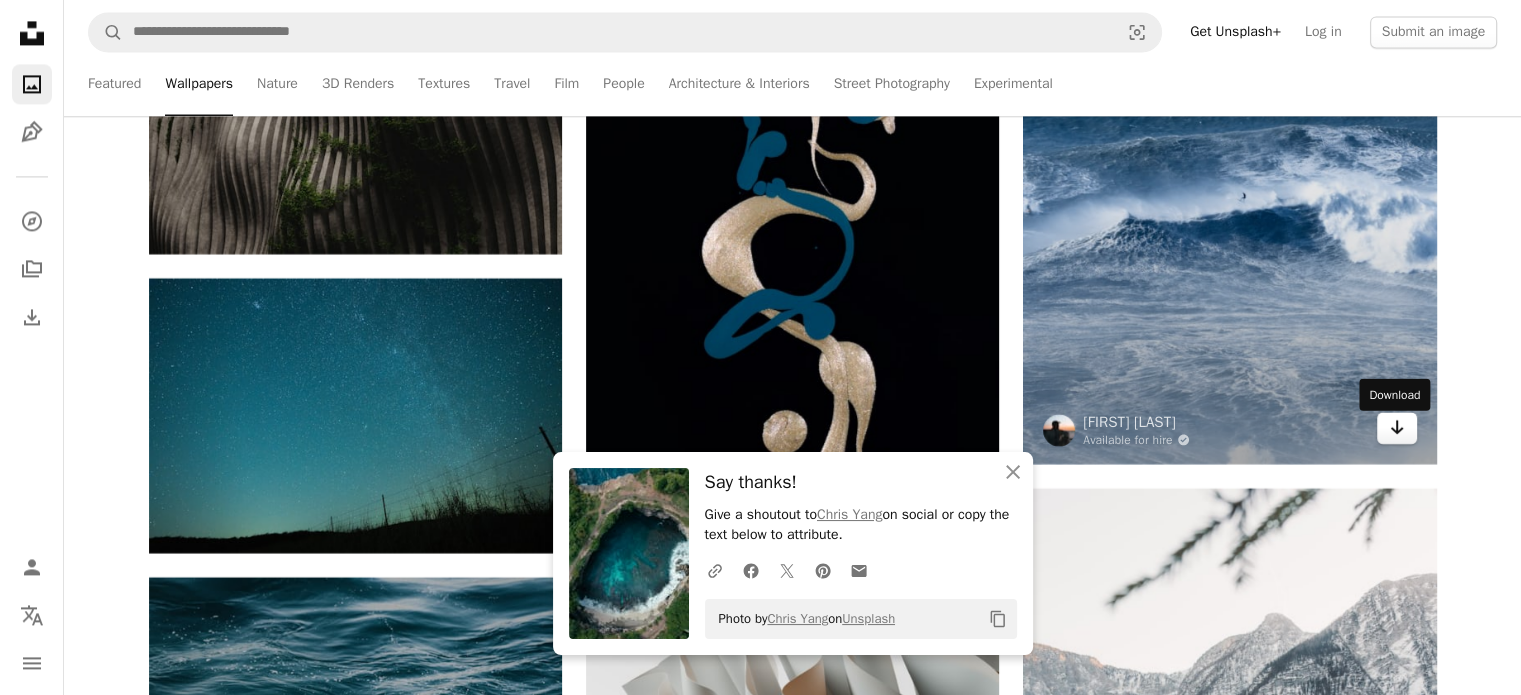 click on "Arrow pointing down" 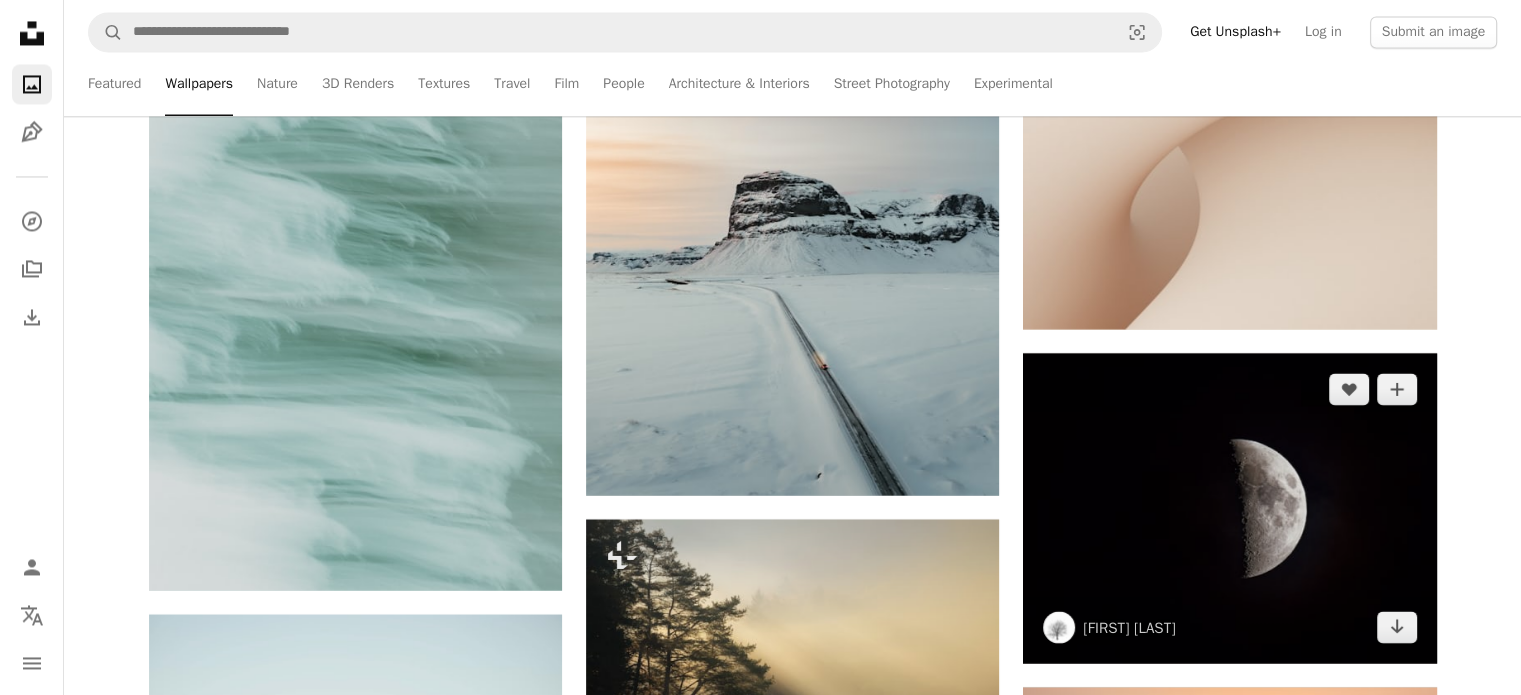 scroll, scrollTop: 94700, scrollLeft: 0, axis: vertical 